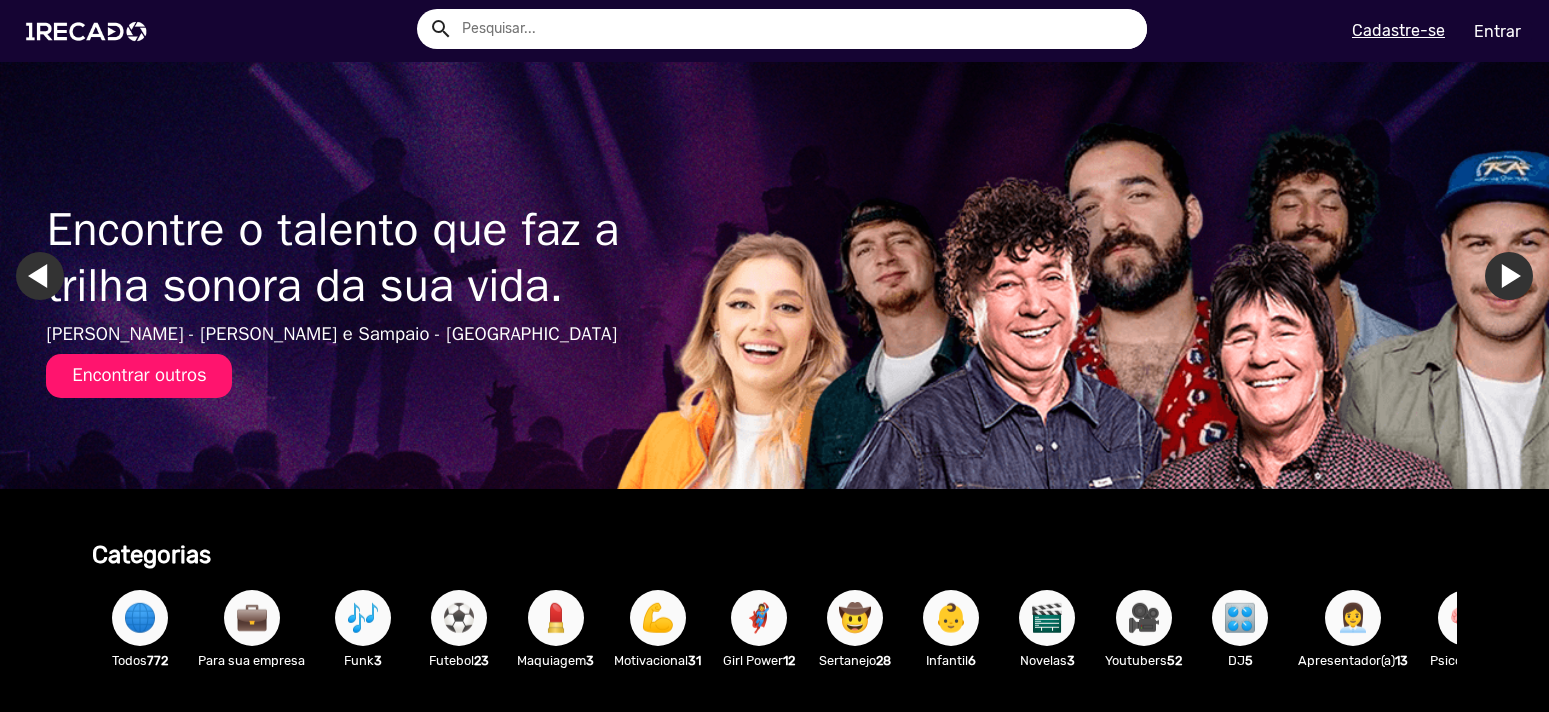 scroll, scrollTop: 0, scrollLeft: 0, axis: both 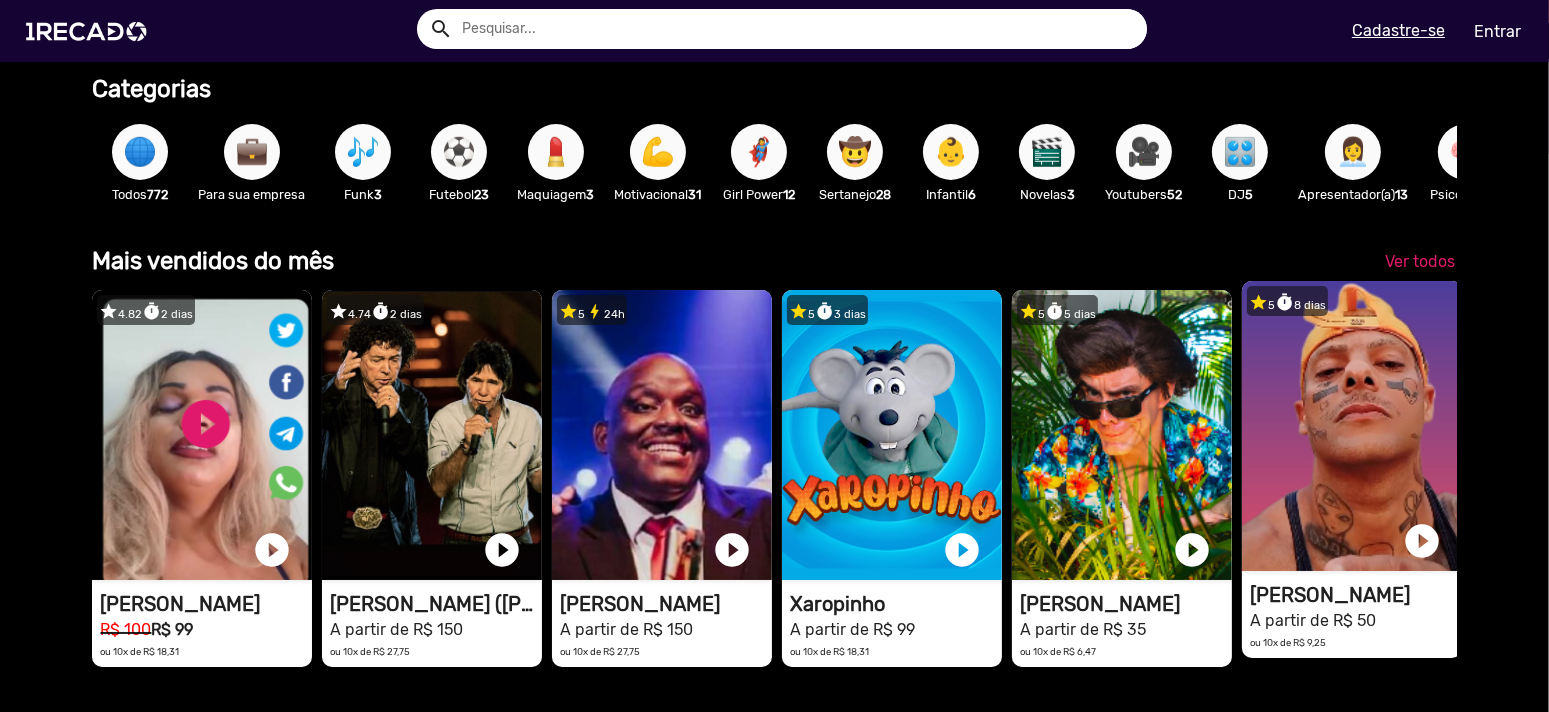 click on "1RECADO vídeos dedicados para fãs e empresas" at bounding box center [202, 435] 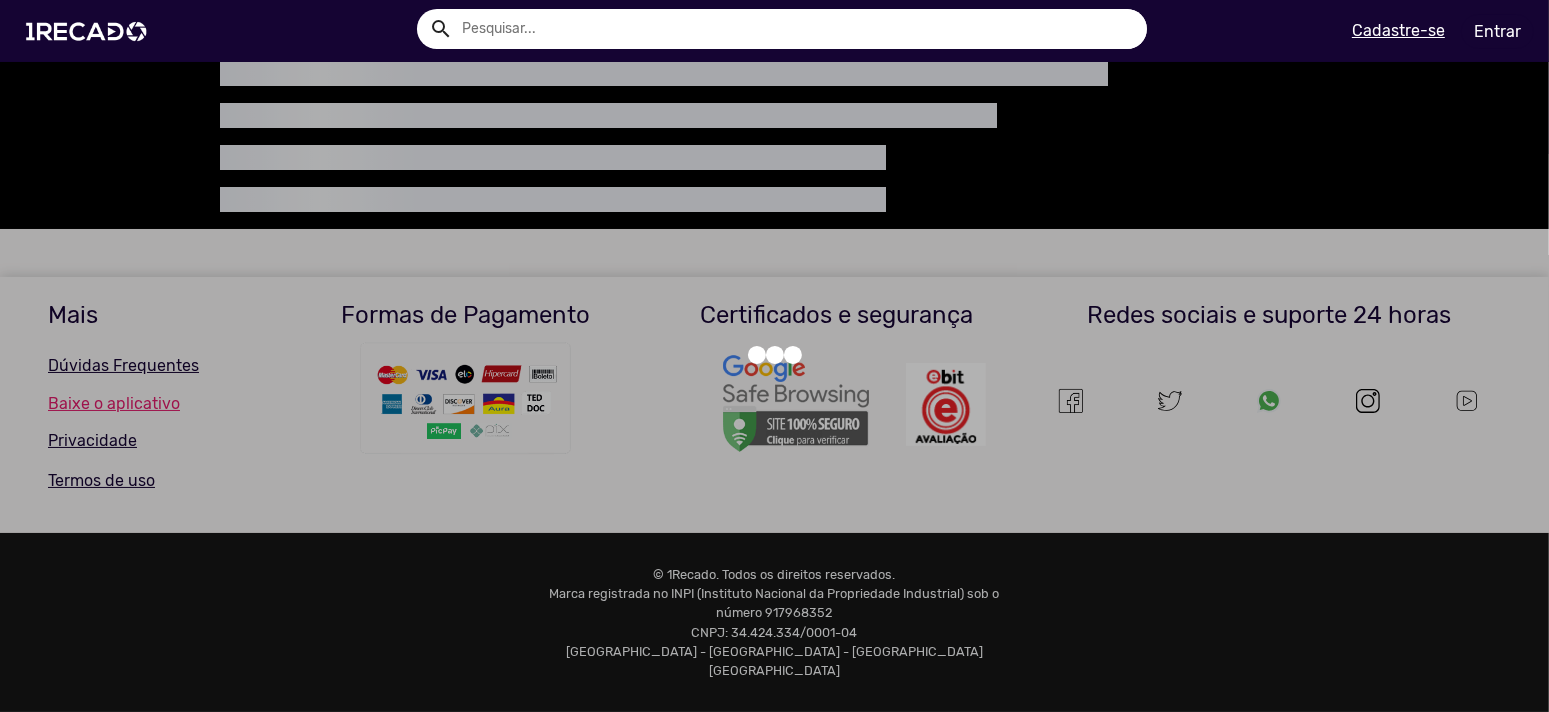 scroll, scrollTop: 0, scrollLeft: 0, axis: both 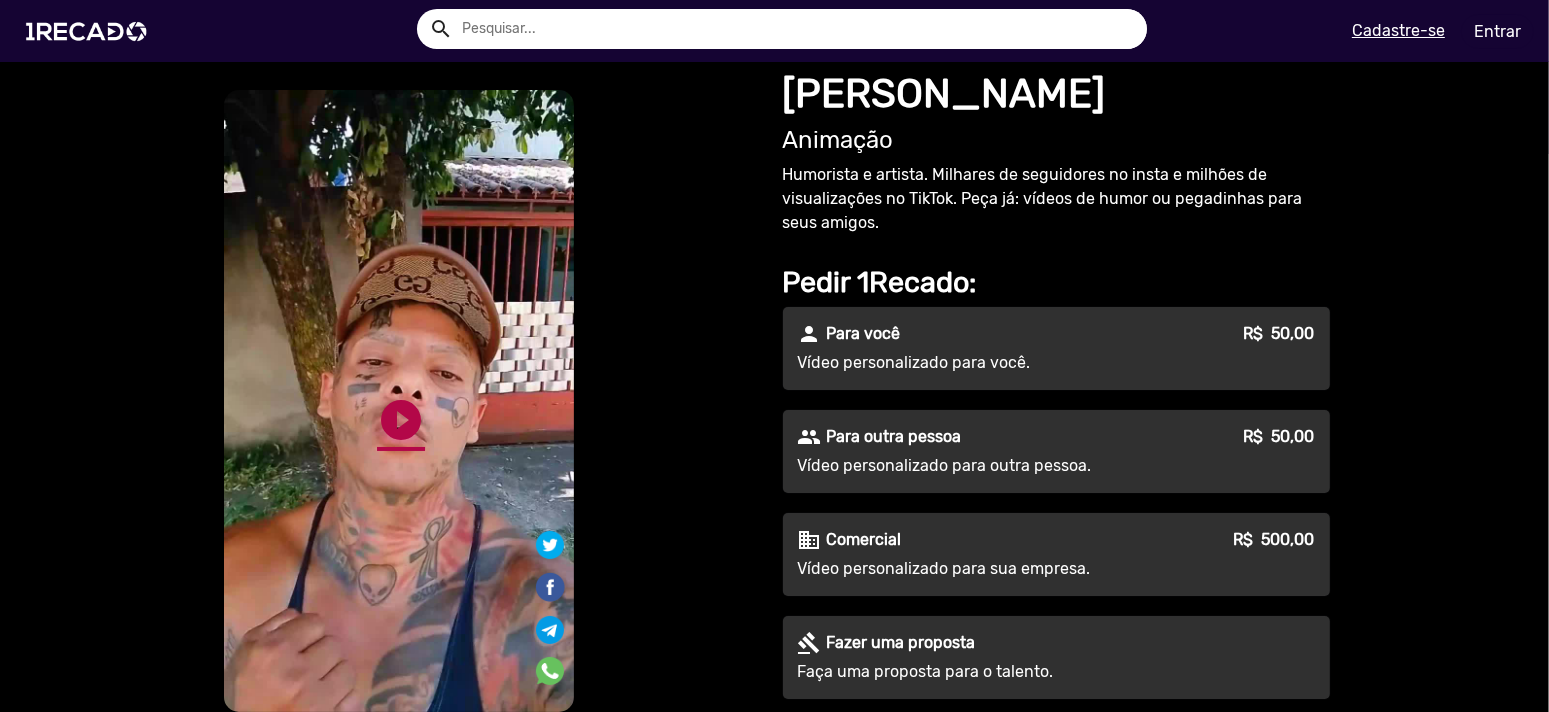 click on "play_circle_filled" 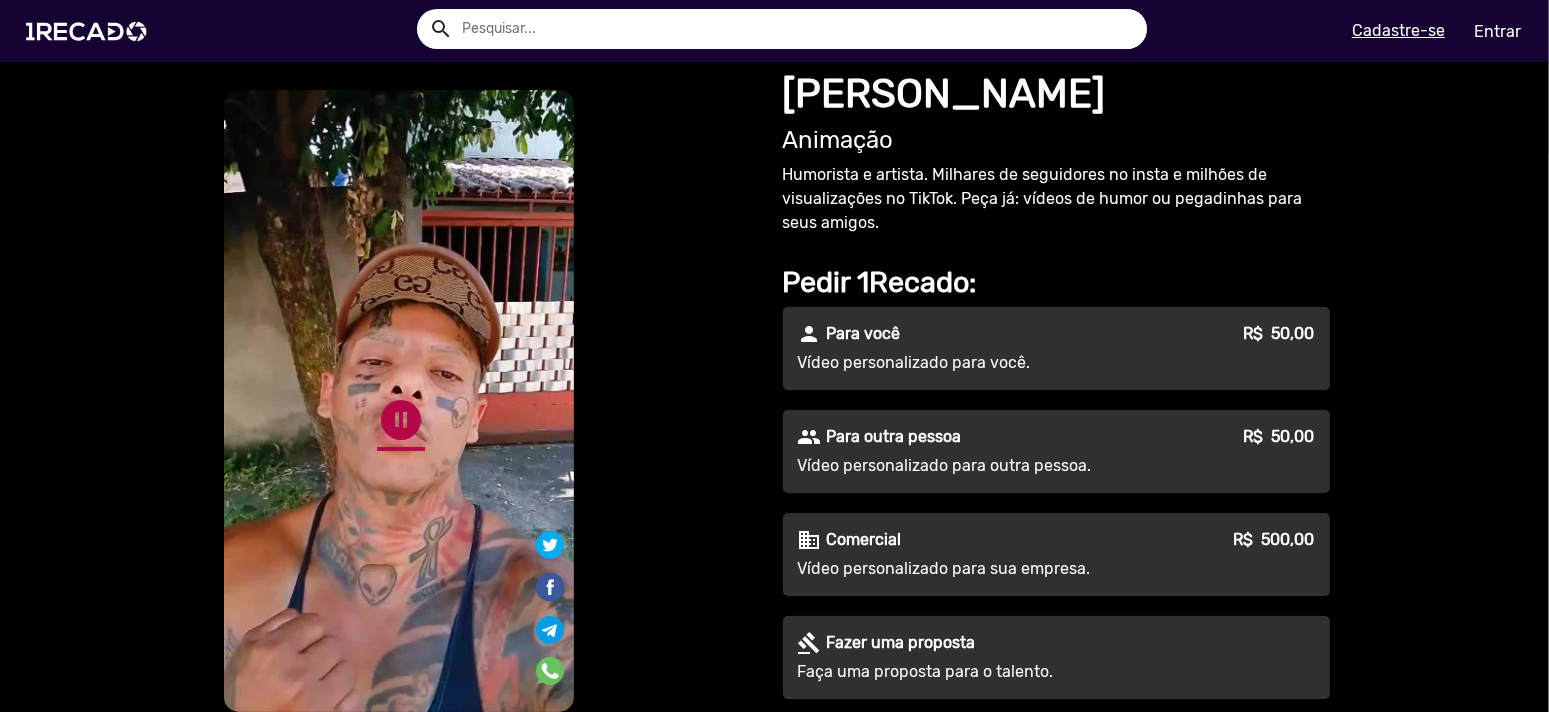 click on "pause_circle" 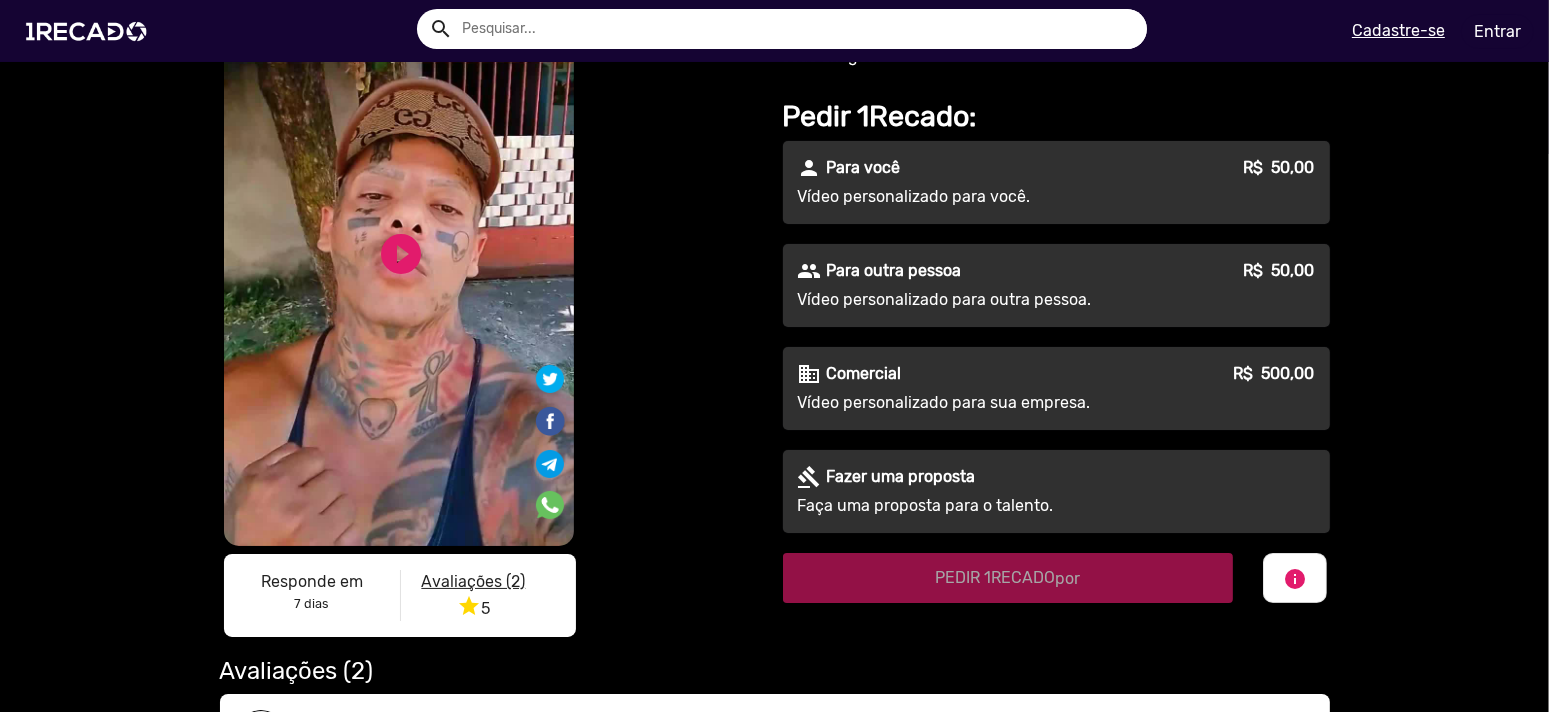 scroll, scrollTop: 0, scrollLeft: 0, axis: both 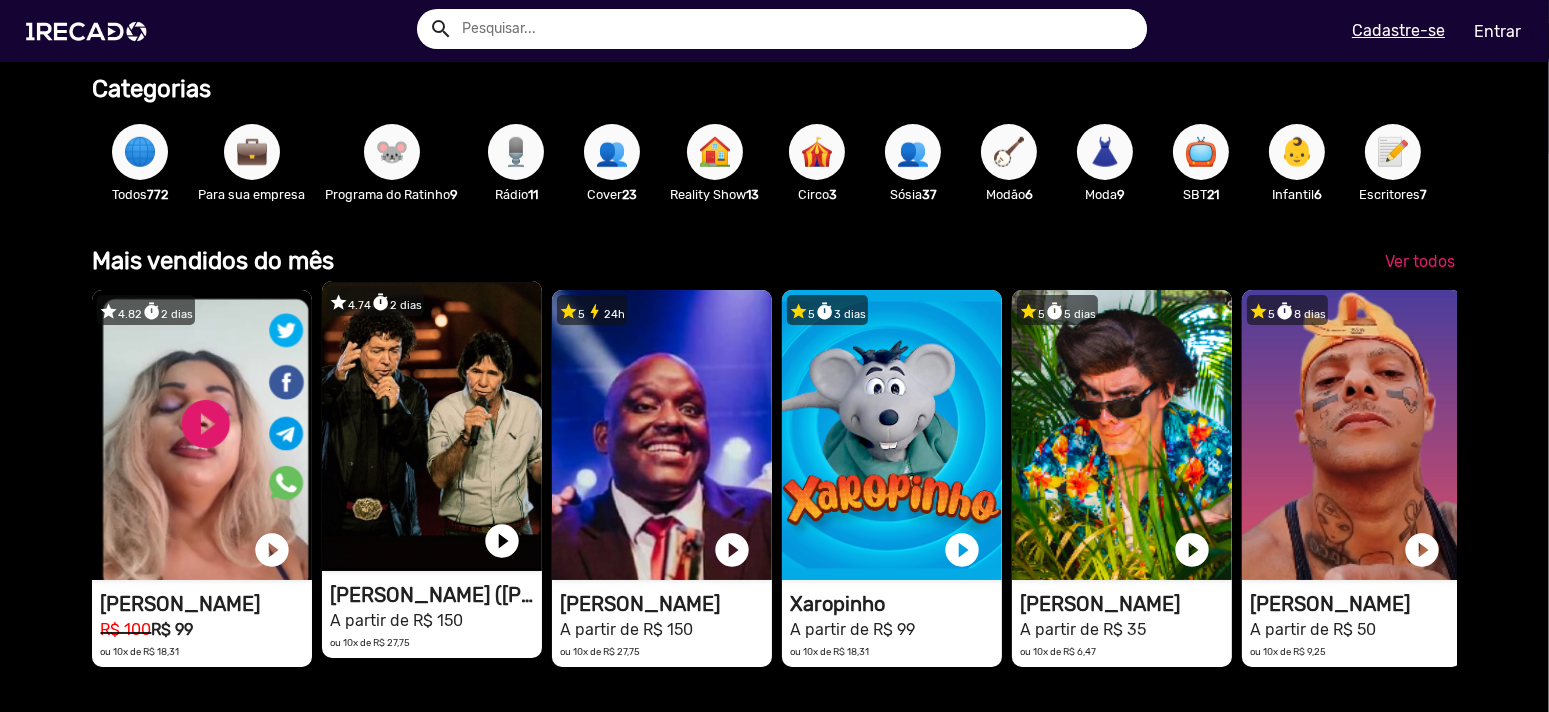 click on "1RECADO vídeos dedicados para fãs e empresas" at bounding box center [202, 435] 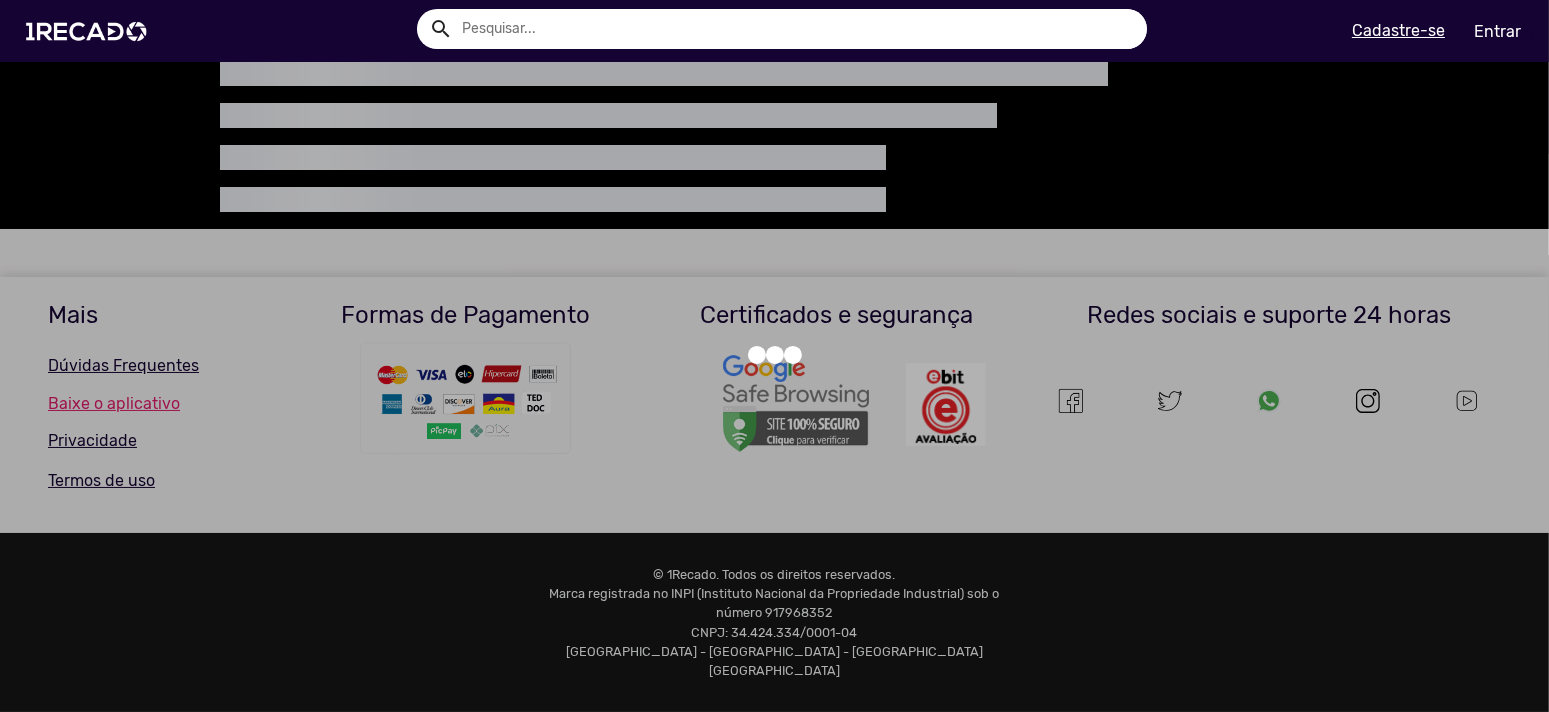 scroll, scrollTop: 0, scrollLeft: 0, axis: both 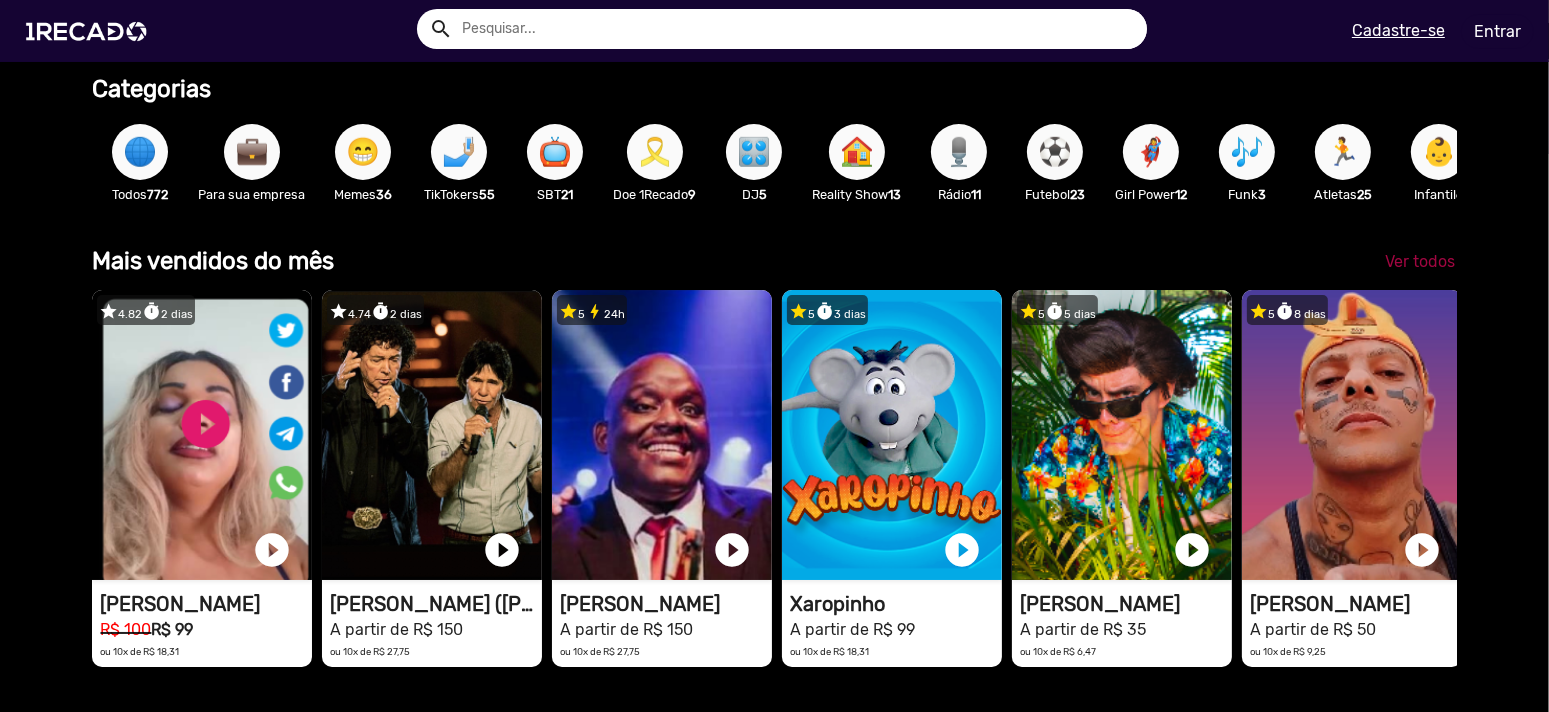 click on "Ver todos" 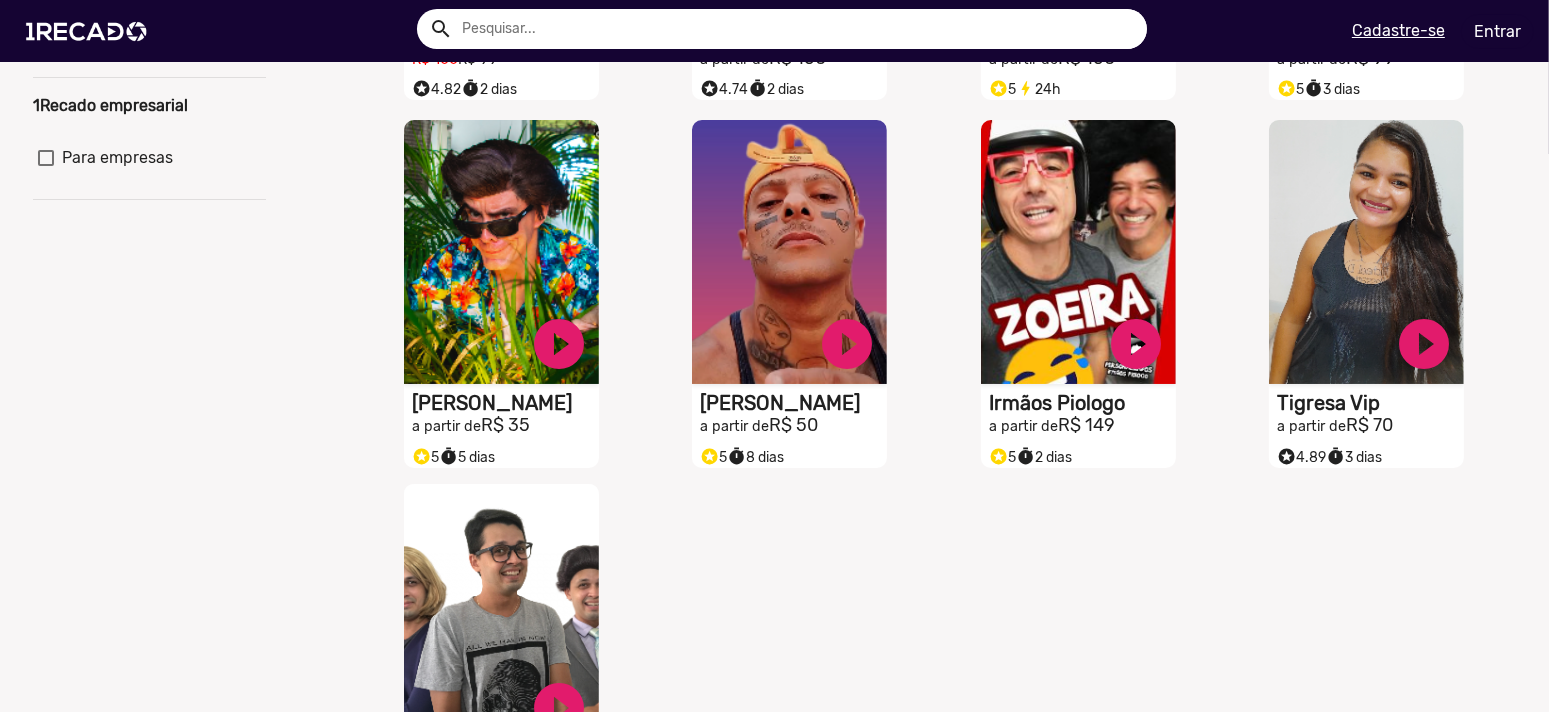 scroll, scrollTop: 466, scrollLeft: 0, axis: vertical 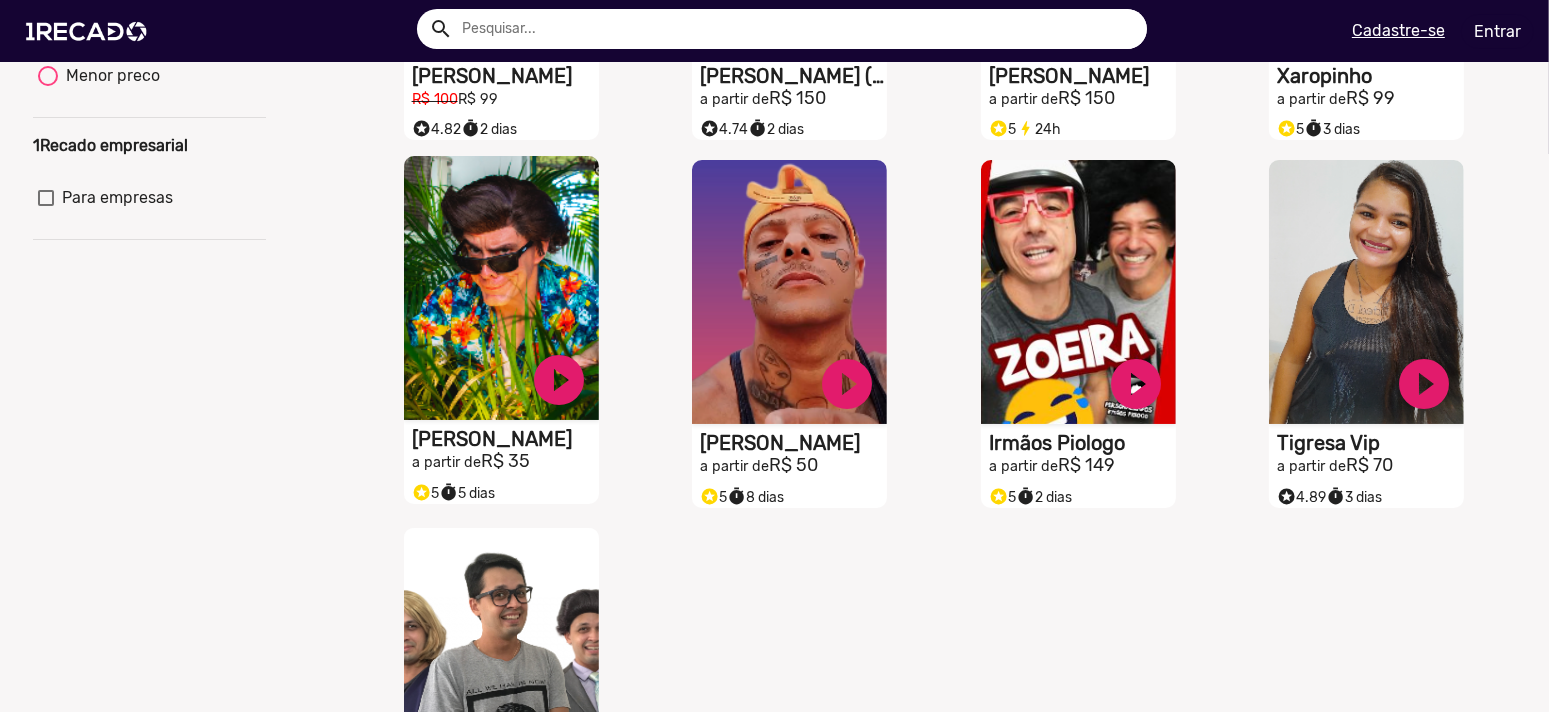 click on "S1RECADO vídeos dedicados para fãs e empresas" at bounding box center (501, -75) 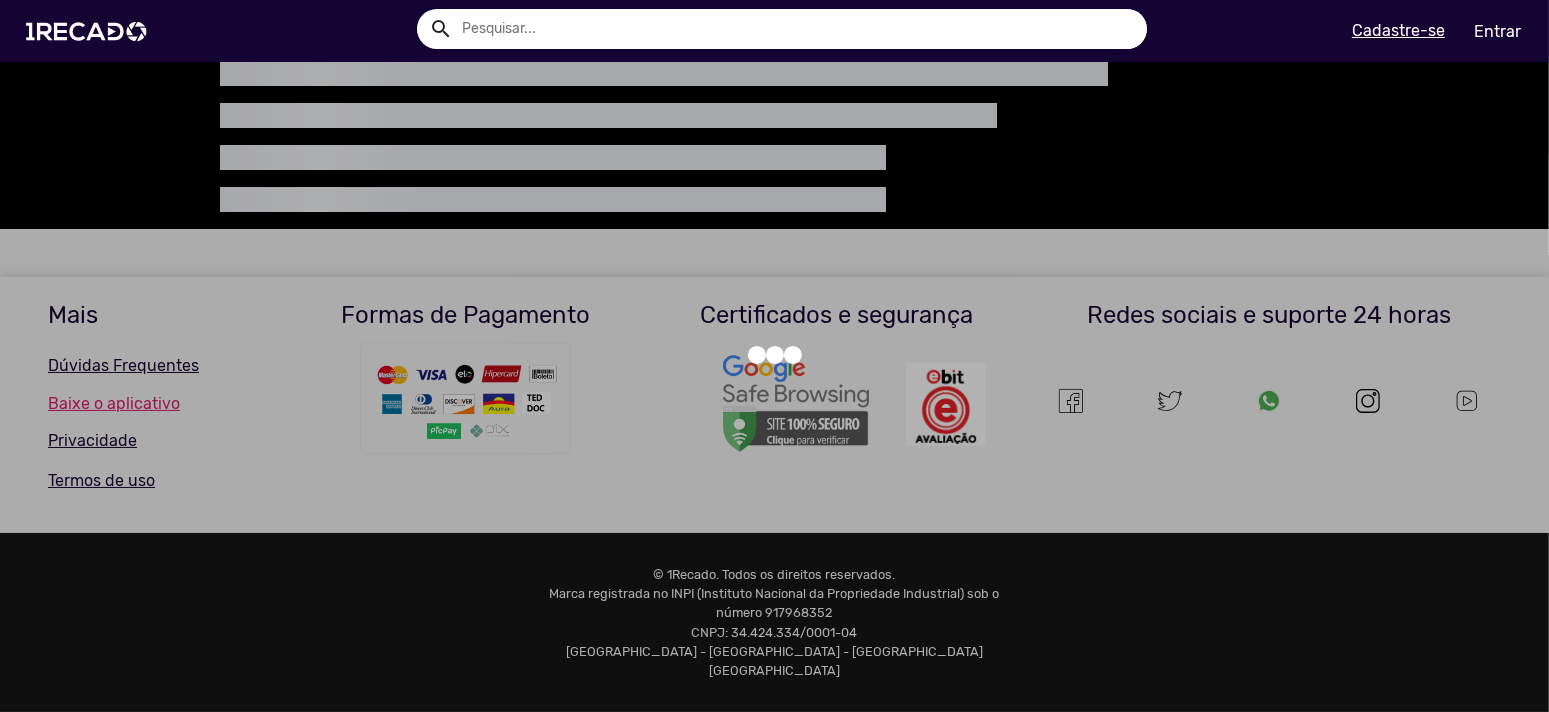 scroll, scrollTop: 0, scrollLeft: 0, axis: both 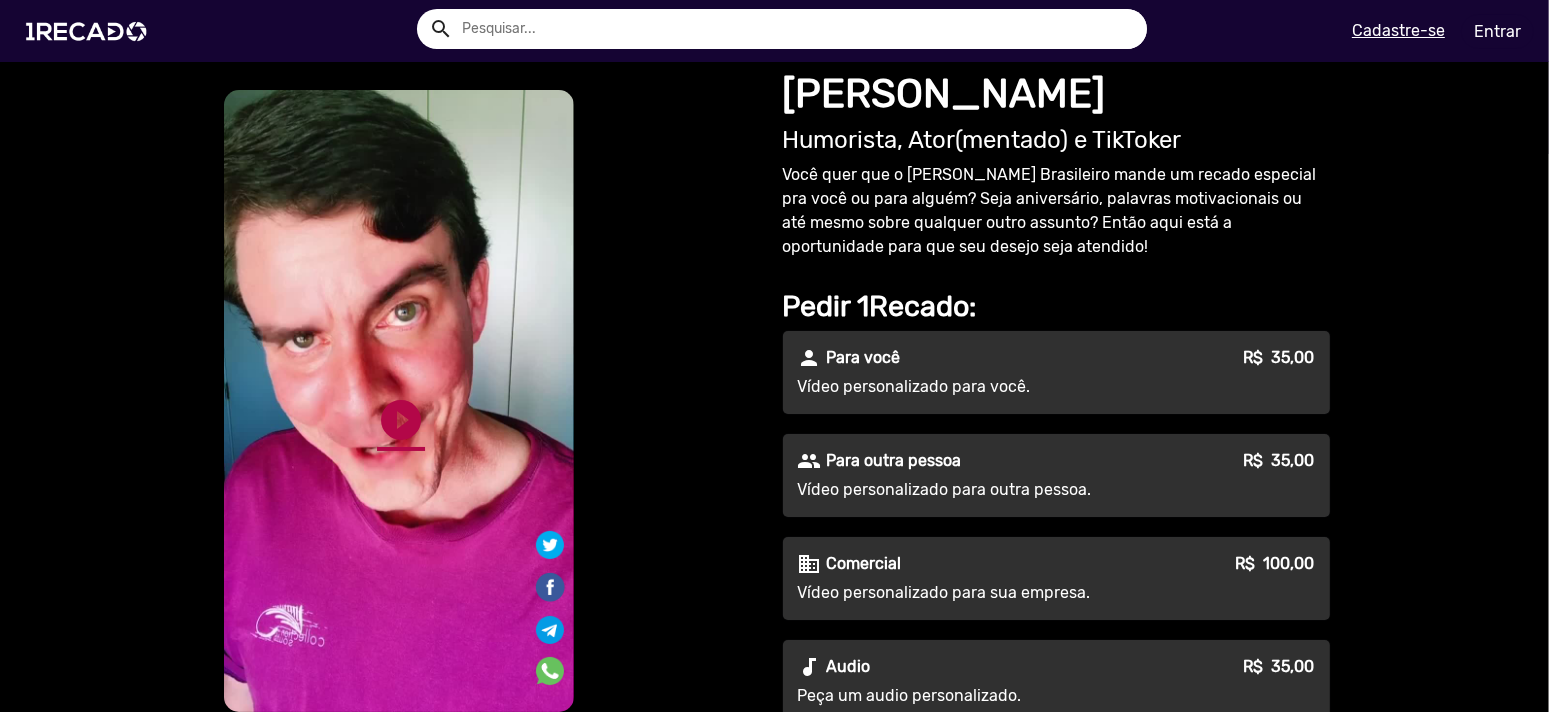click on "play_circle_filled" 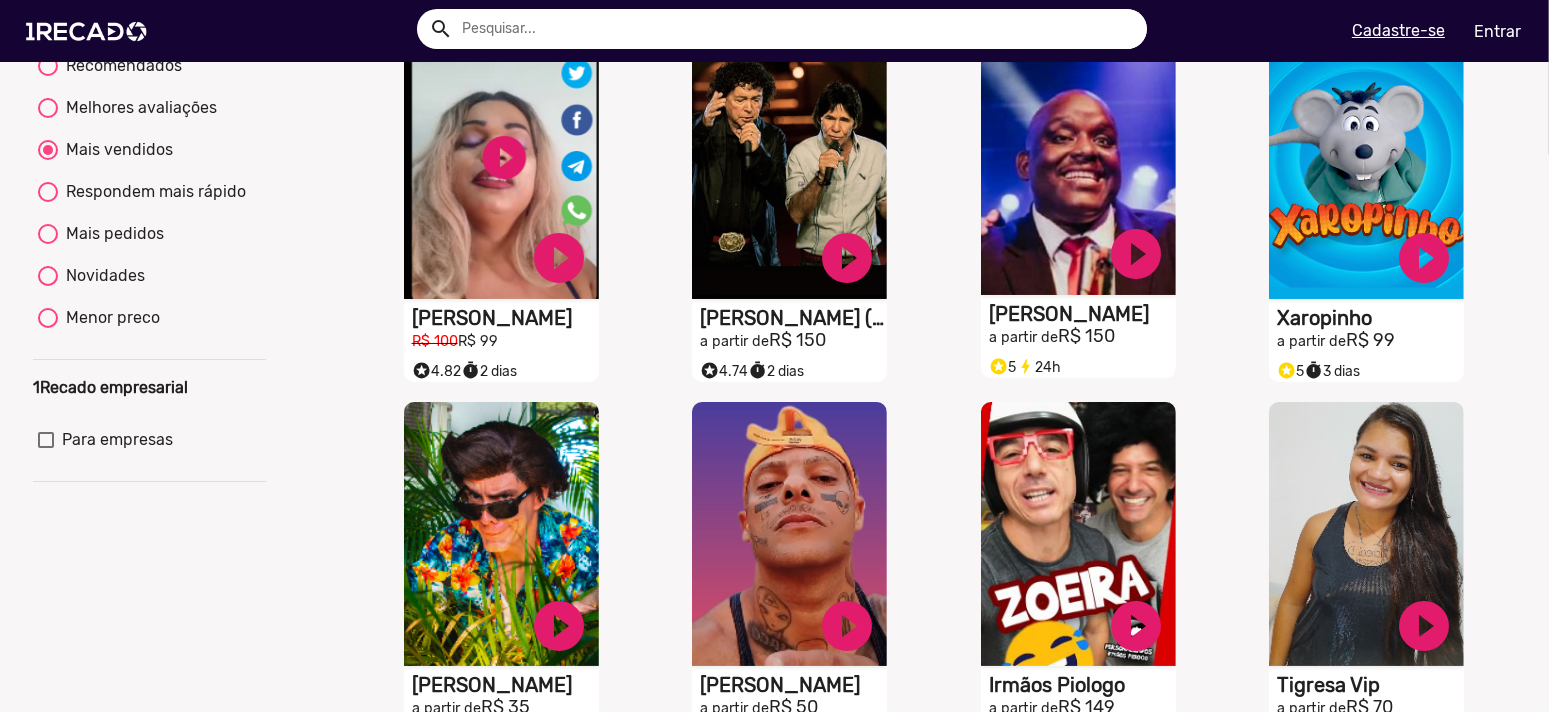 scroll, scrollTop: 233, scrollLeft: 0, axis: vertical 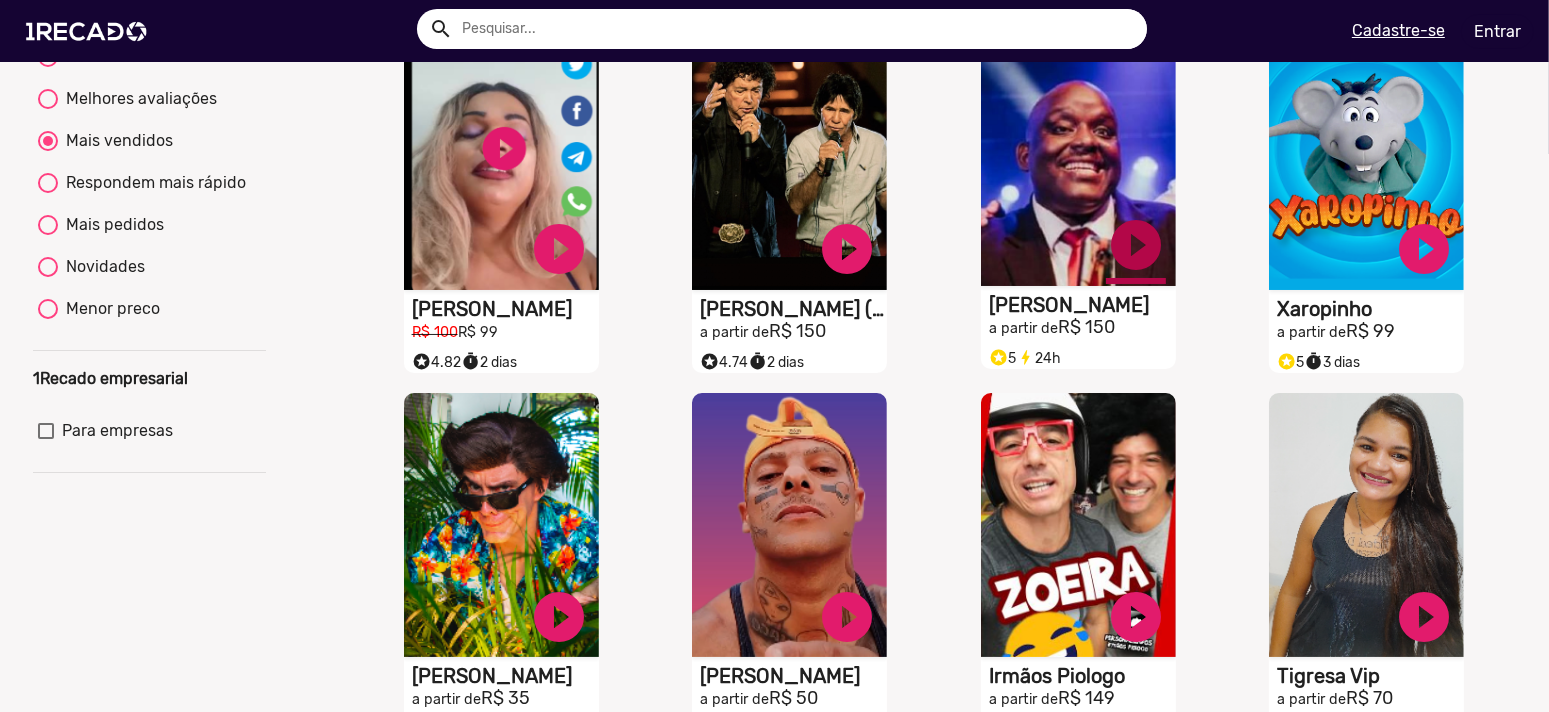 click on "play_circle_filled" at bounding box center [559, 249] 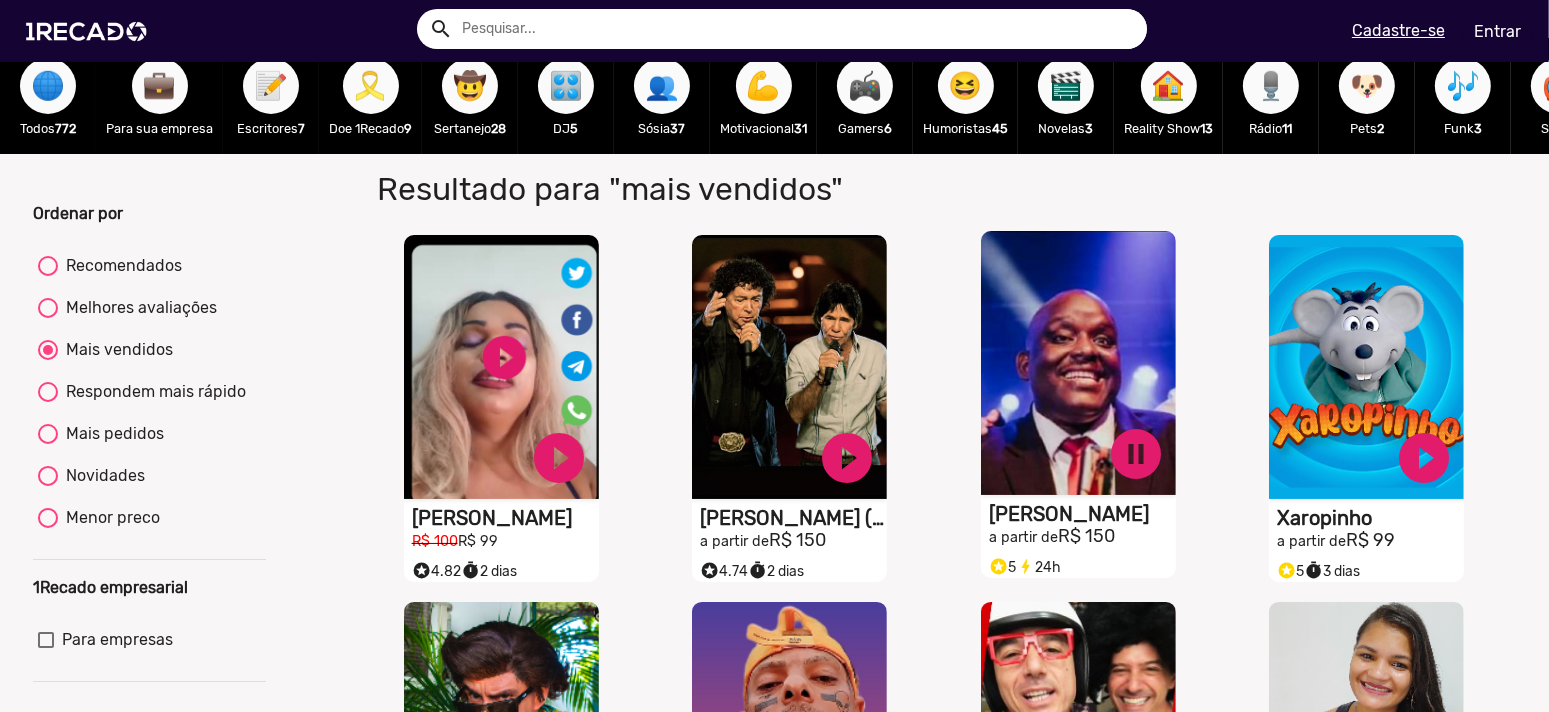 scroll, scrollTop: 0, scrollLeft: 0, axis: both 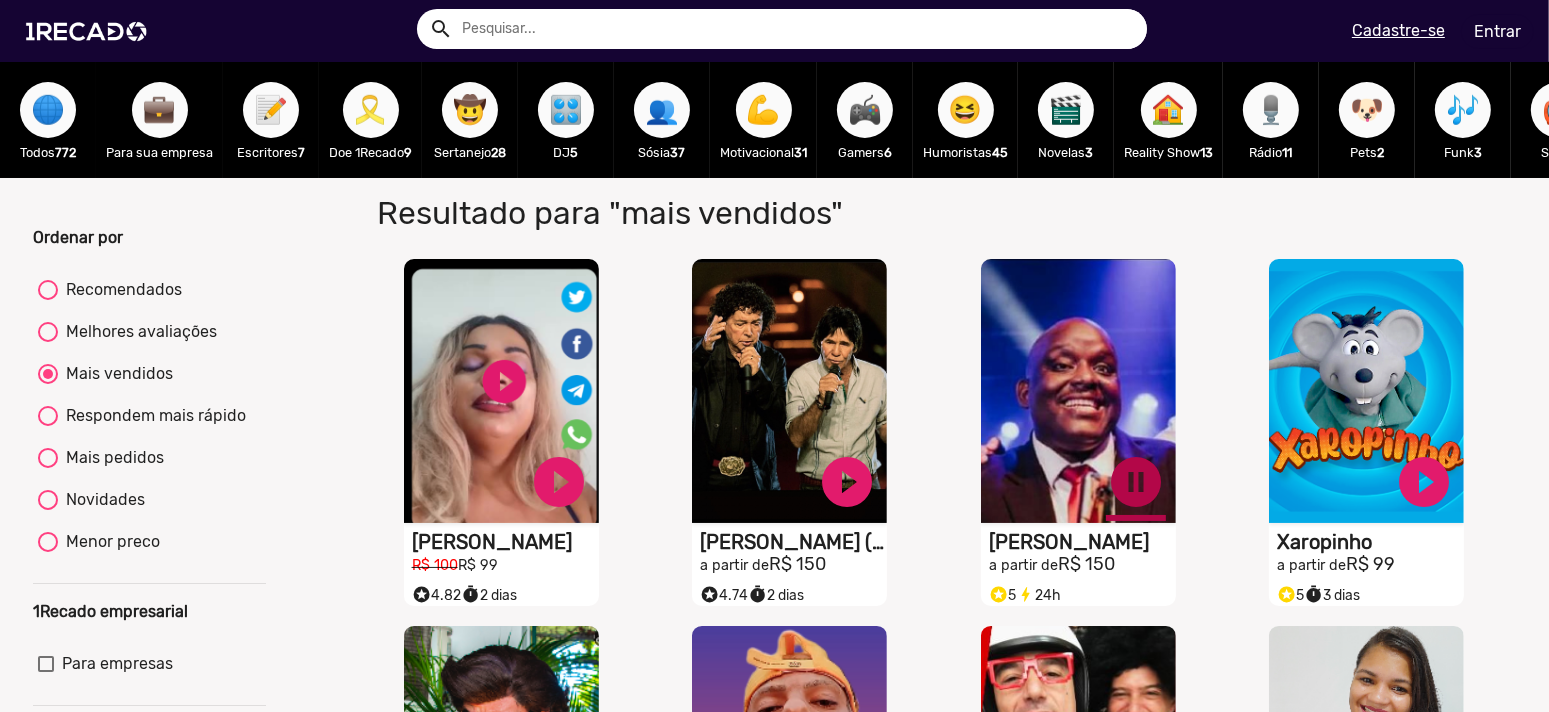 click on "pause_circle" at bounding box center (559, 482) 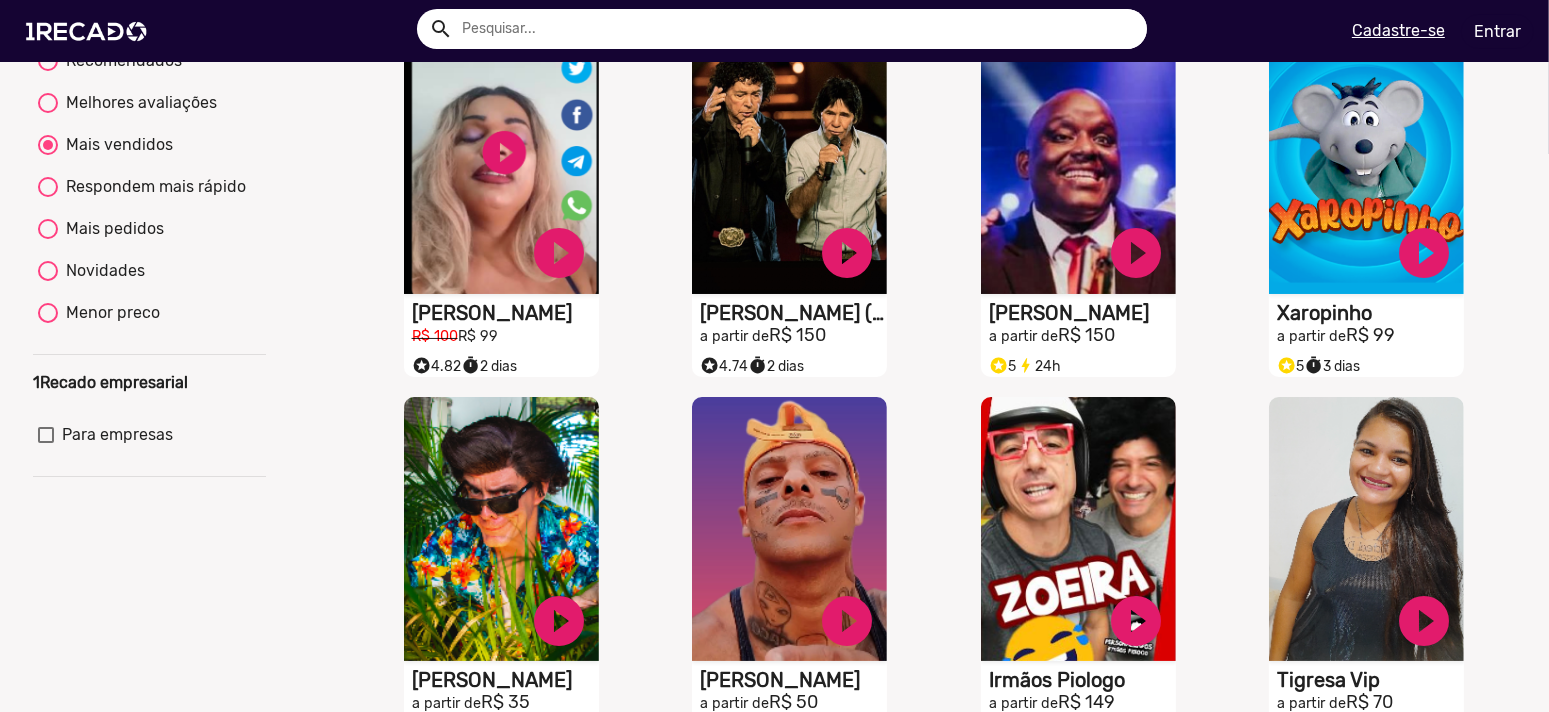 scroll, scrollTop: 466, scrollLeft: 0, axis: vertical 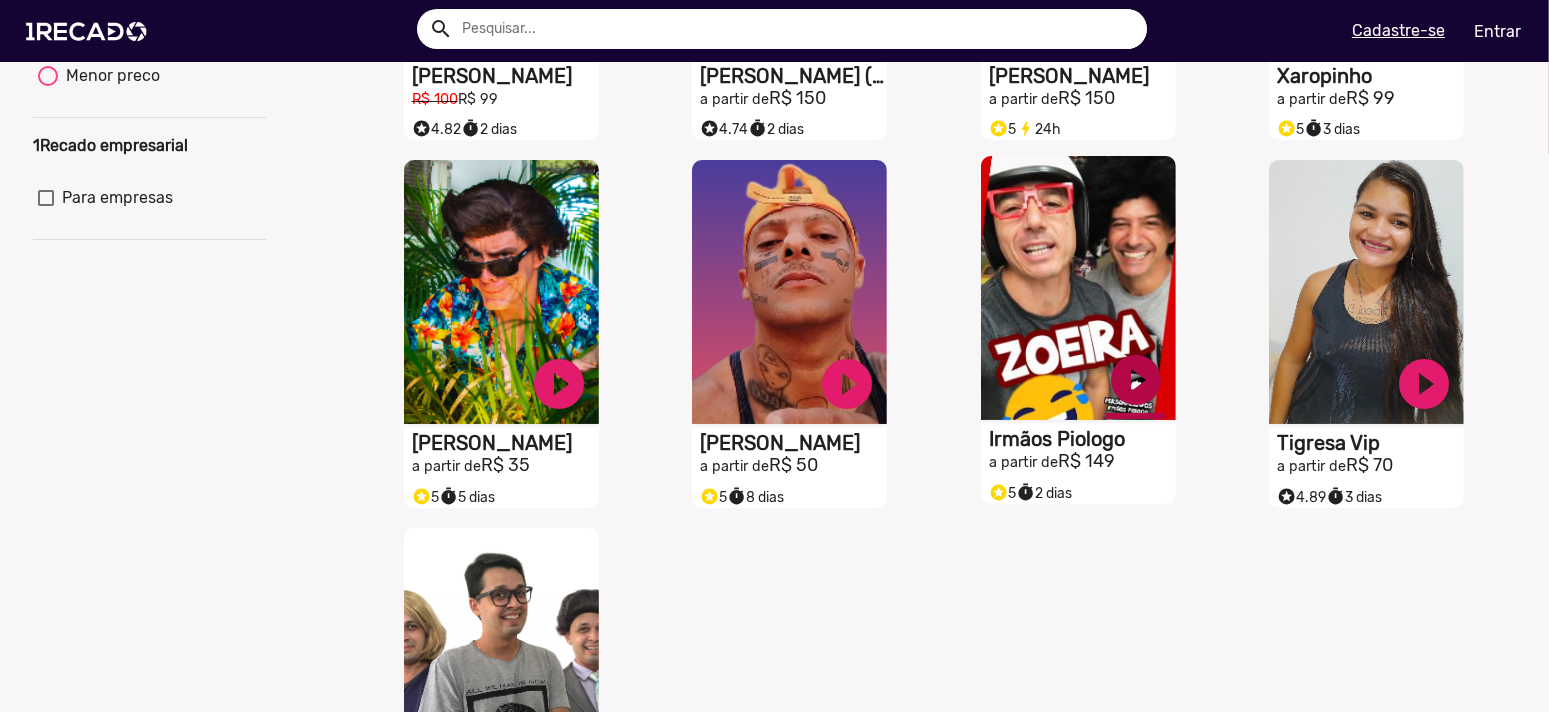 click on "play_circle_filled" at bounding box center (559, 16) 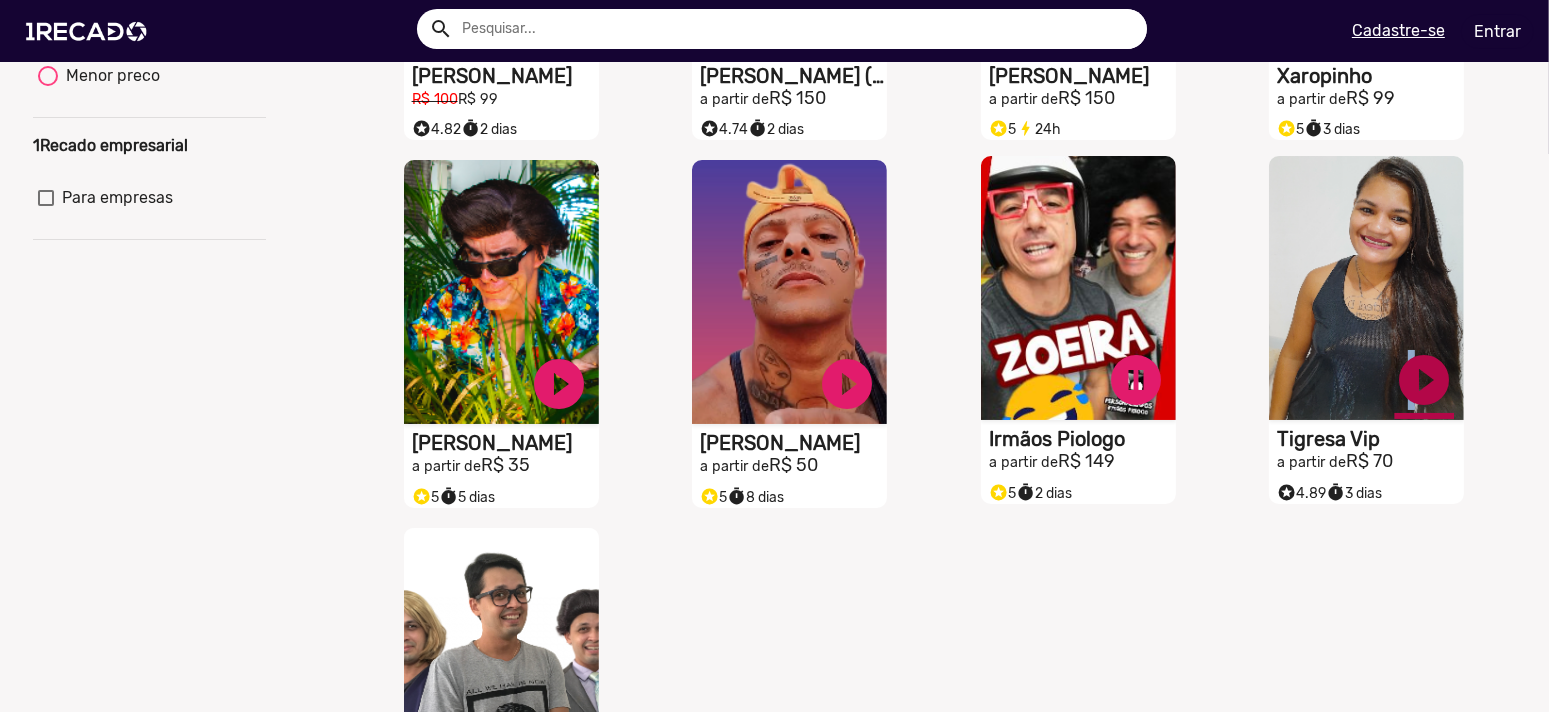 click on "play_circle_filled" at bounding box center [559, 16] 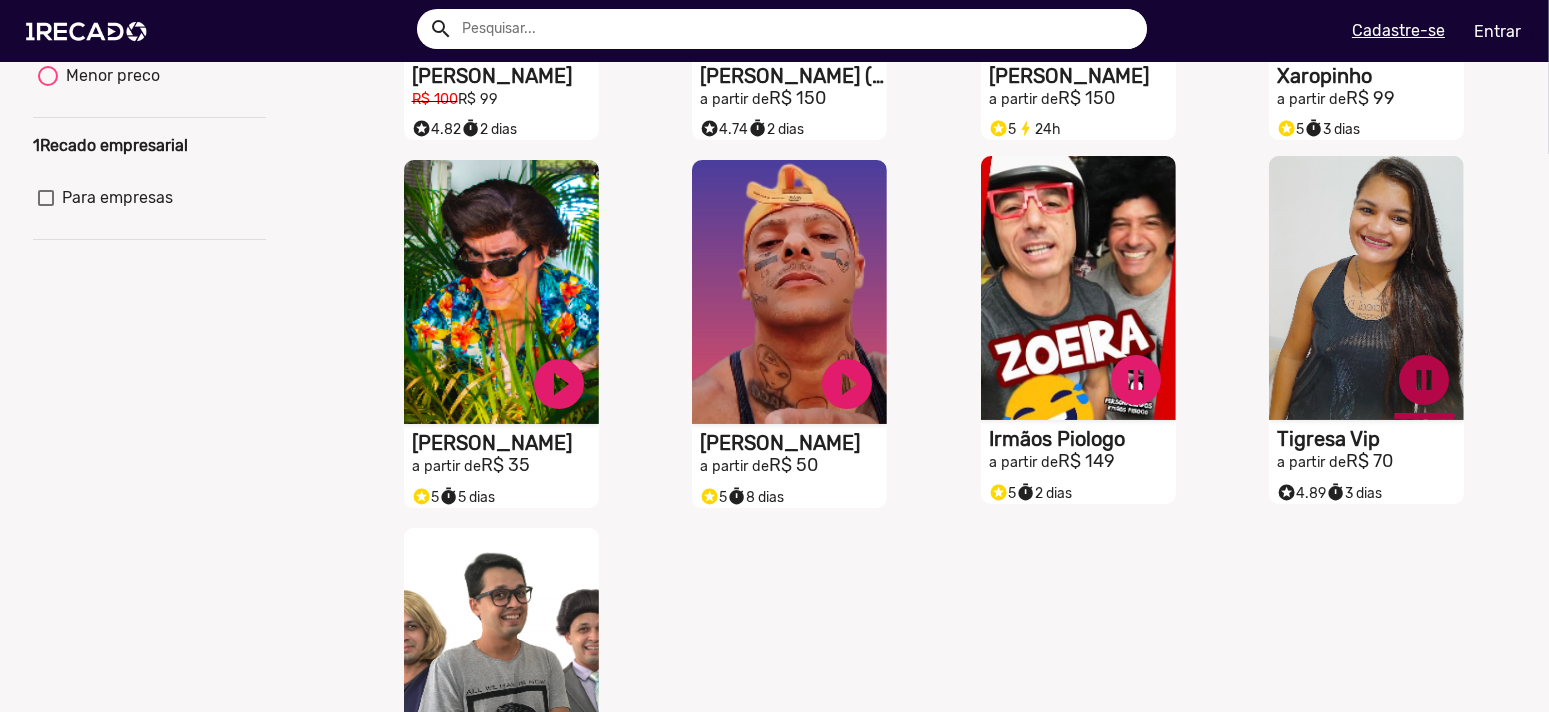 click on "pause_circle" at bounding box center (559, 16) 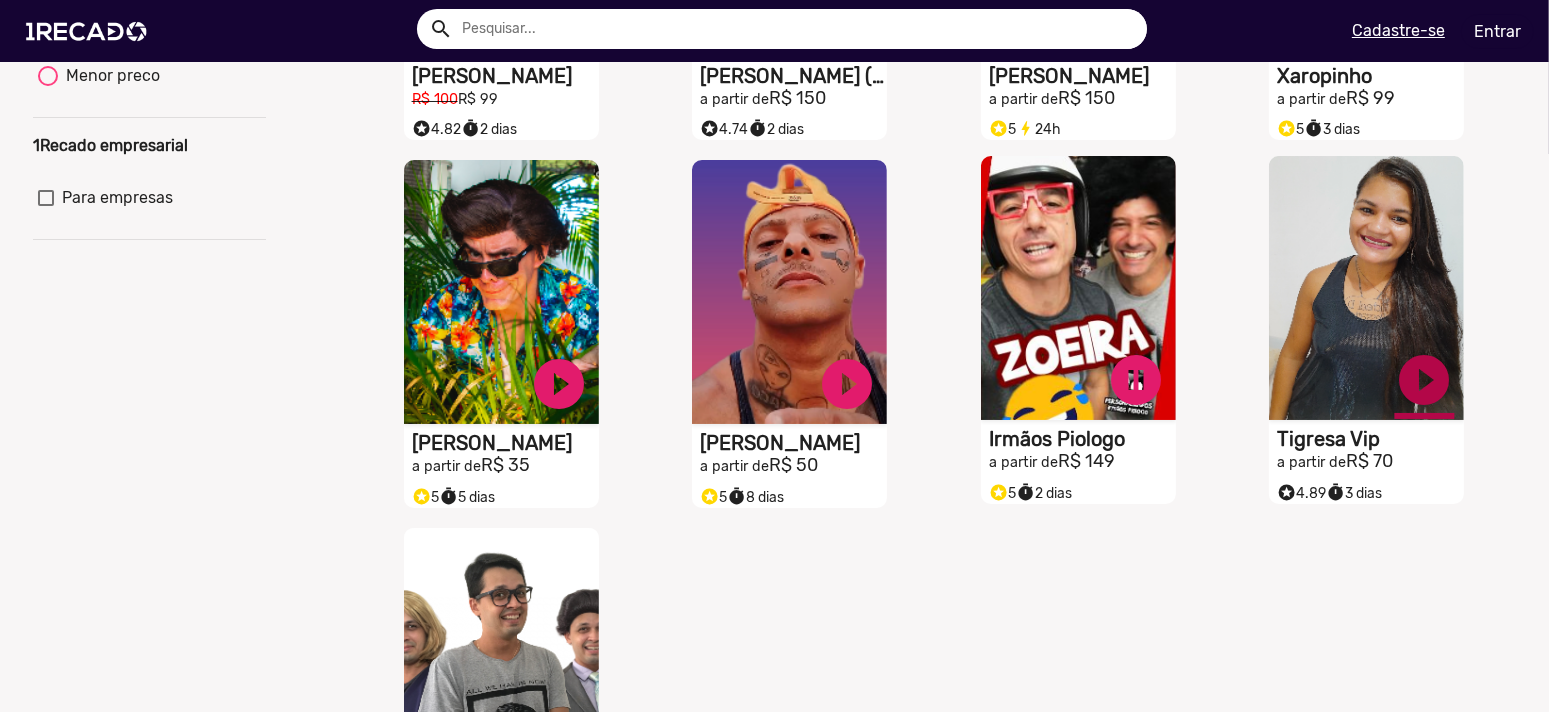 click on "play_circle_filled" at bounding box center [559, 16] 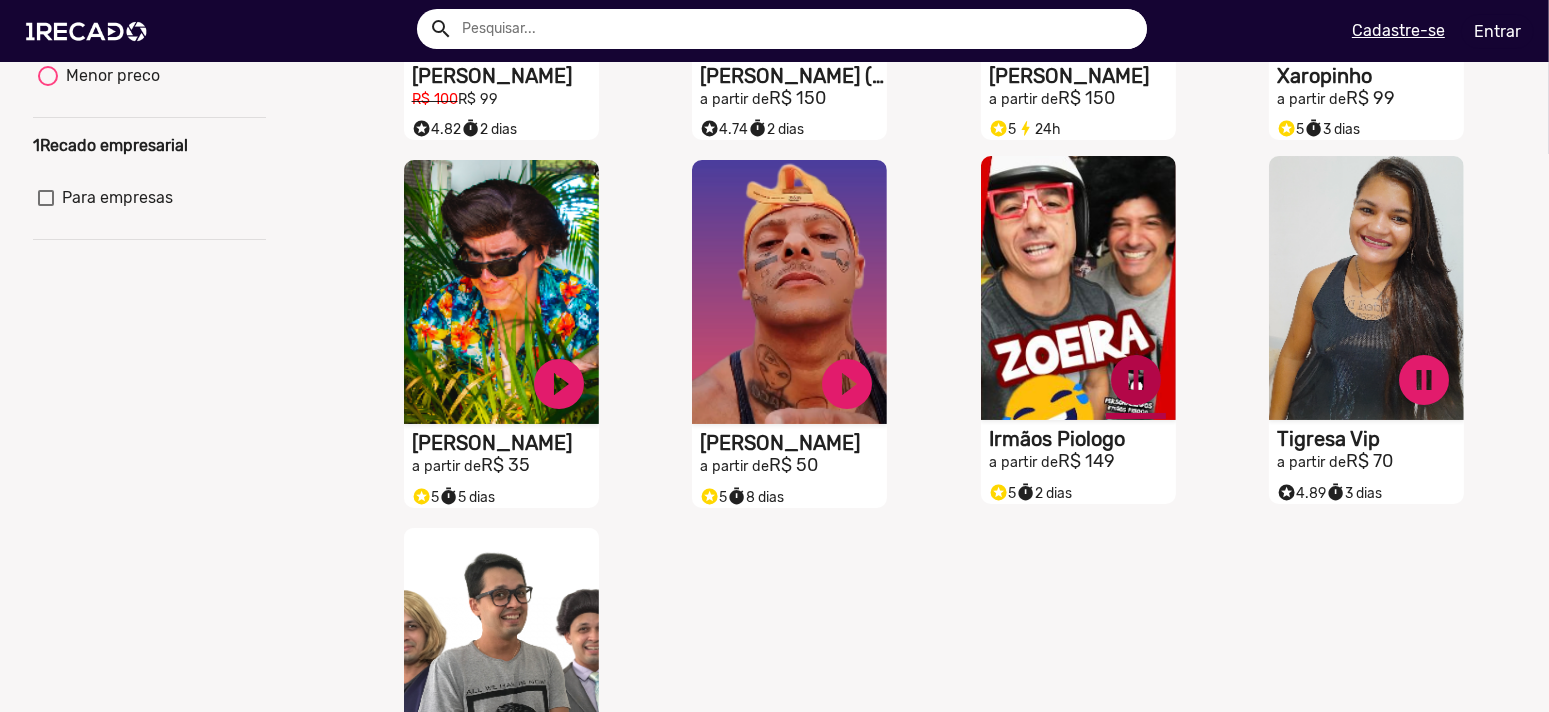 click on "pause_circle" at bounding box center [559, 16] 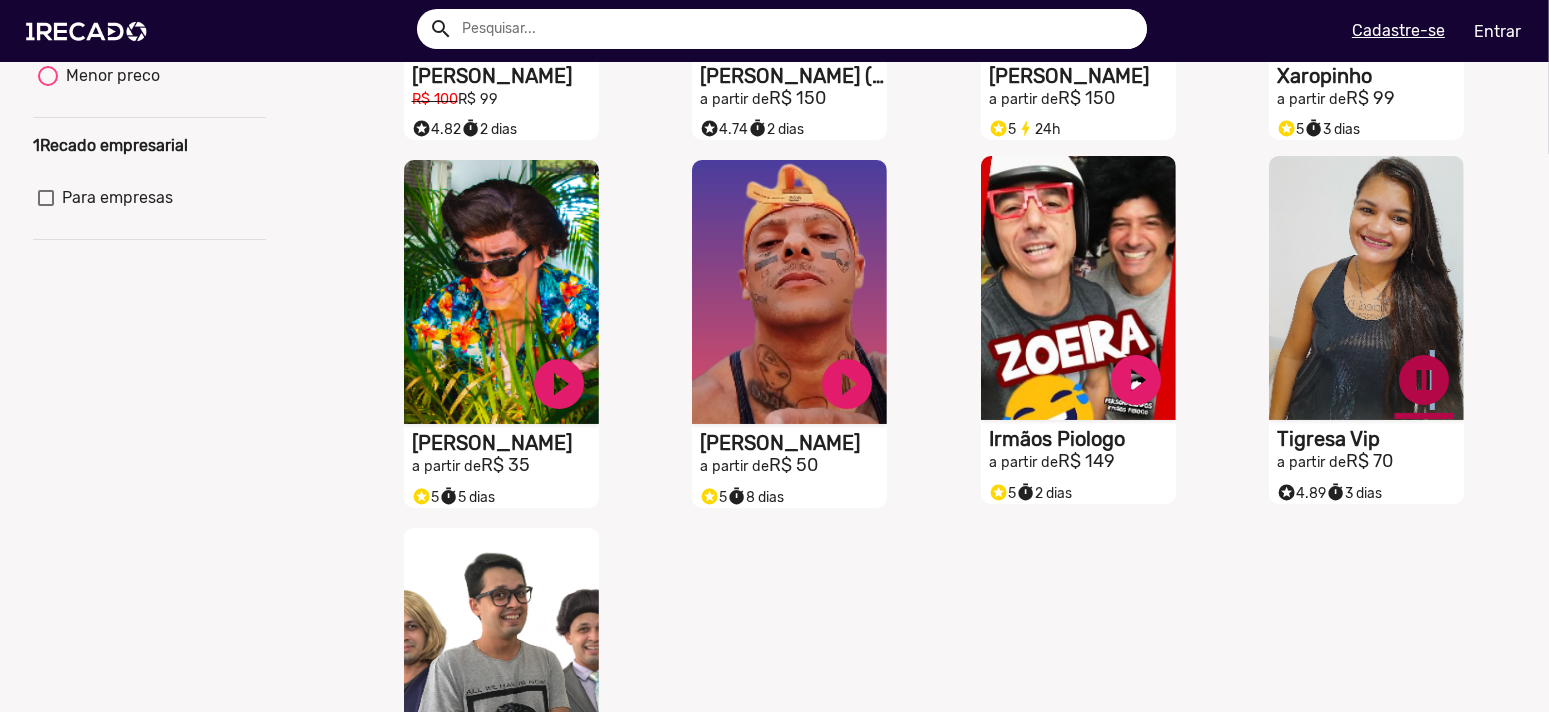 click on "pause_circle" at bounding box center [559, 16] 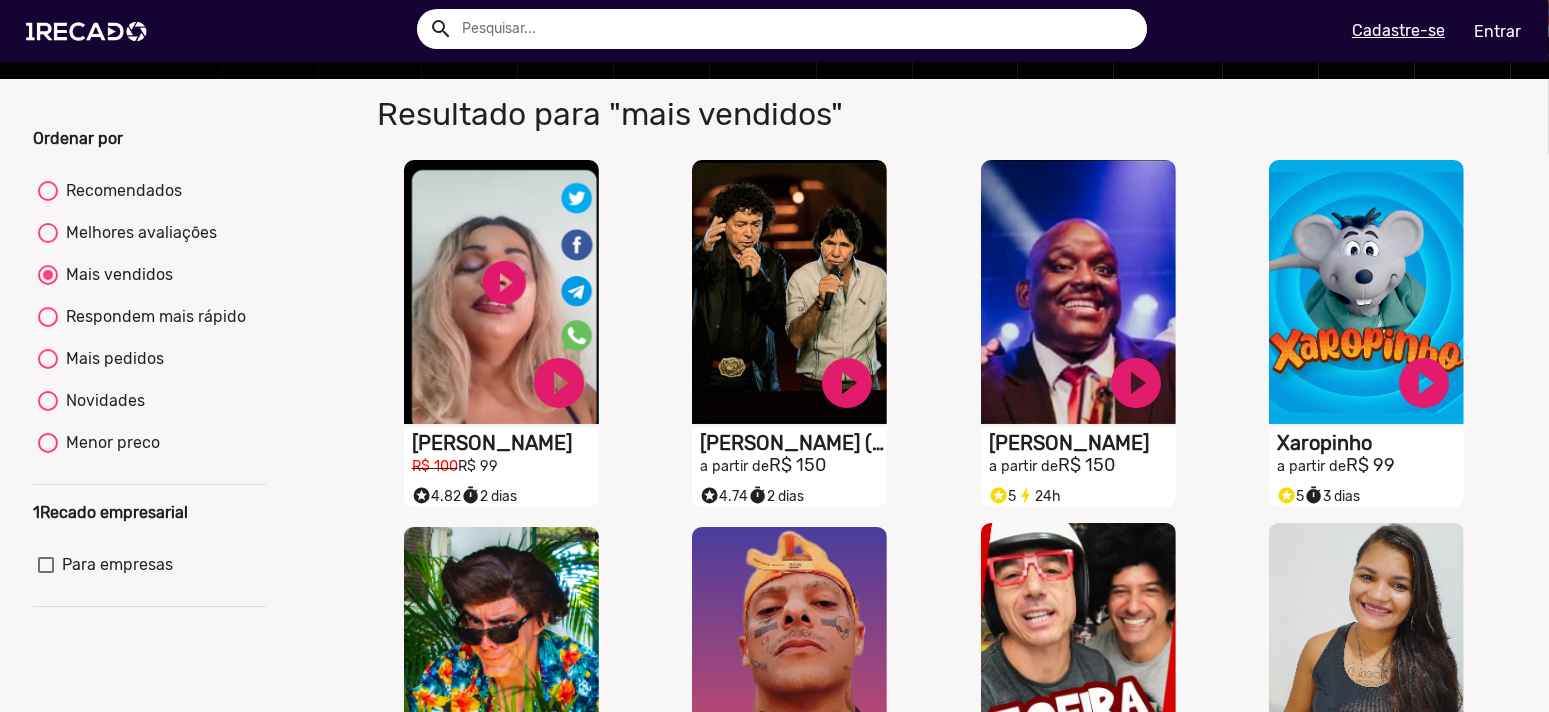 scroll, scrollTop: 0, scrollLeft: 0, axis: both 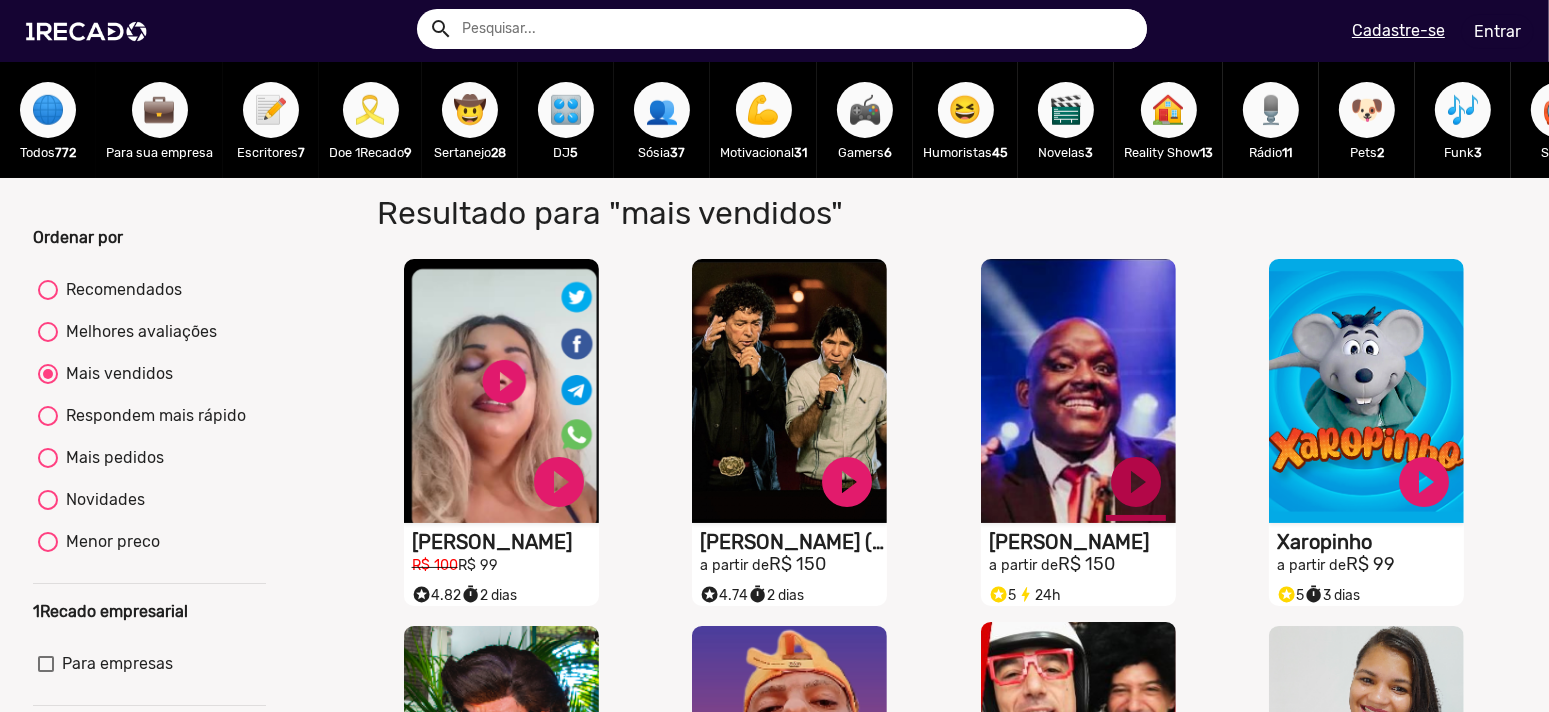 click on "play_circle_filled" at bounding box center [559, 482] 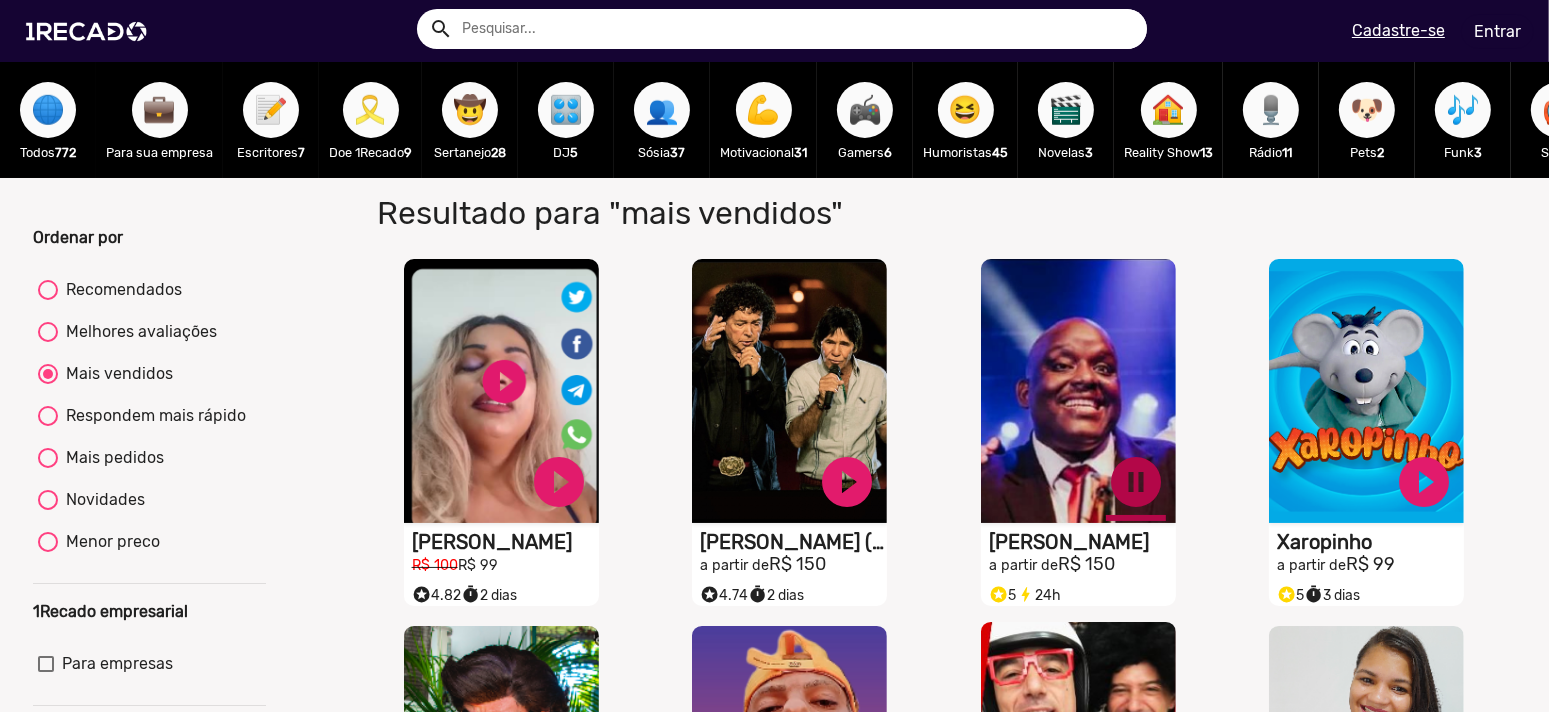 click on "pause_circle" at bounding box center (559, 482) 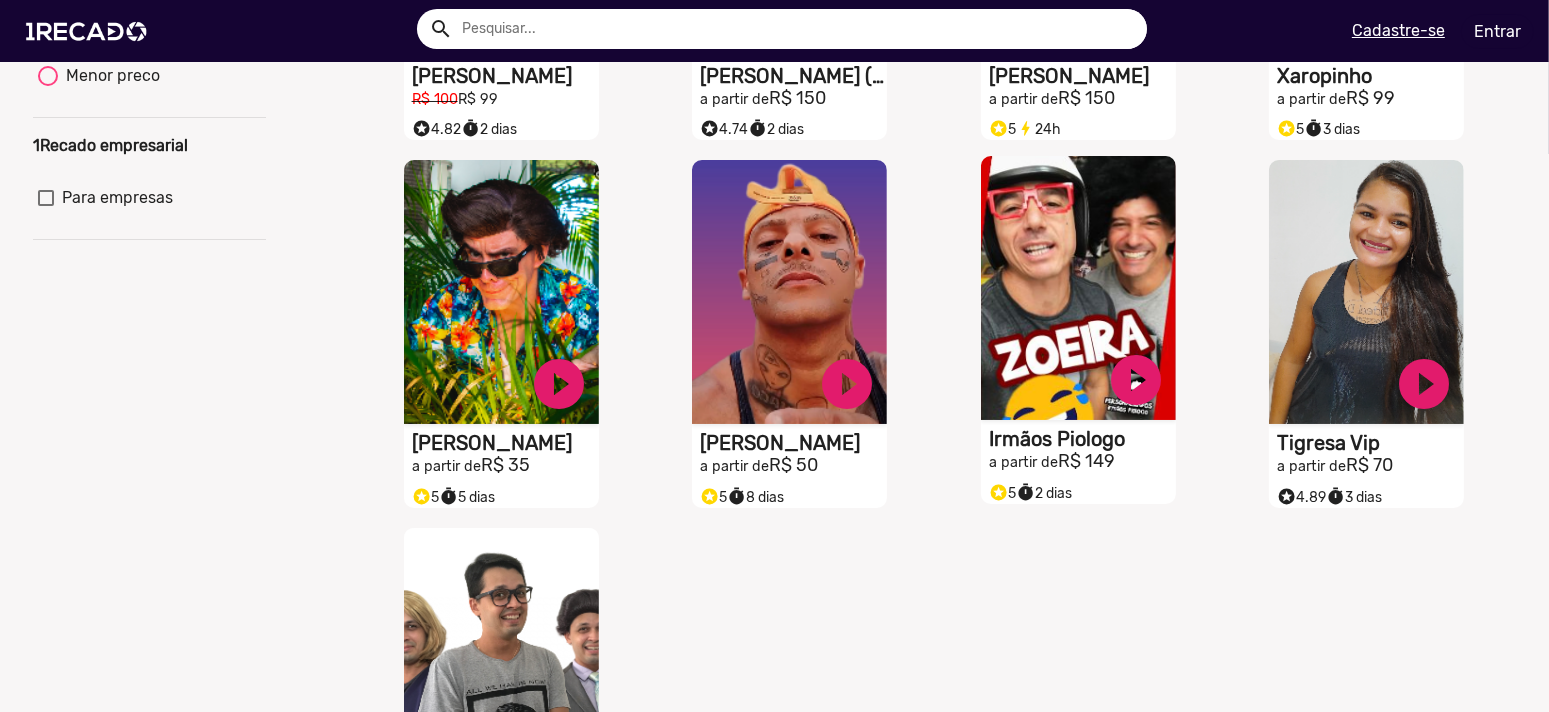 scroll, scrollTop: 933, scrollLeft: 0, axis: vertical 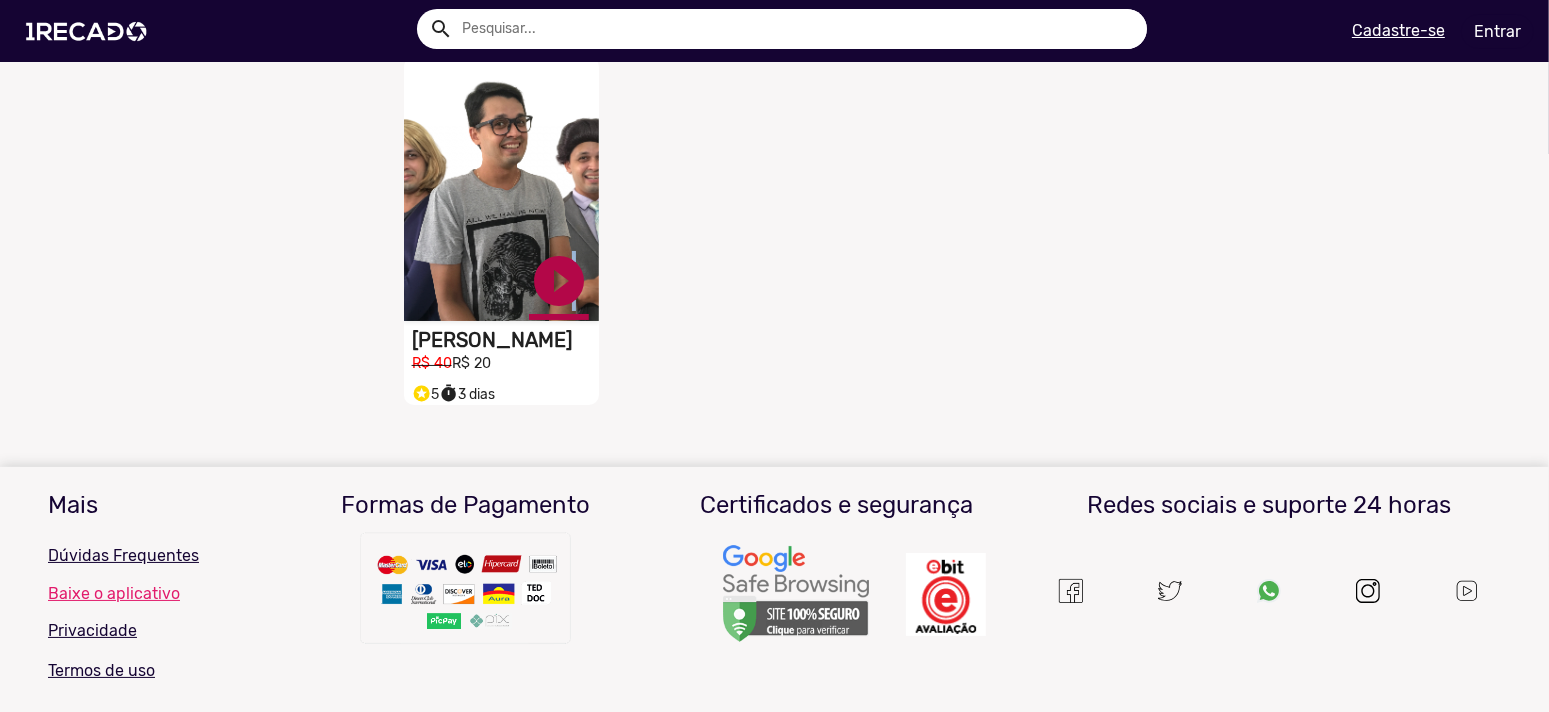 click on "play_circle_filled" at bounding box center [559, -451] 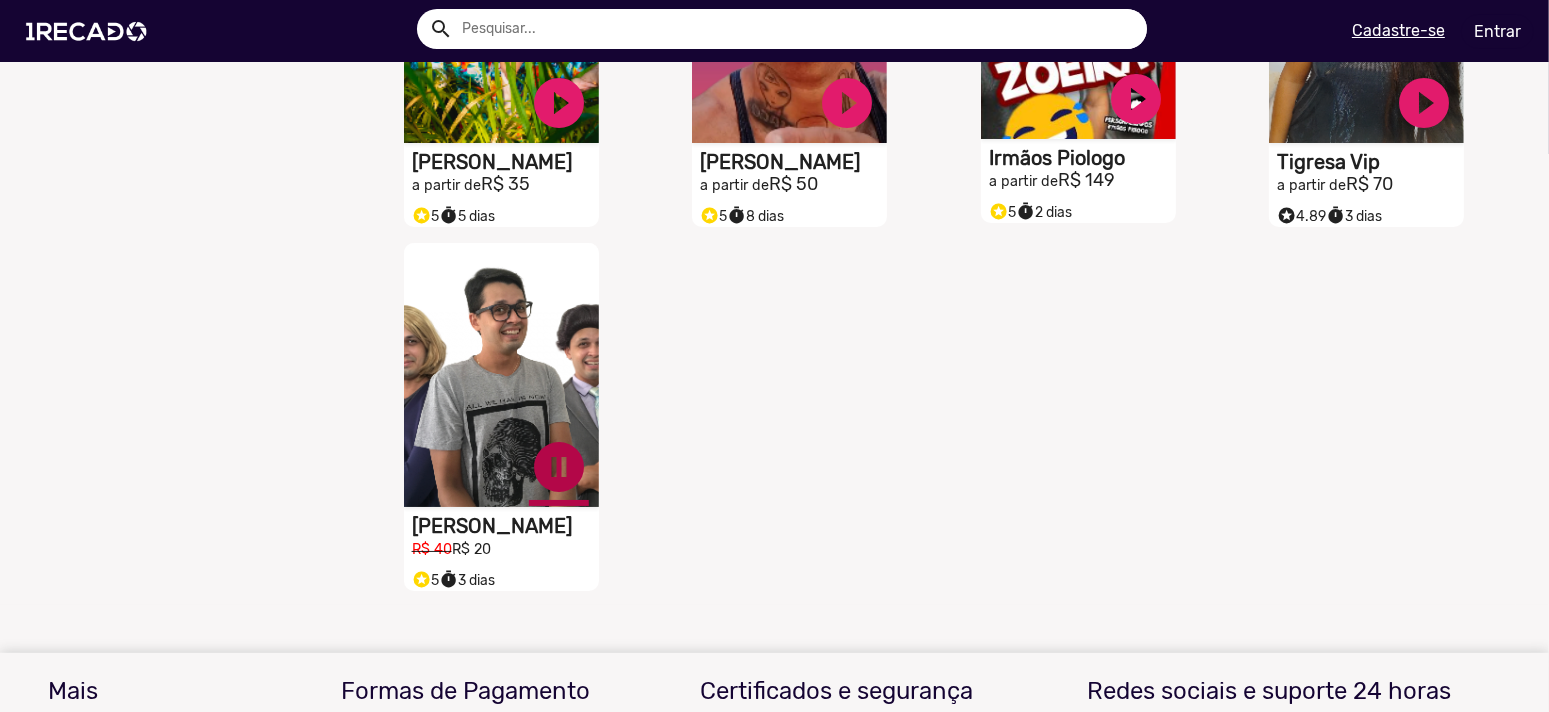 scroll, scrollTop: 700, scrollLeft: 0, axis: vertical 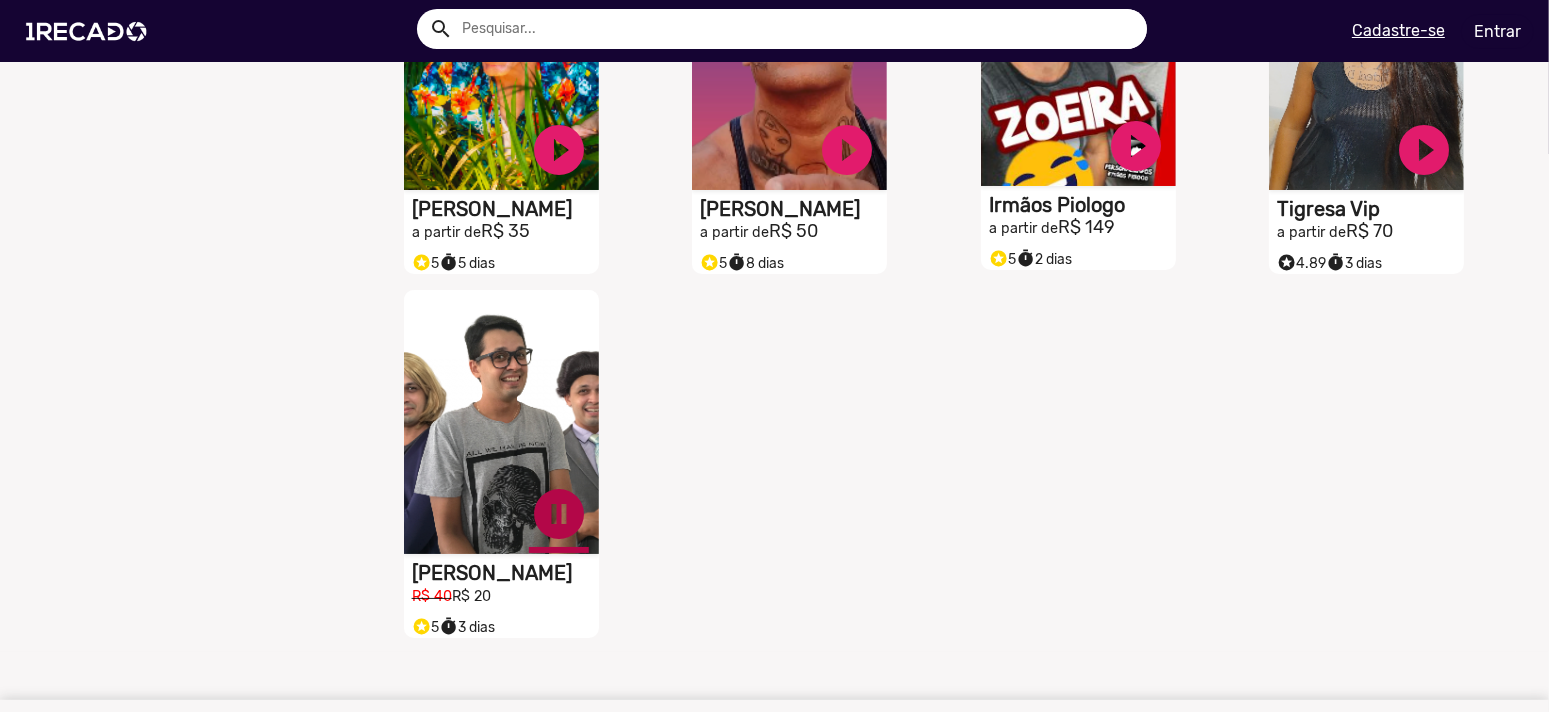 click on "pause_circle" at bounding box center (559, -218) 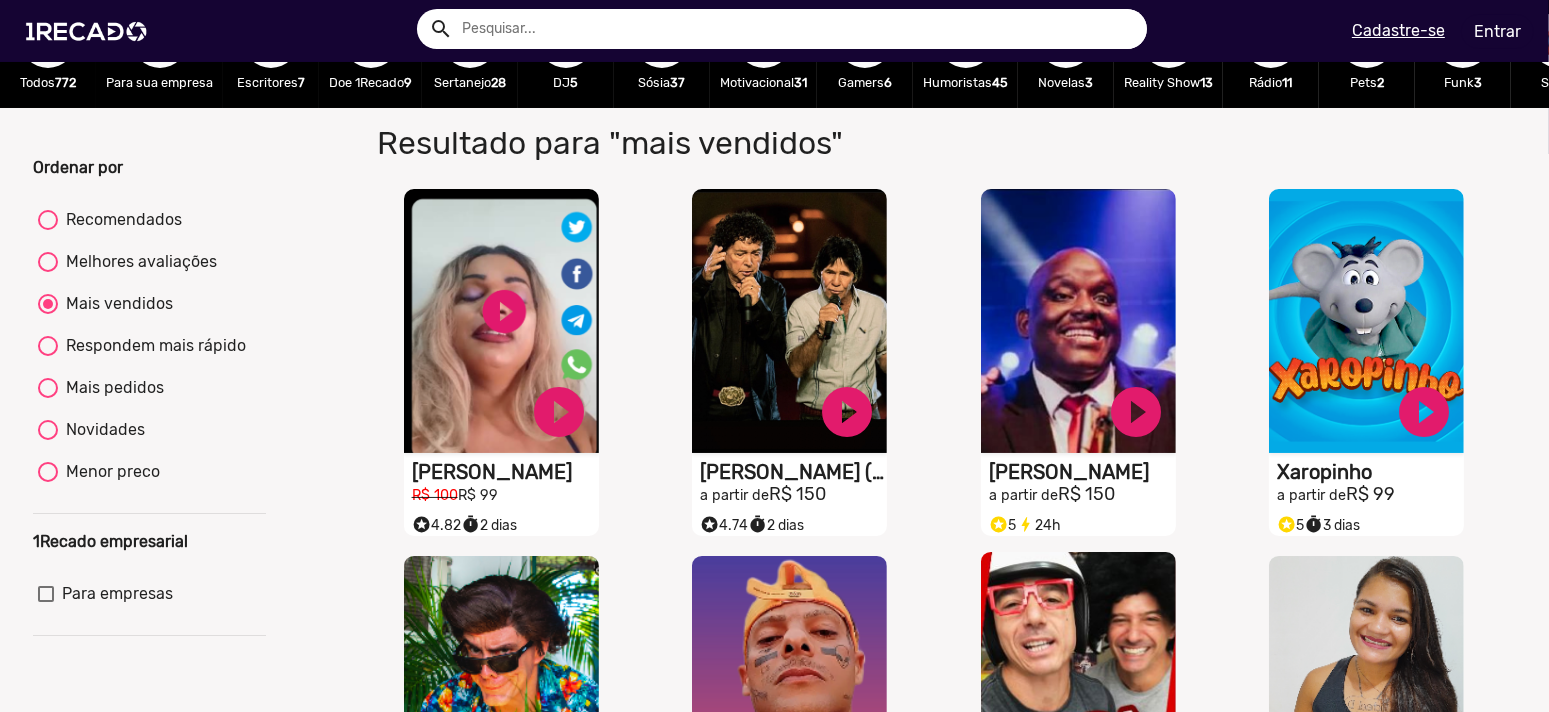 scroll, scrollTop: 0, scrollLeft: 0, axis: both 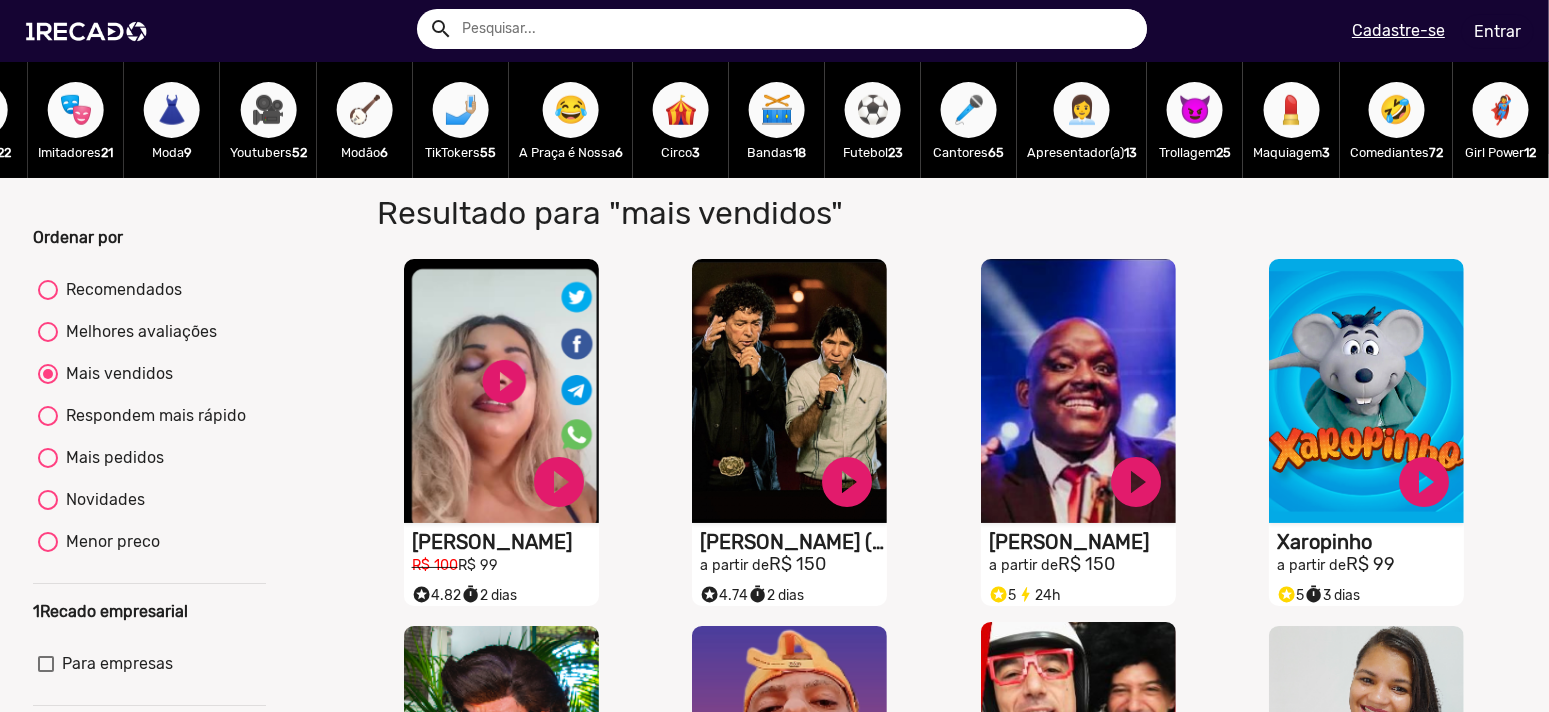click on "😈" at bounding box center (1195, 110) 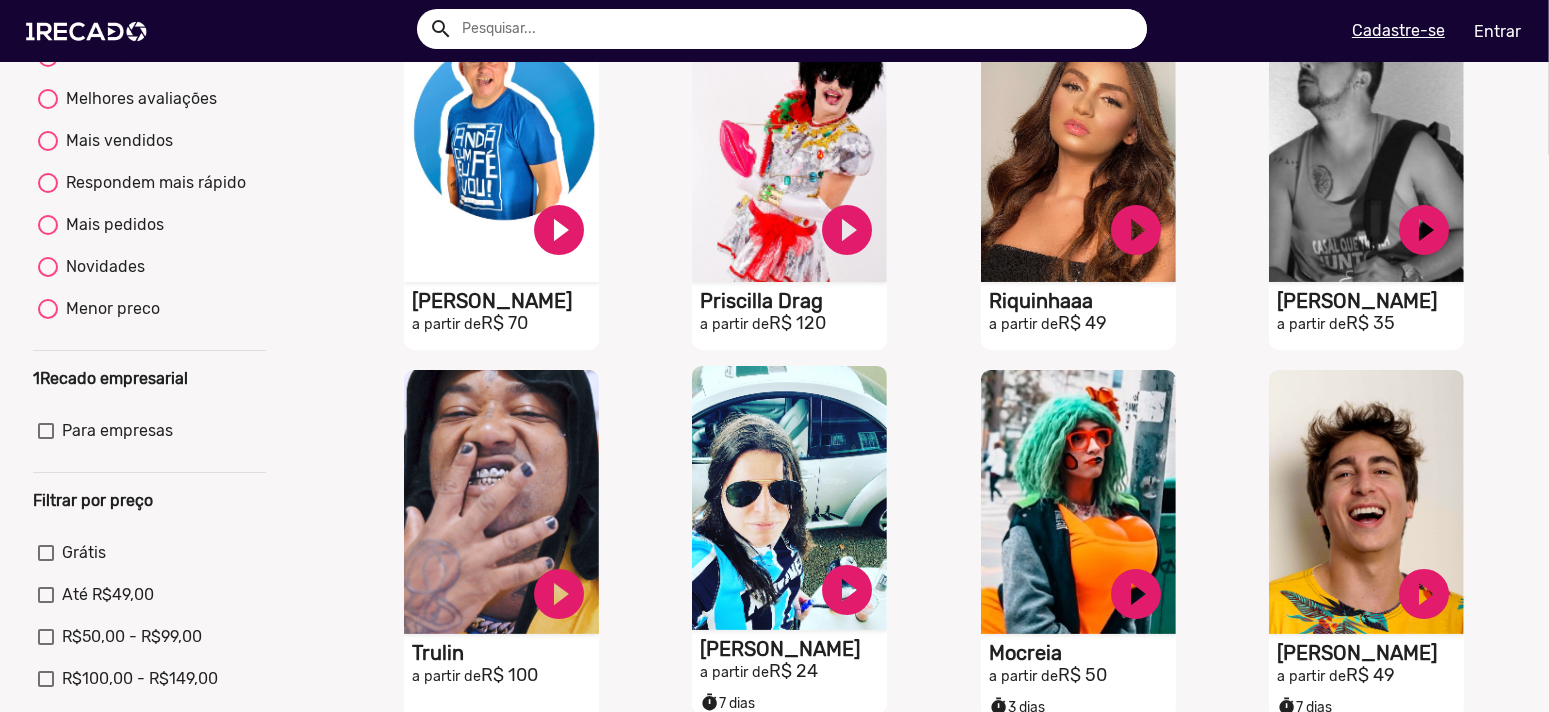 scroll, scrollTop: 466, scrollLeft: 0, axis: vertical 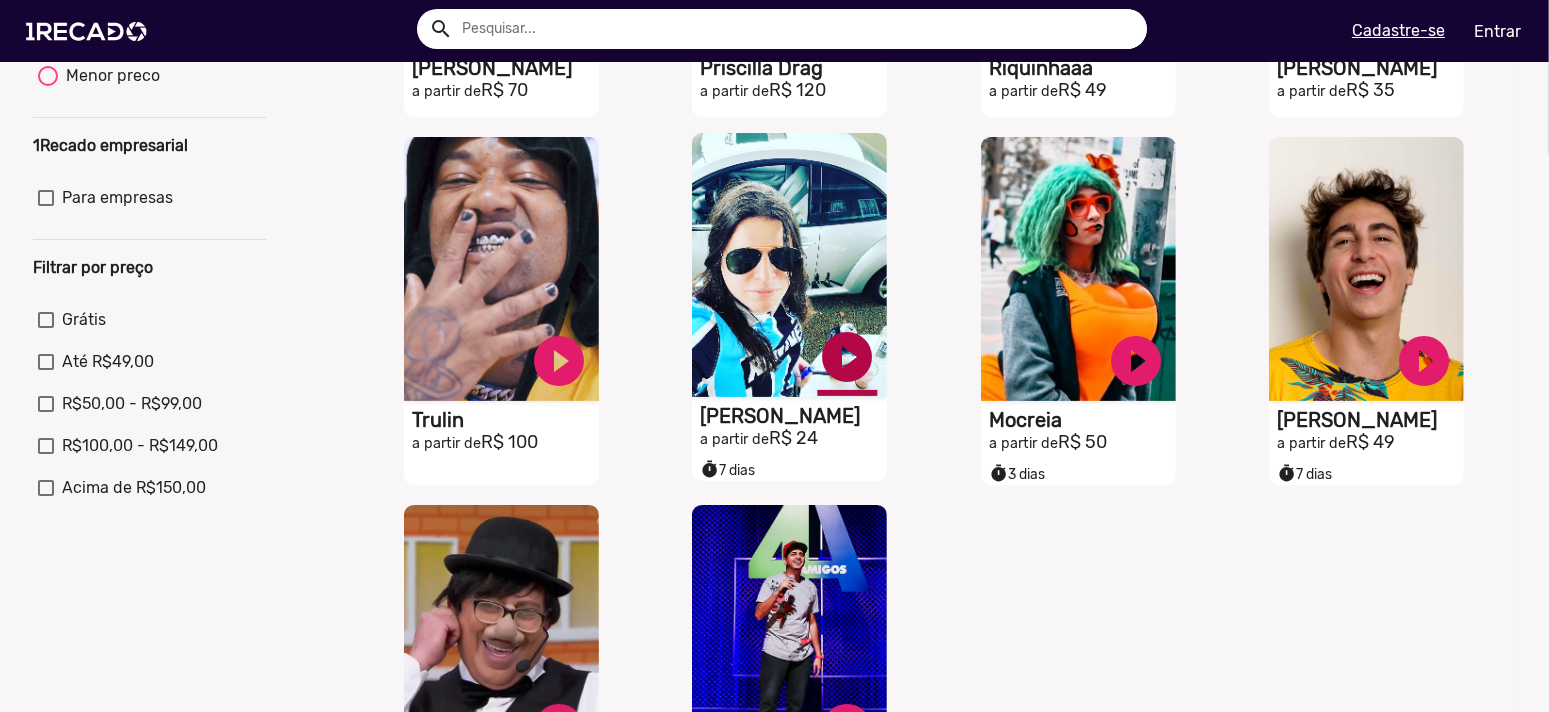 click on "play_circle_filled" at bounding box center (559, -3) 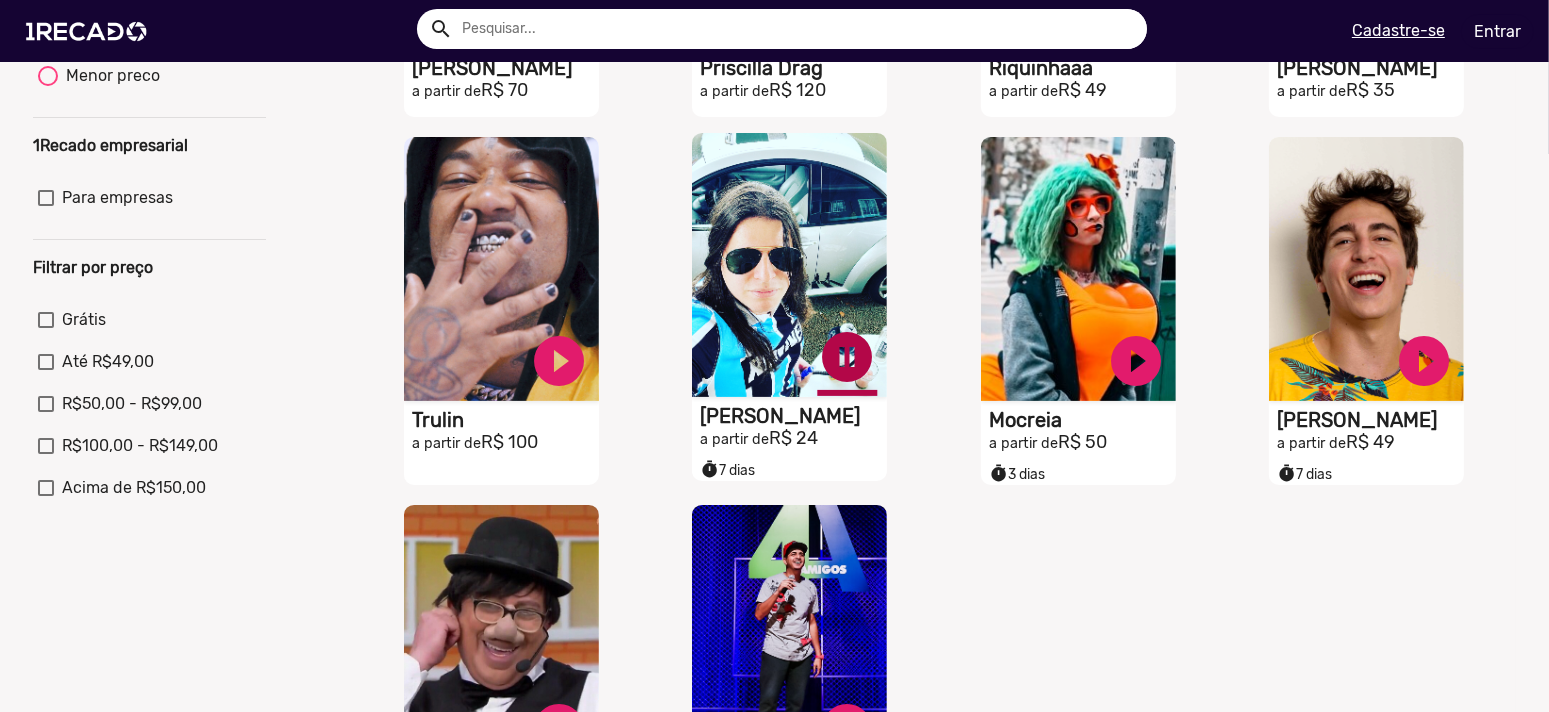click on "pause_circle" at bounding box center [559, -3] 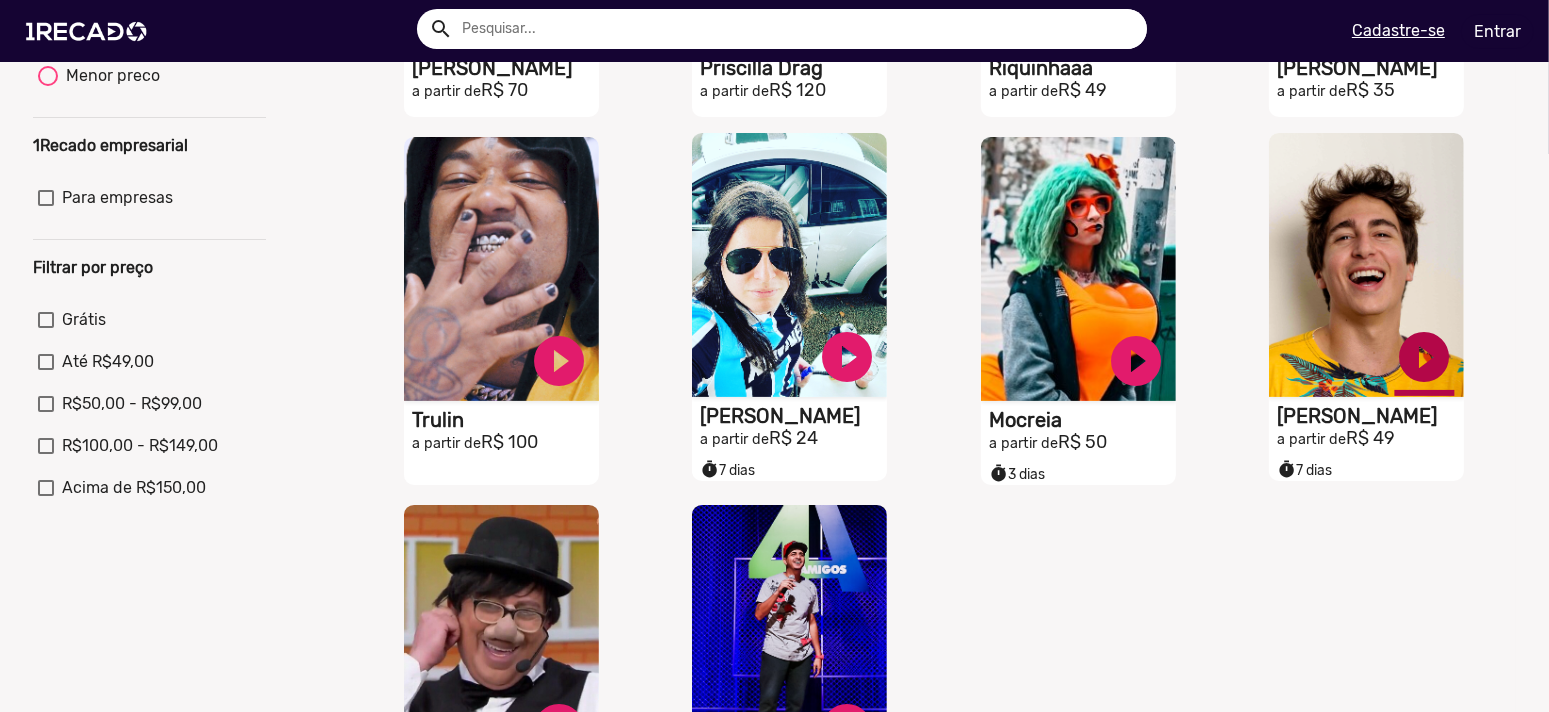 click on "play_circle_filled" at bounding box center (559, -3) 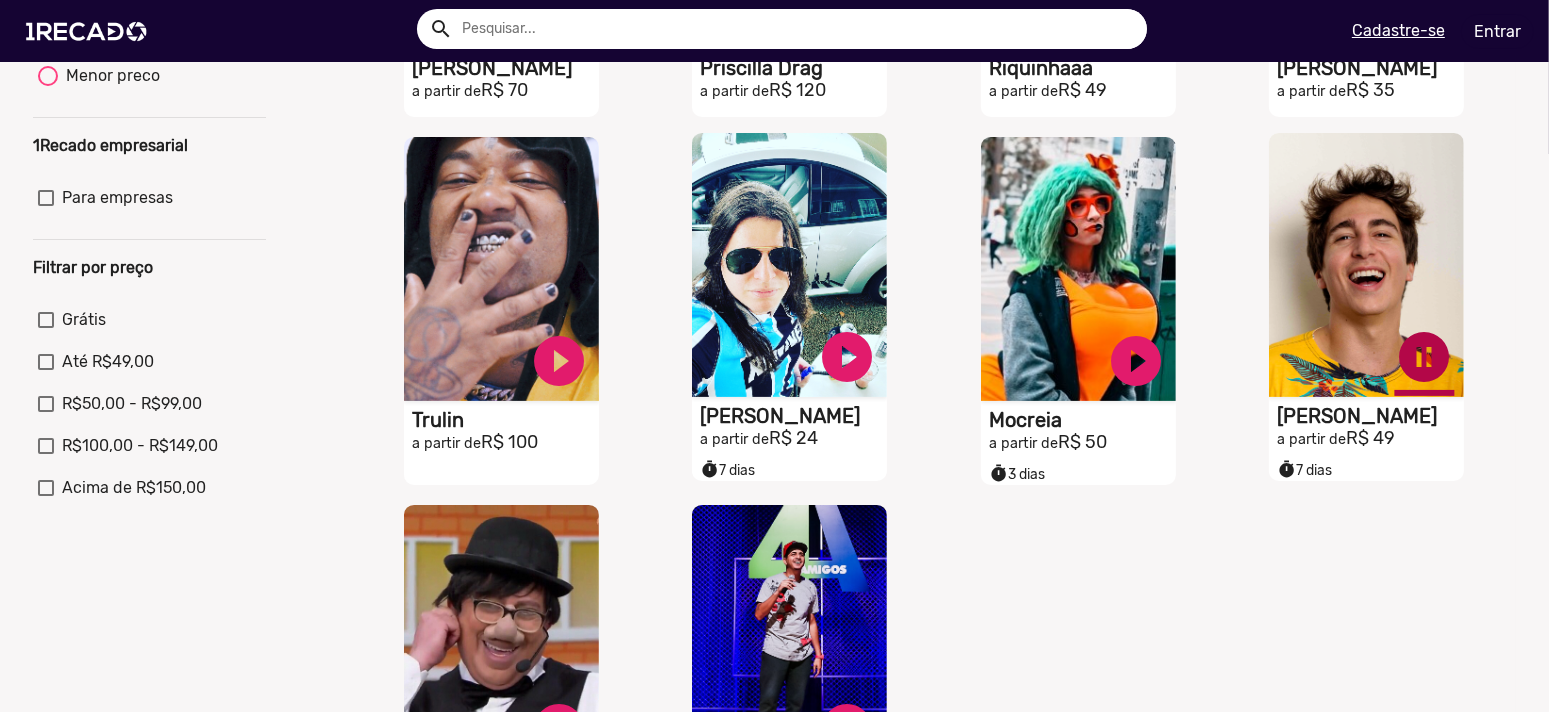 click on "pause_circle" at bounding box center [559, -3] 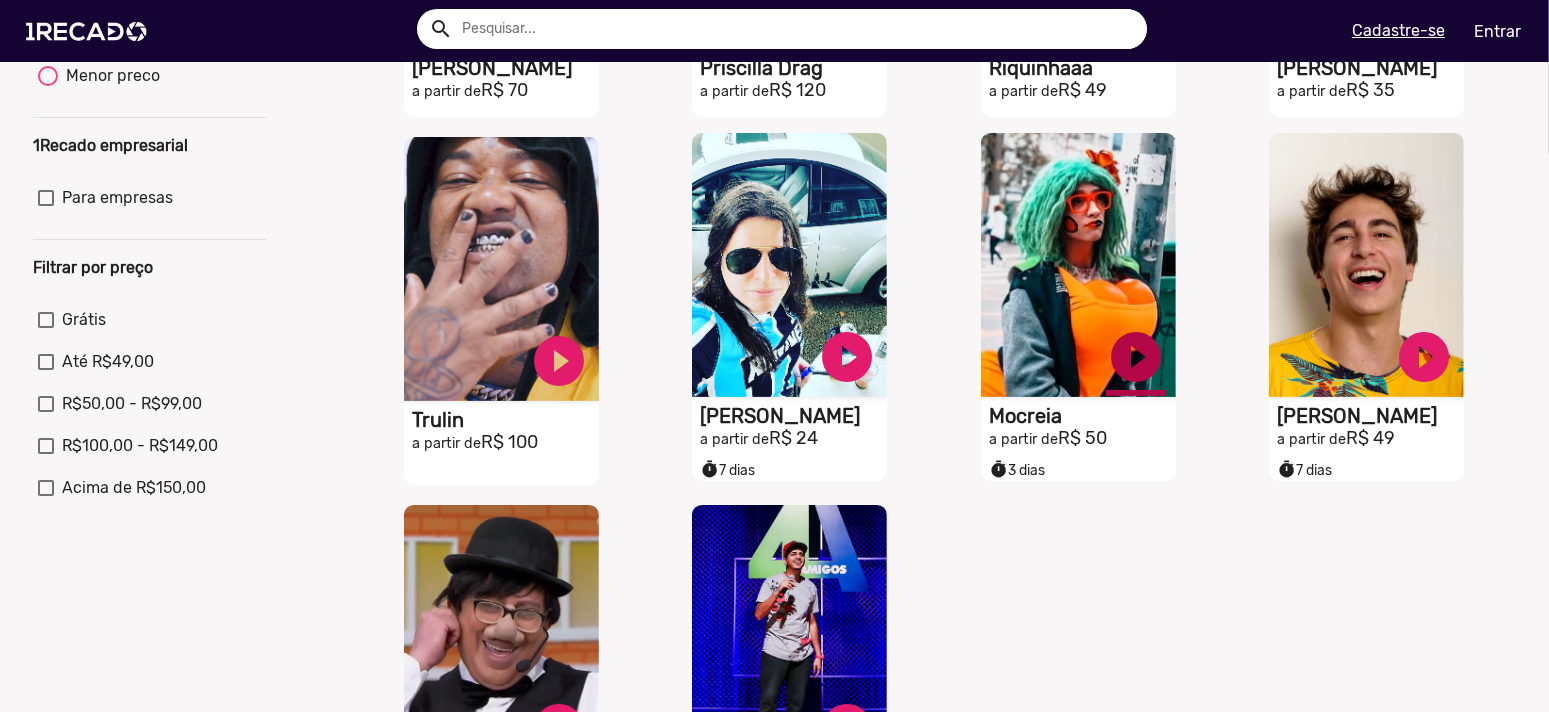 click on "play_circle_filled" at bounding box center [559, -3] 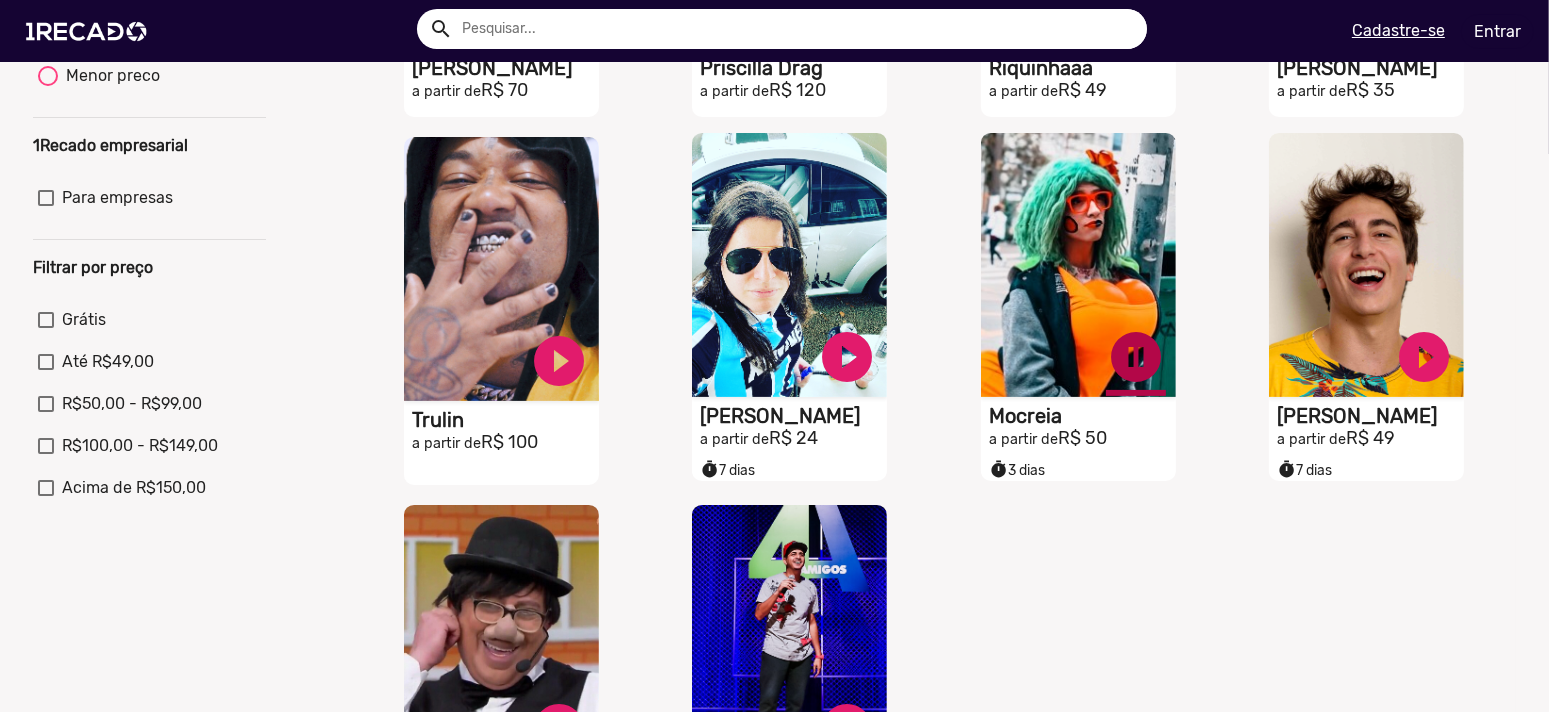 click on "pause_circle" at bounding box center (559, -3) 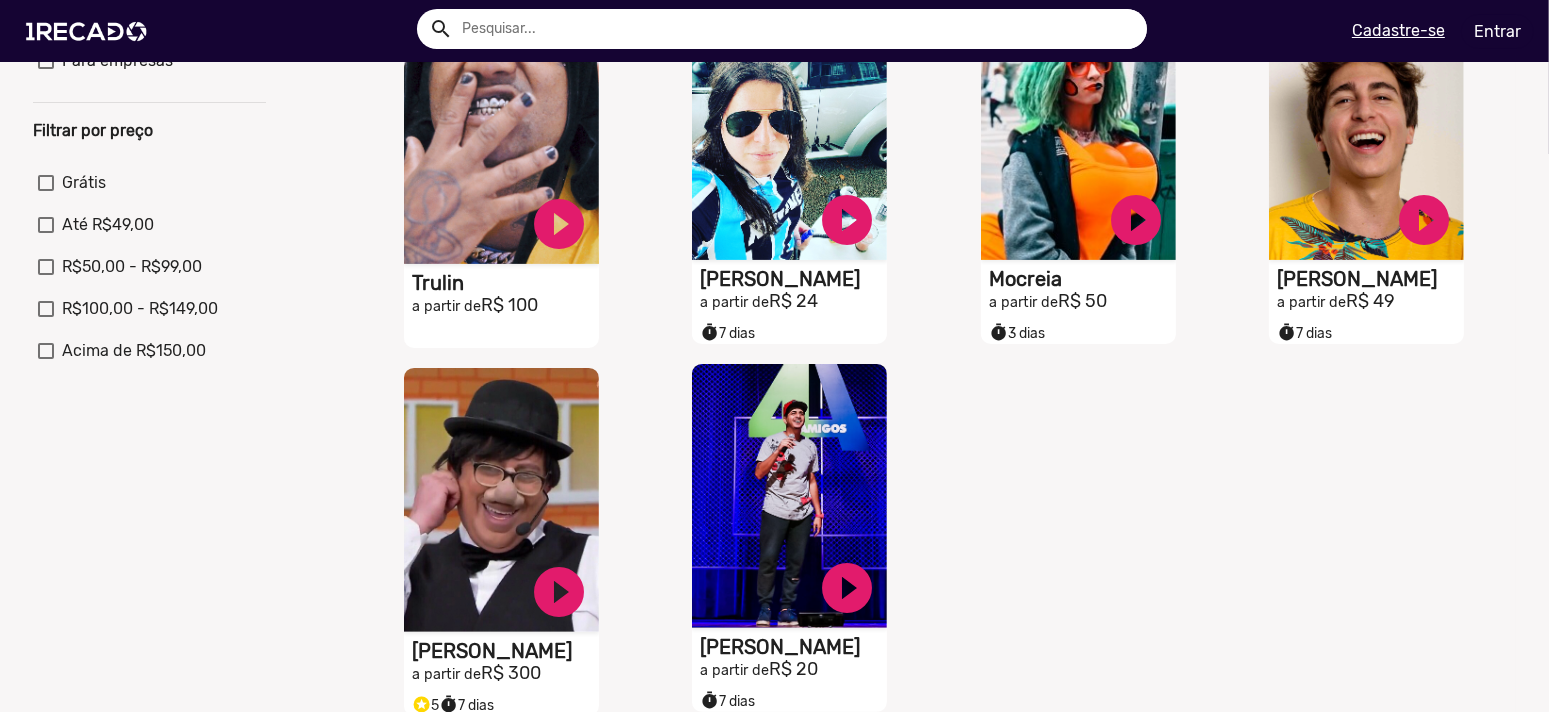 scroll, scrollTop: 700, scrollLeft: 0, axis: vertical 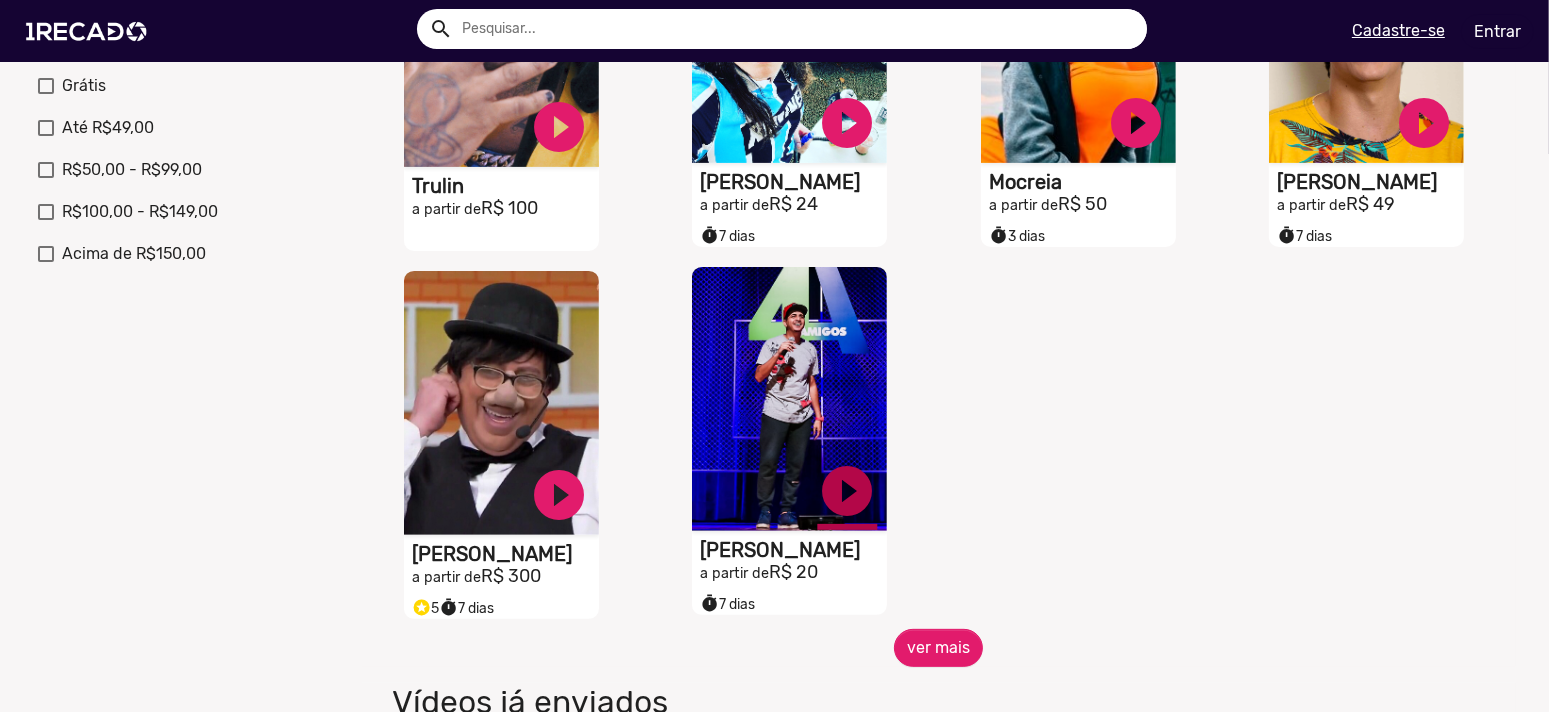 click on "play_circle_filled" at bounding box center [559, -237] 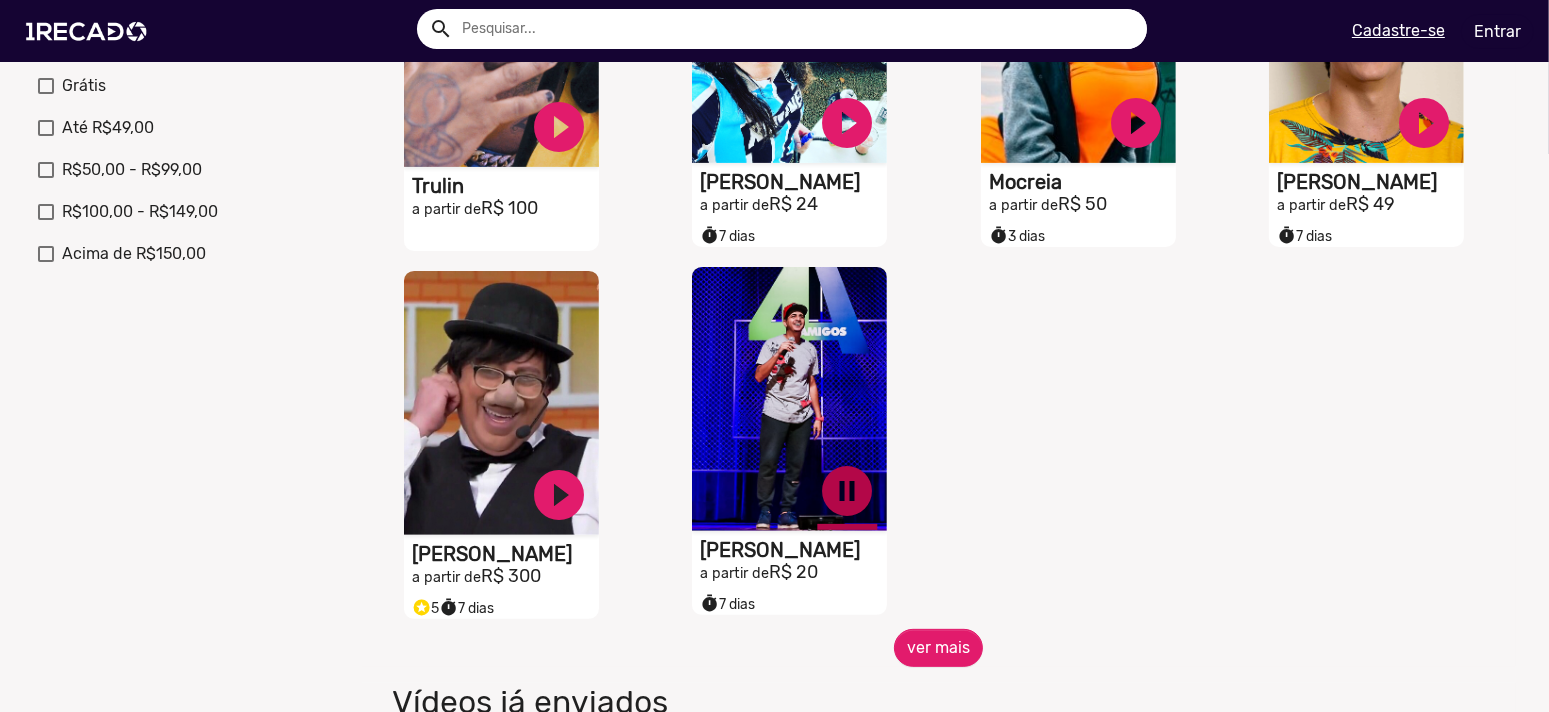 click on "pause_circle" at bounding box center (559, -237) 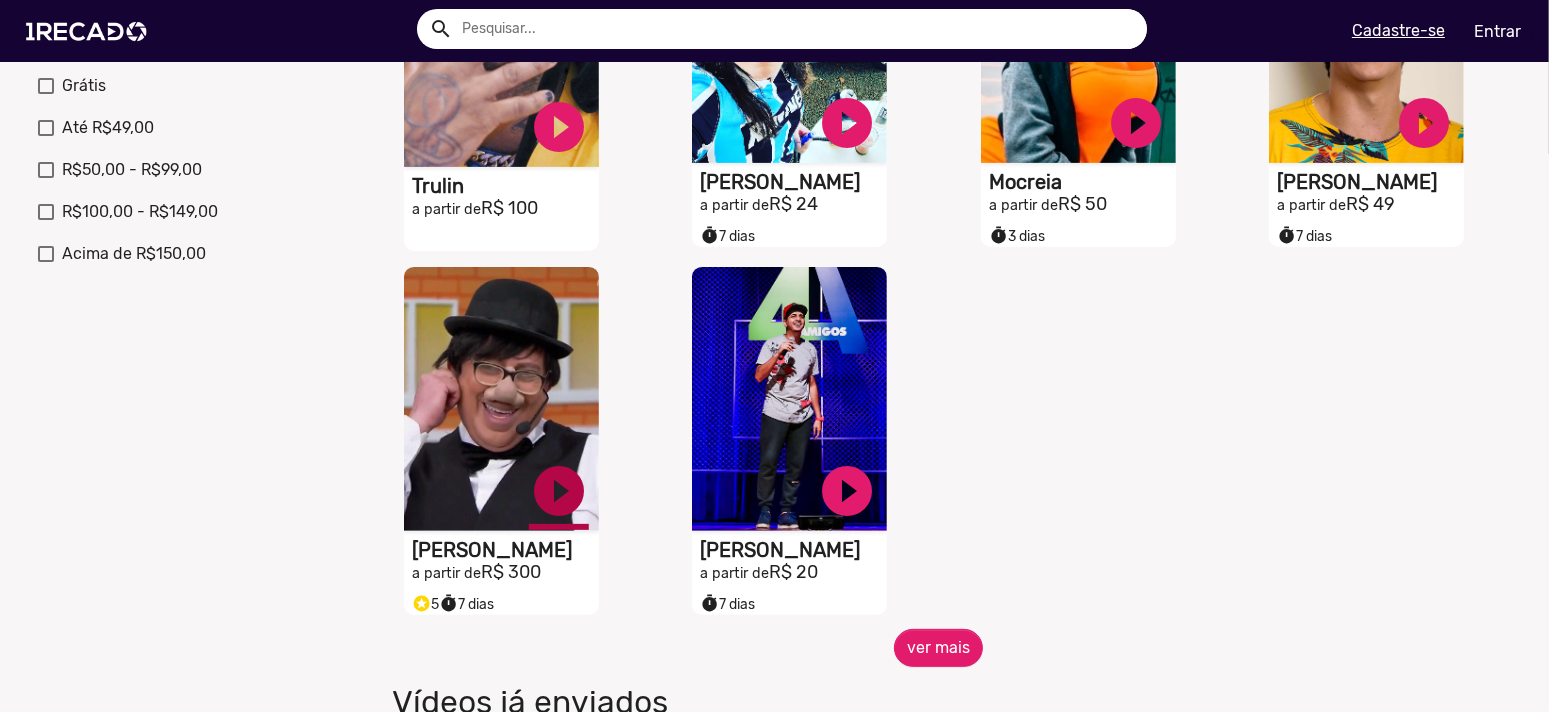click on "play_circle_filled" at bounding box center [559, -237] 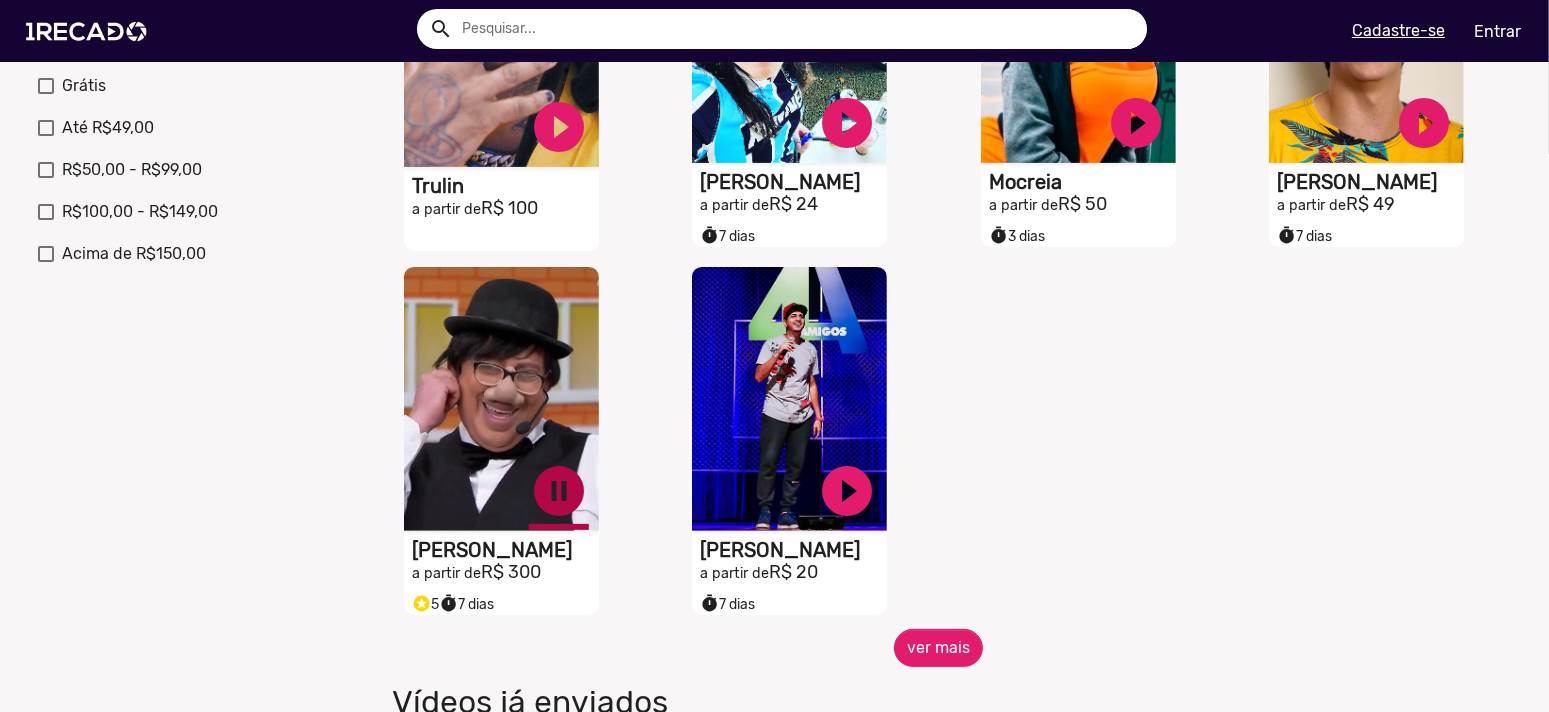 click on "pause_circle" at bounding box center [559, -237] 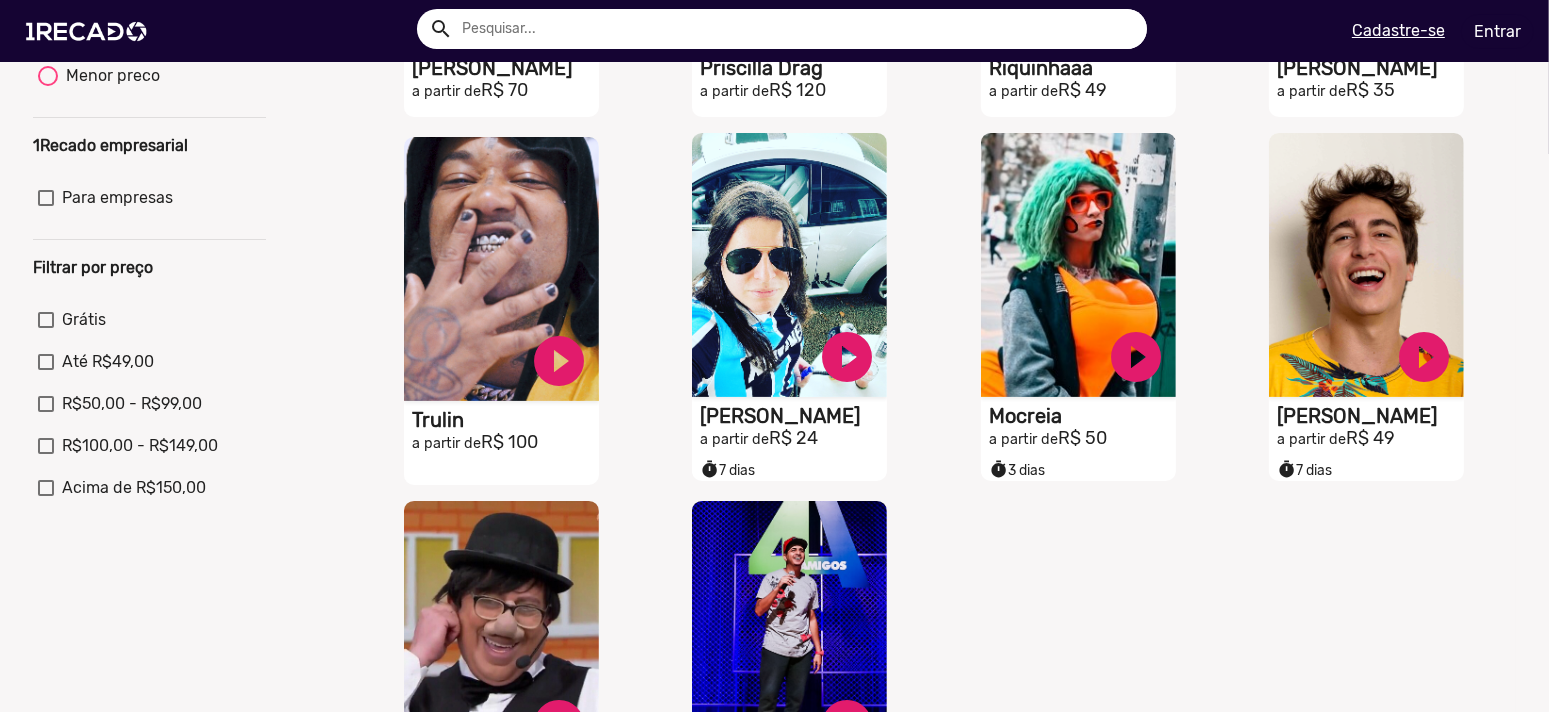 scroll, scrollTop: 233, scrollLeft: 0, axis: vertical 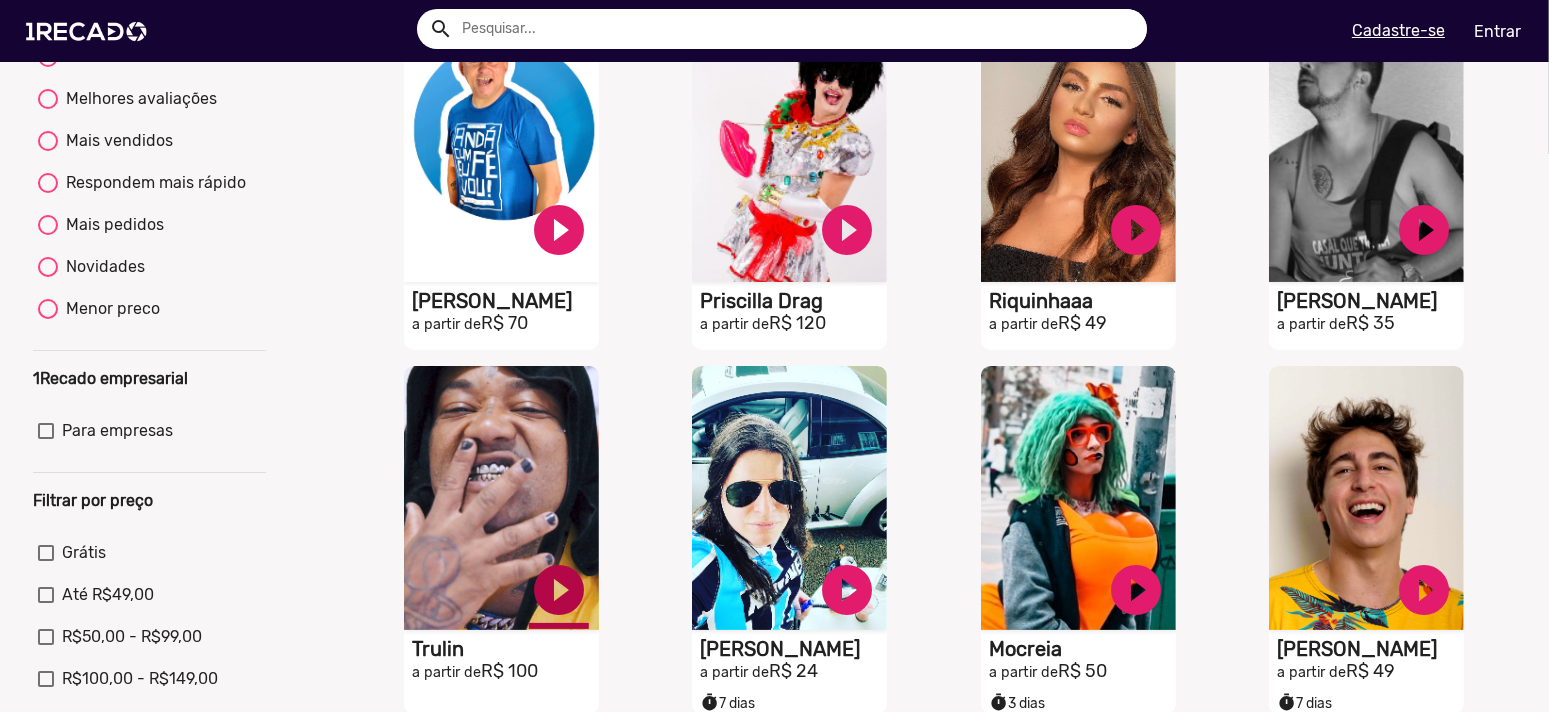 click on "play_circle_filled" at bounding box center (559, 230) 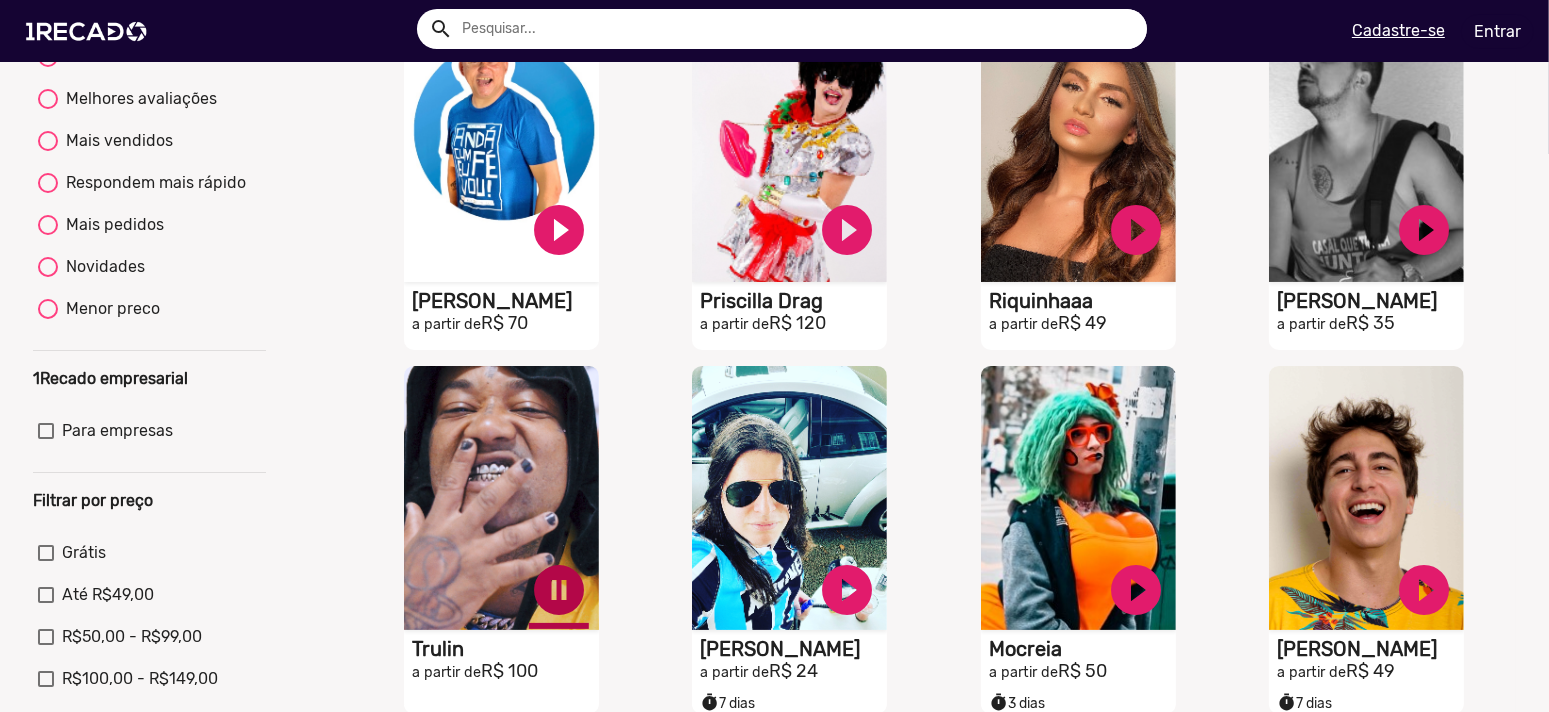 click on "pause_circle" at bounding box center (559, 230) 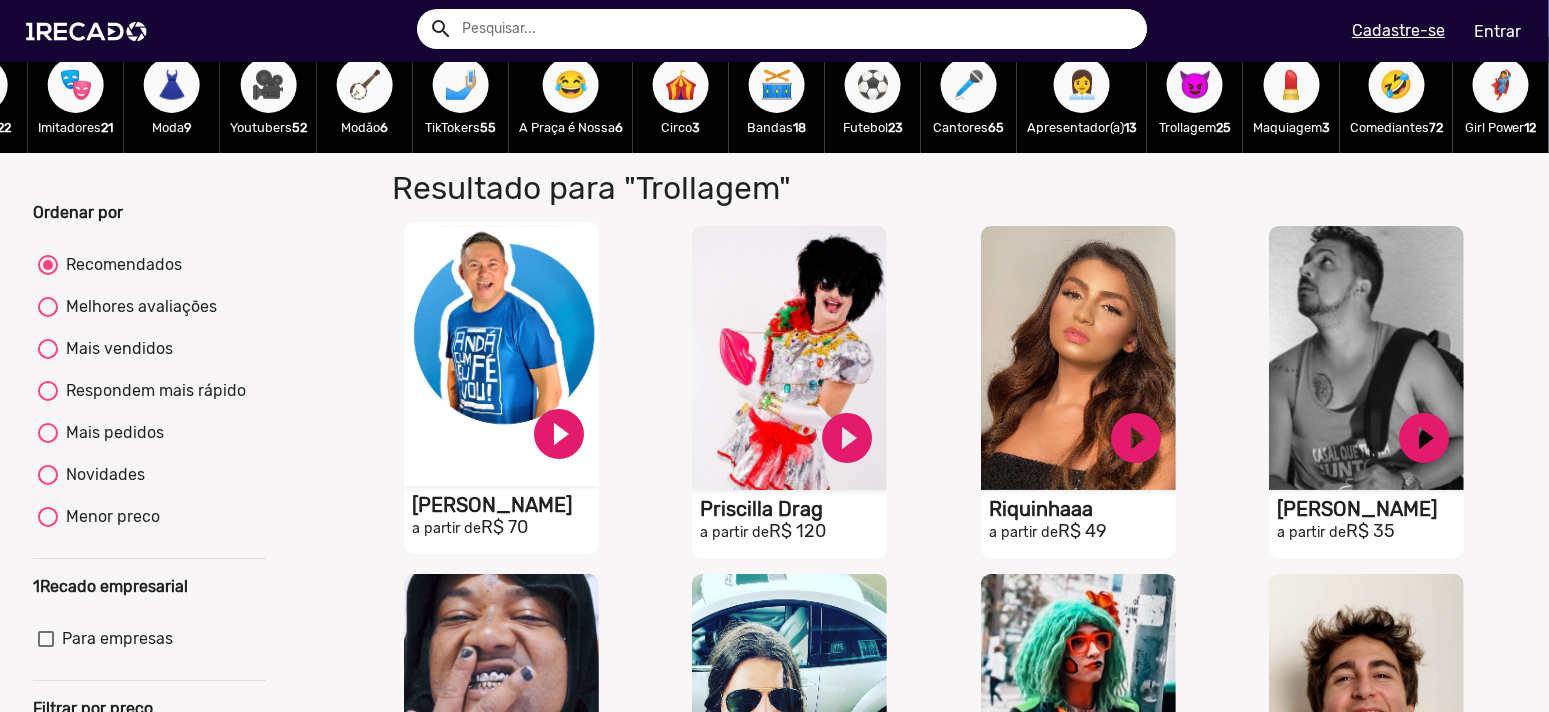scroll, scrollTop: 0, scrollLeft: 0, axis: both 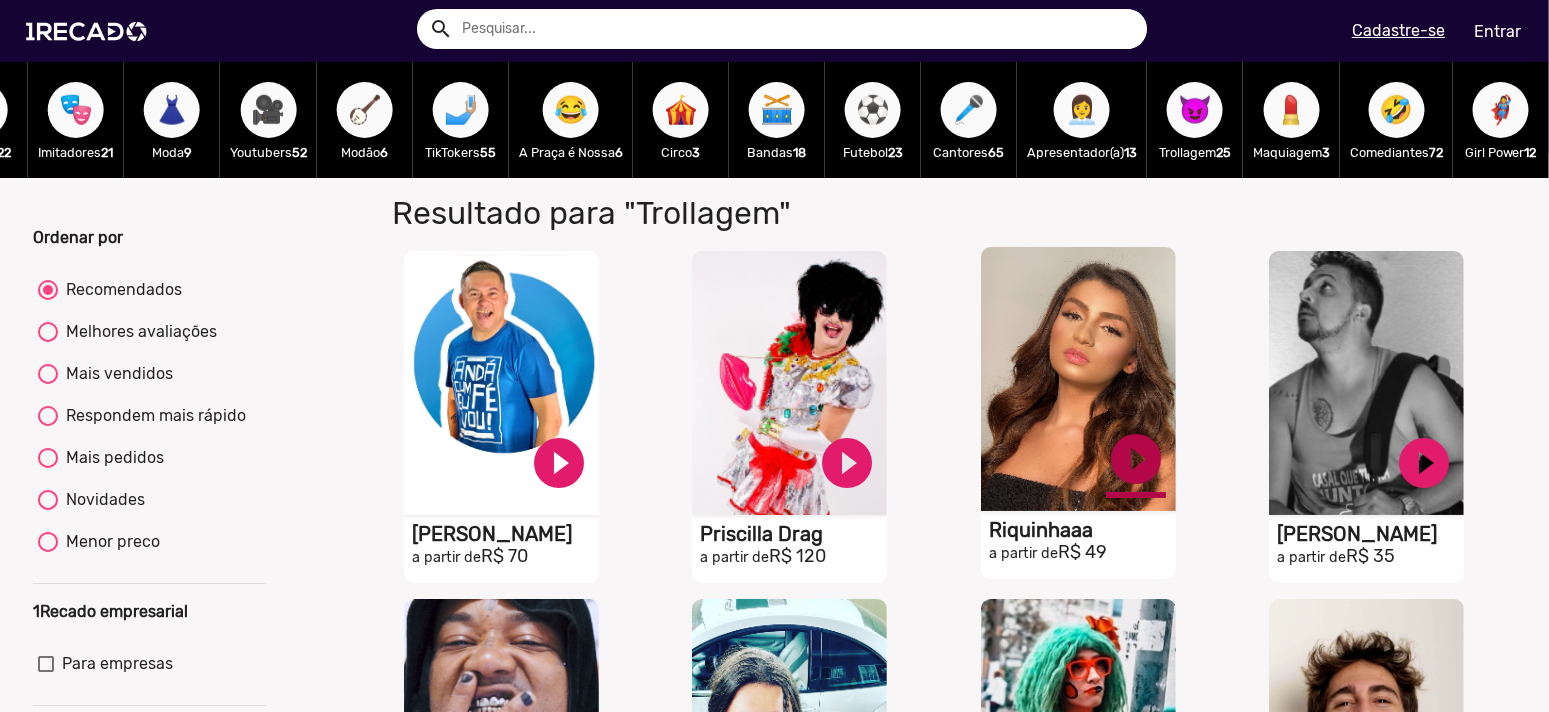 click on "play_circle_filled" at bounding box center (559, 463) 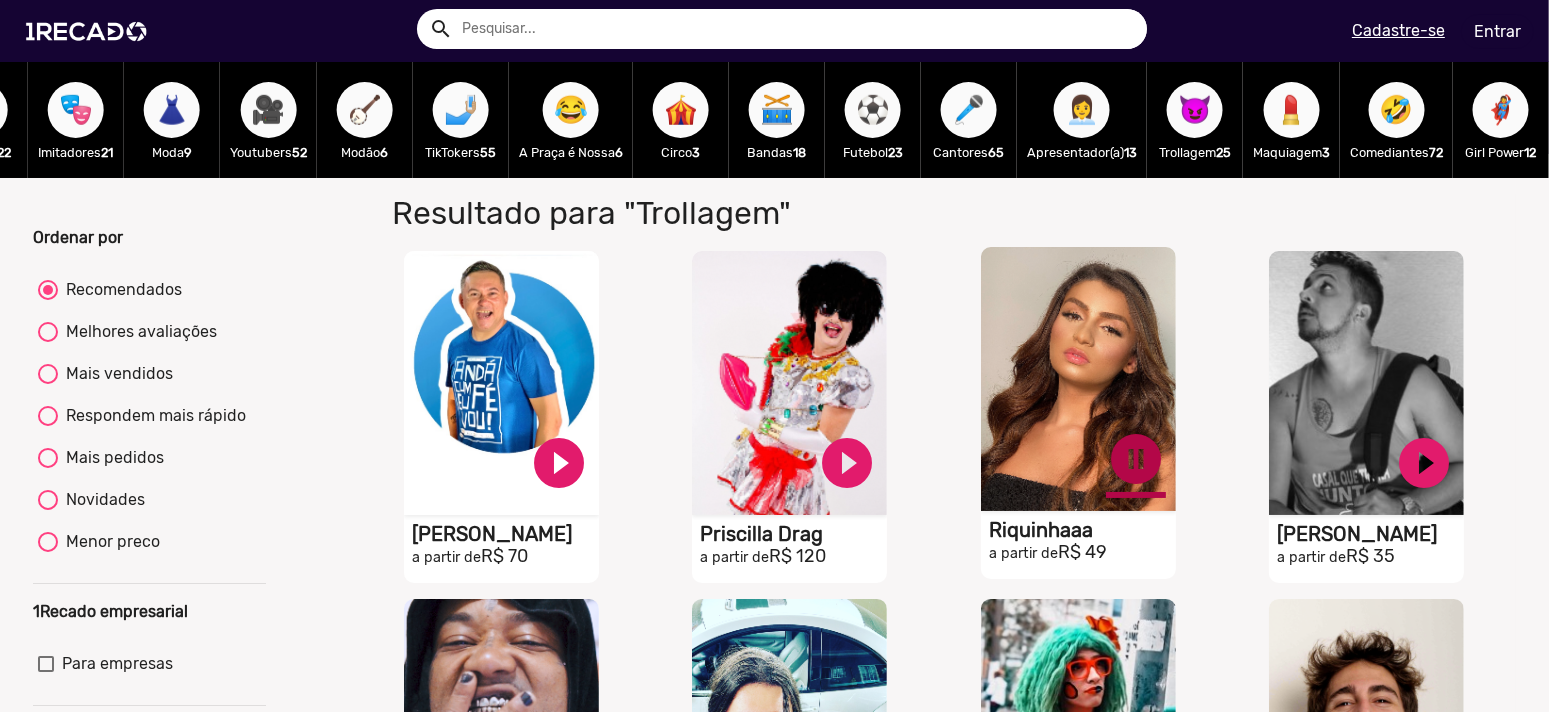 click on "pause_circle" at bounding box center [559, 463] 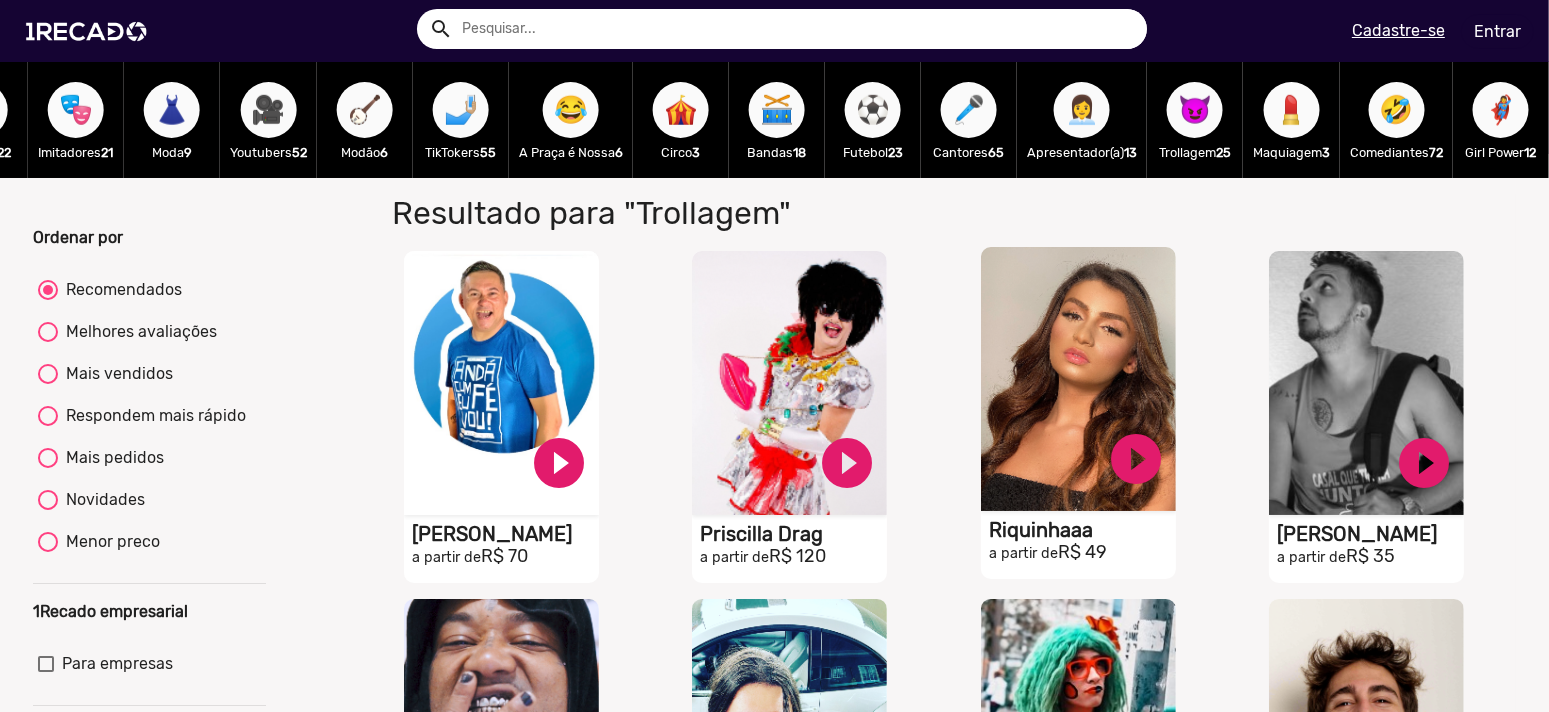 click on "🦸‍♀️" at bounding box center (1501, 110) 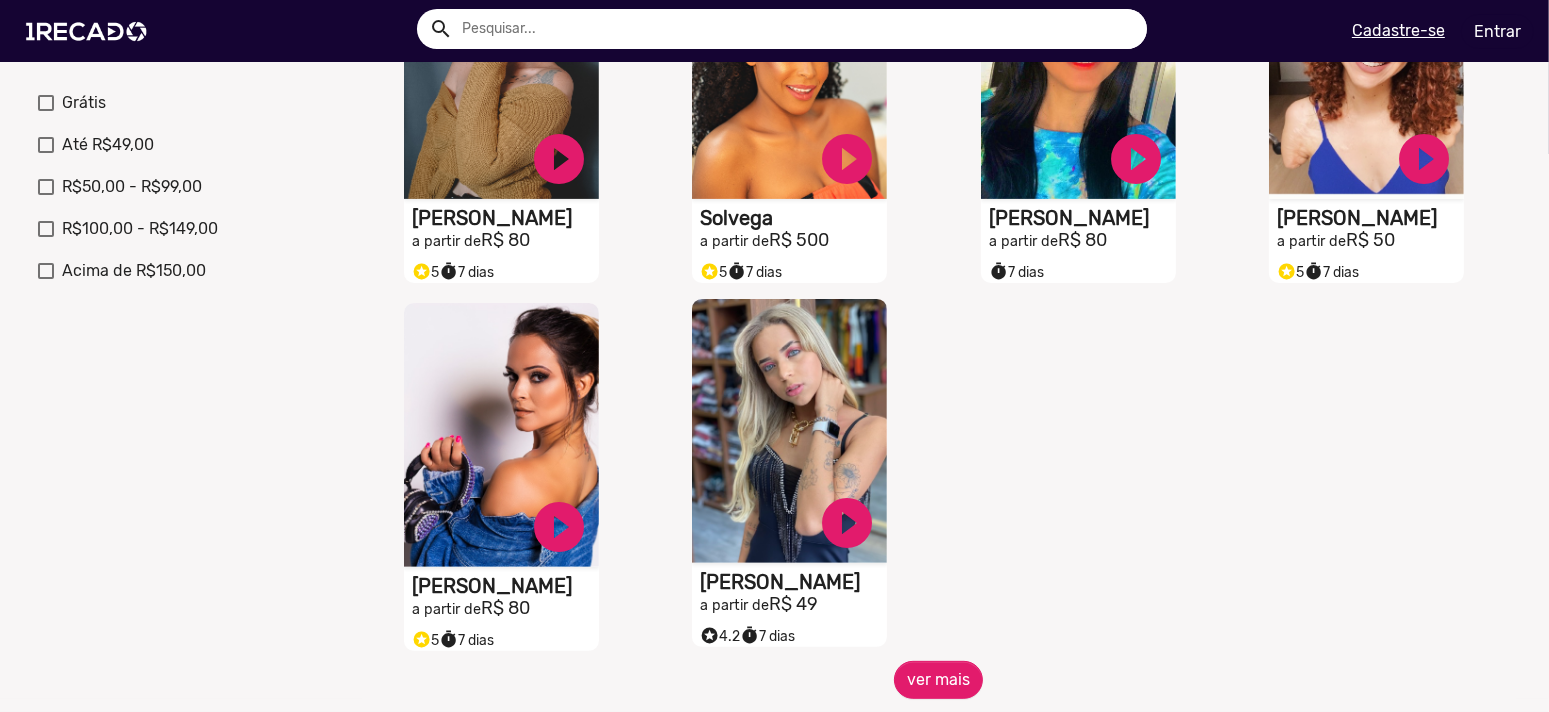 scroll, scrollTop: 700, scrollLeft: 0, axis: vertical 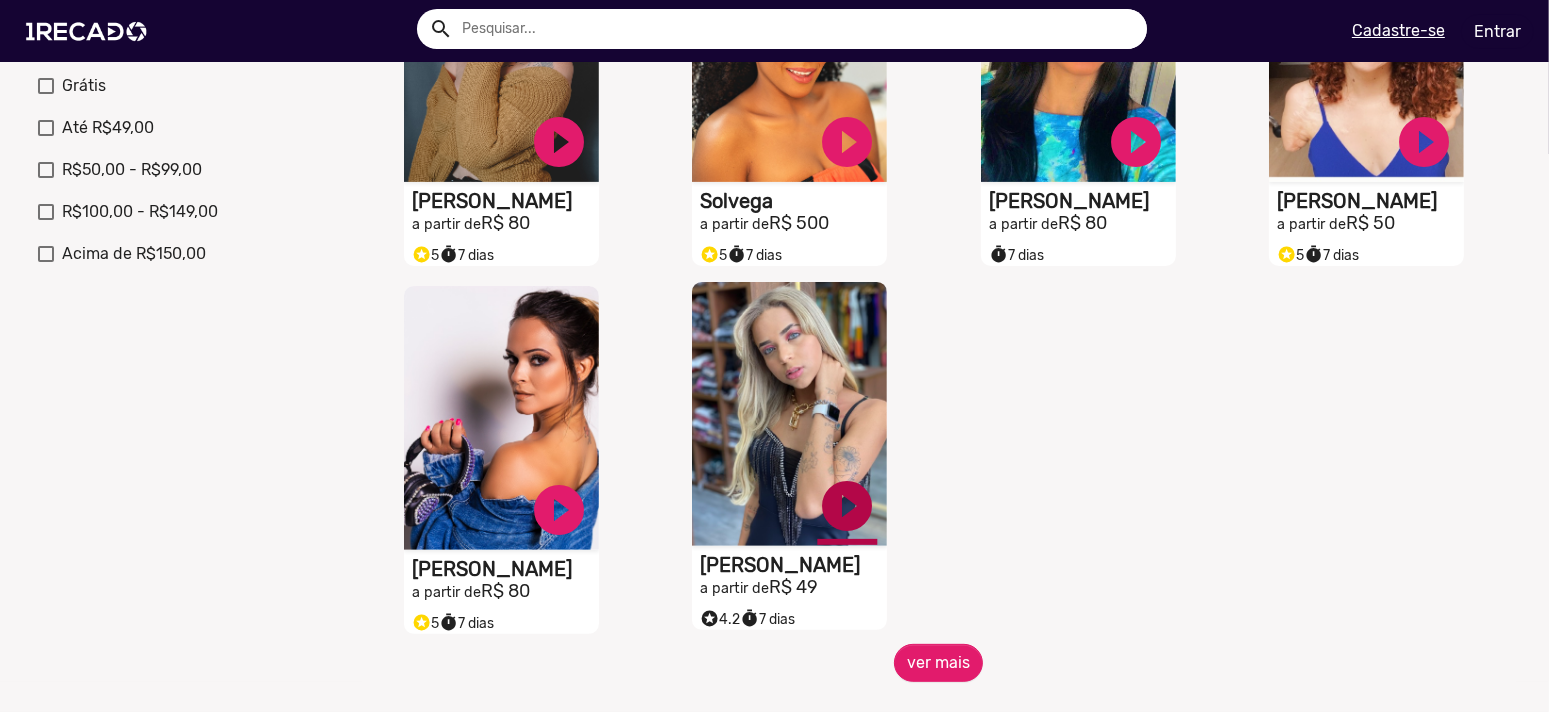 click on "play_circle_filled" at bounding box center [559, -226] 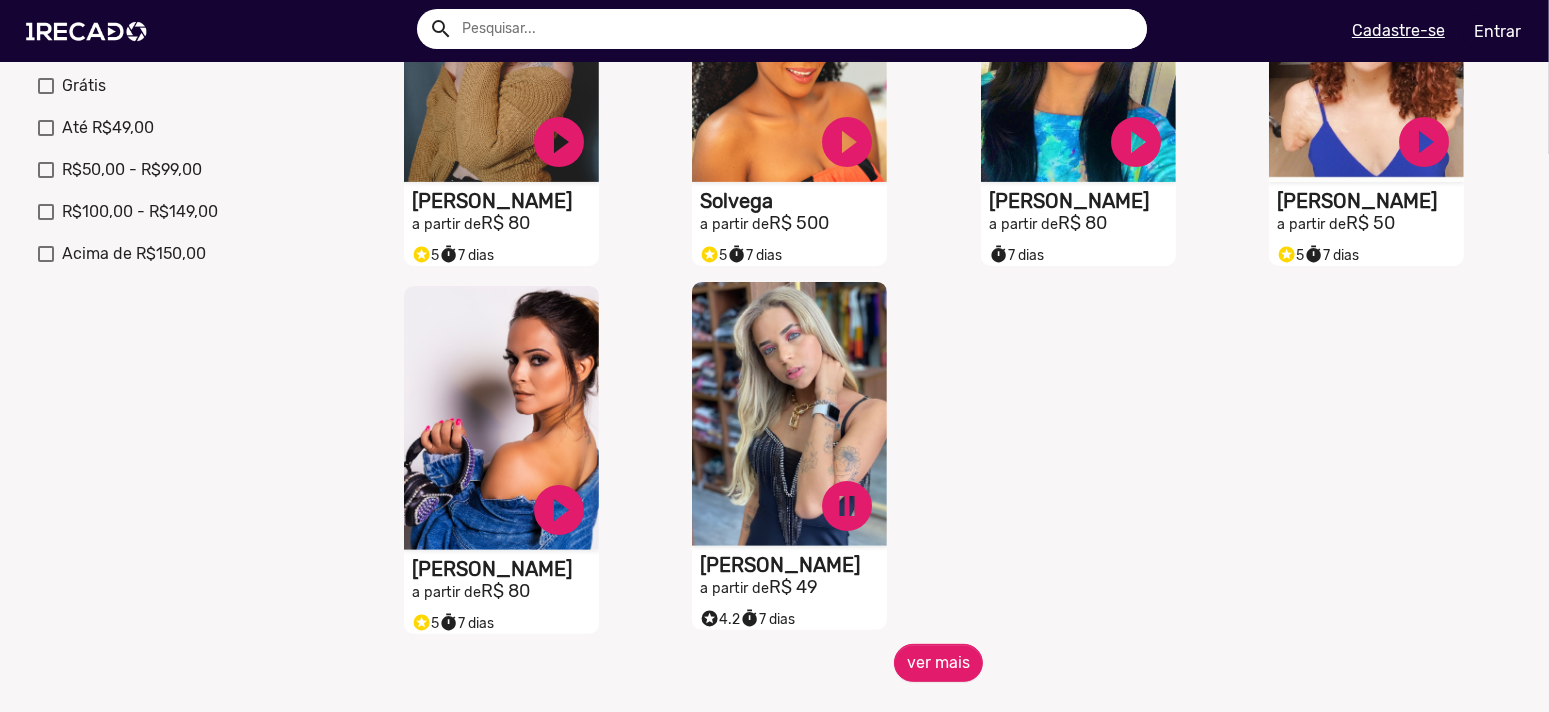 click on "pause_circle" at bounding box center (559, -226) 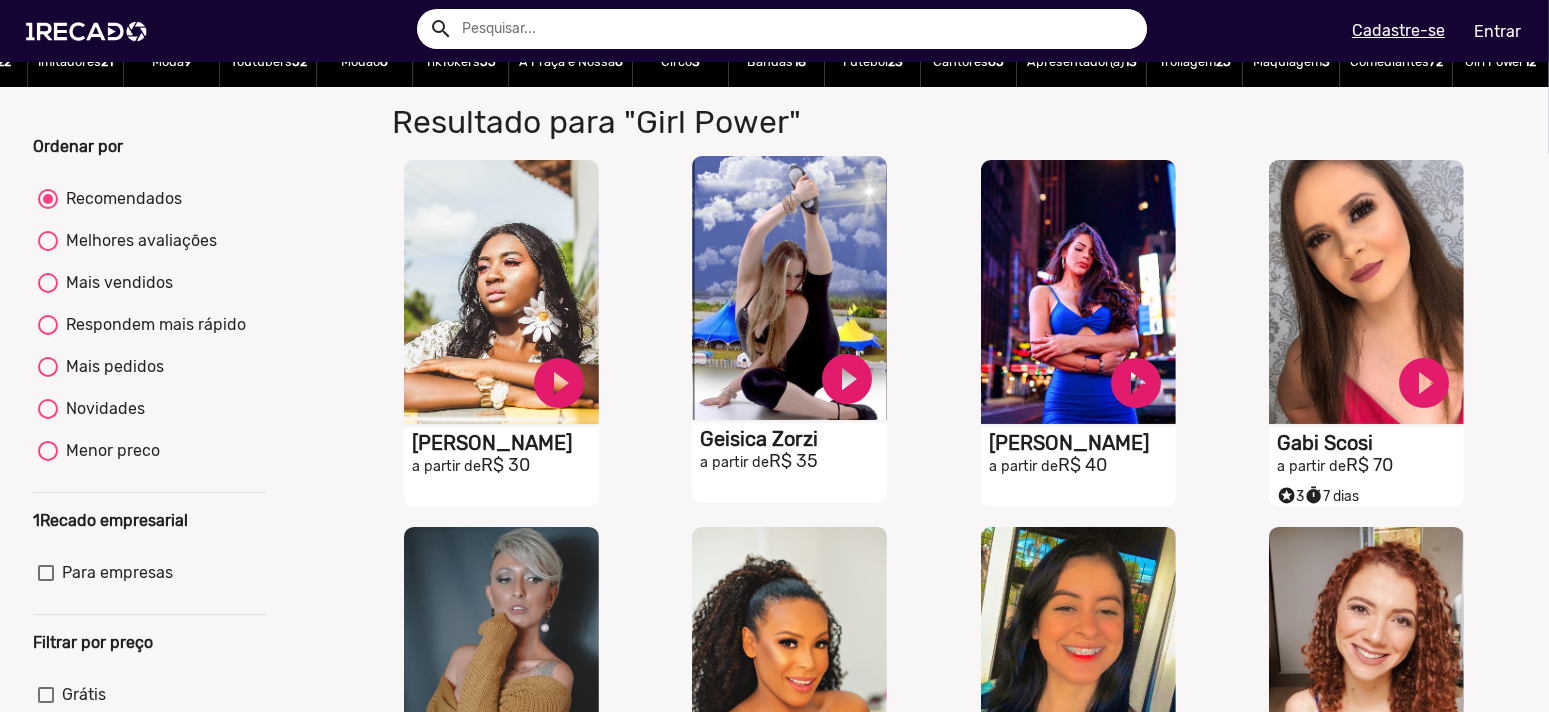 scroll, scrollTop: 0, scrollLeft: 0, axis: both 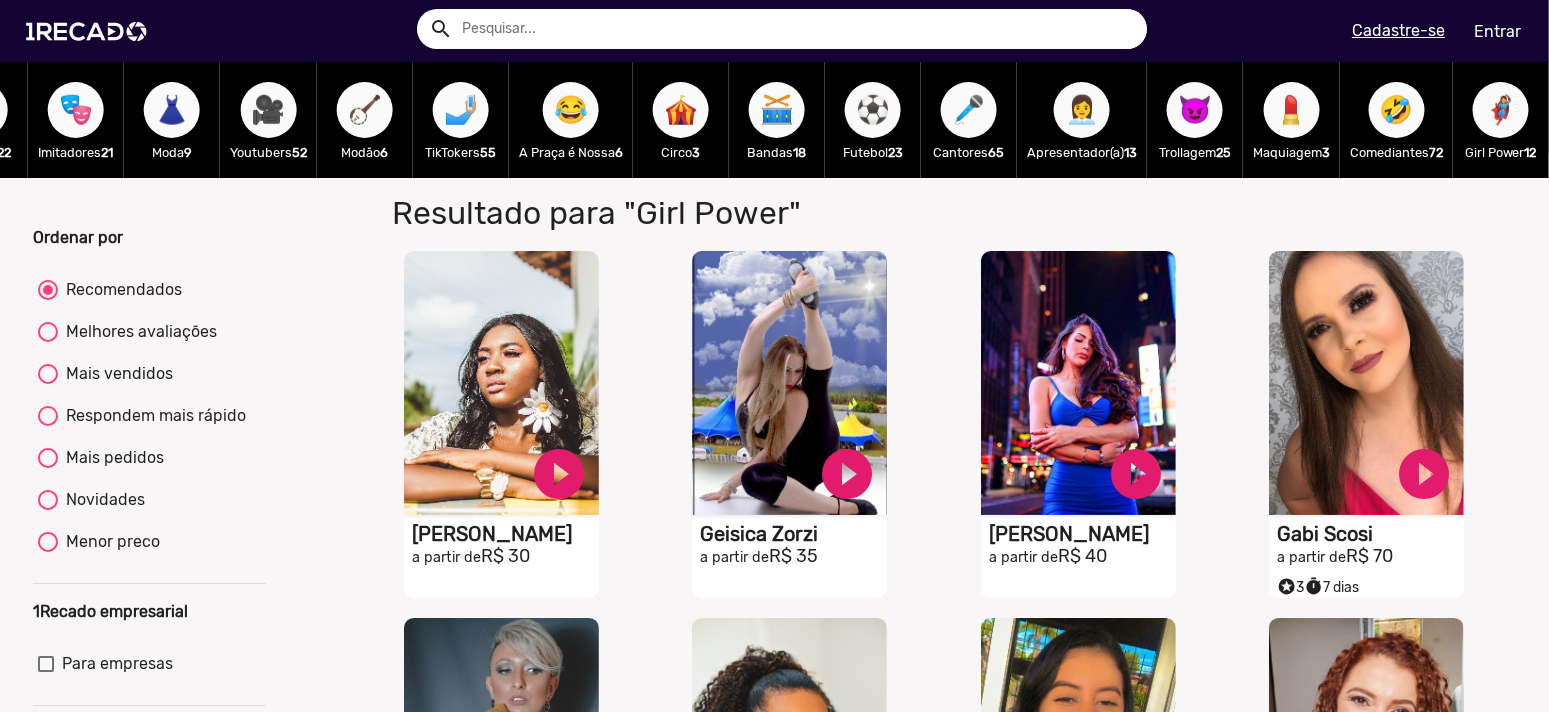 click on "💄" at bounding box center [1292, 110] 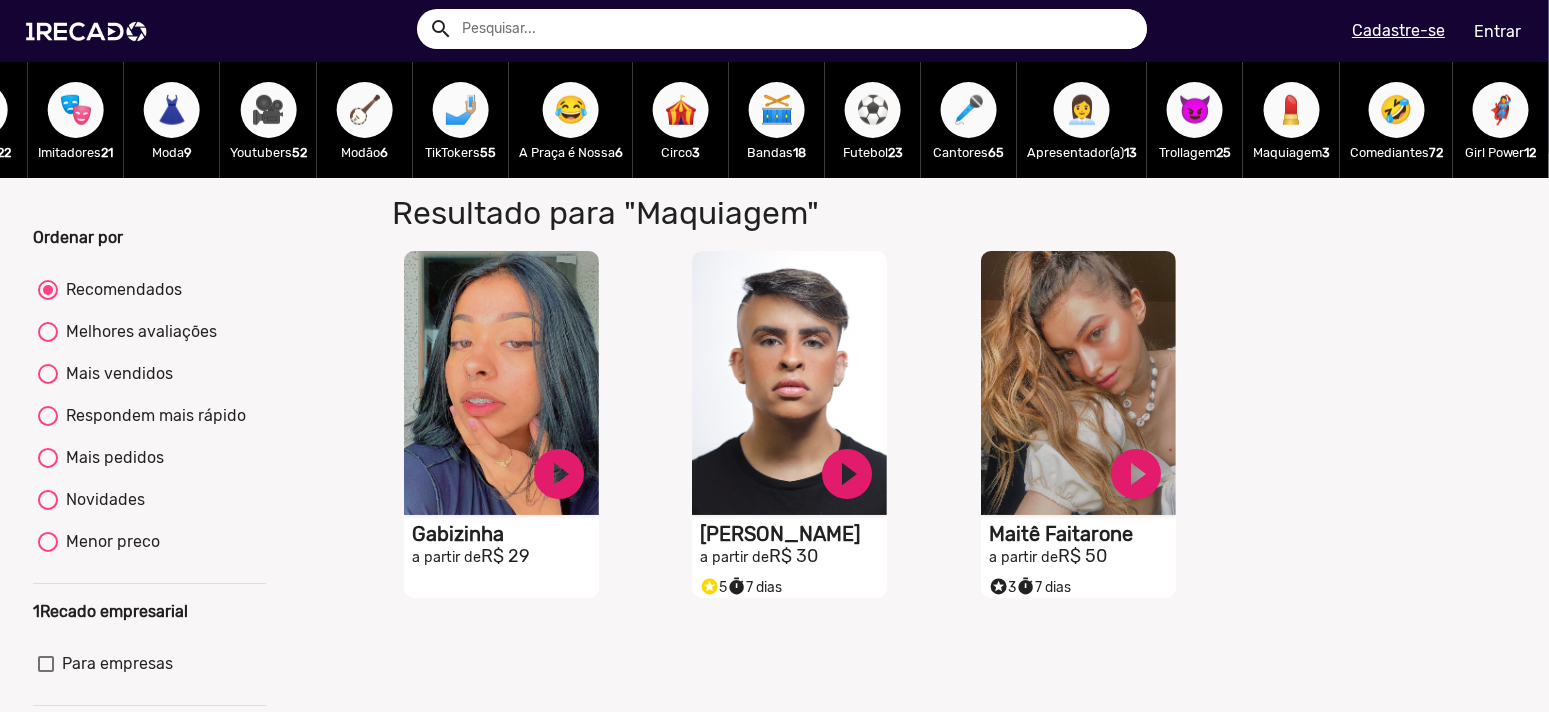 click on "🤣  Comediantes  72" at bounding box center (1396, 120) 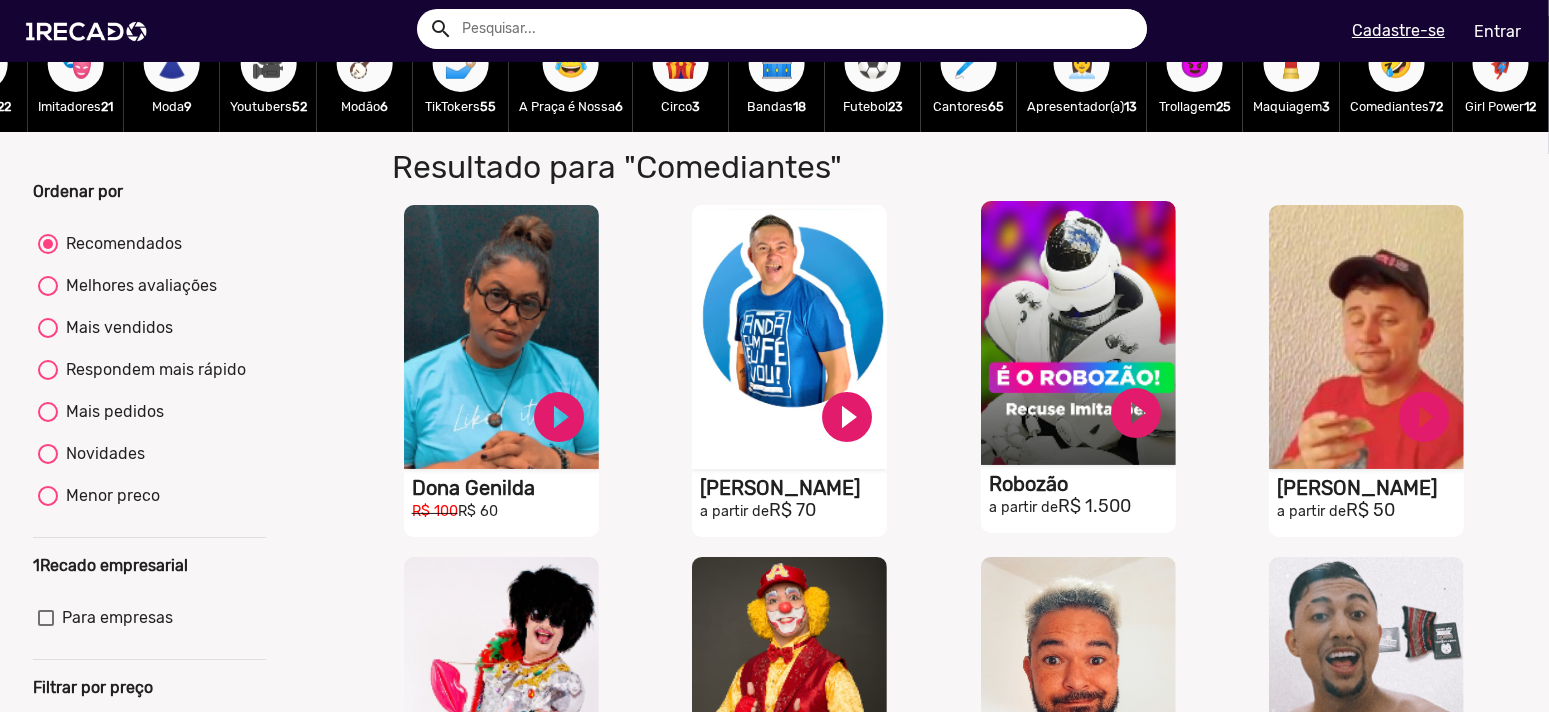 scroll, scrollTop: 0, scrollLeft: 0, axis: both 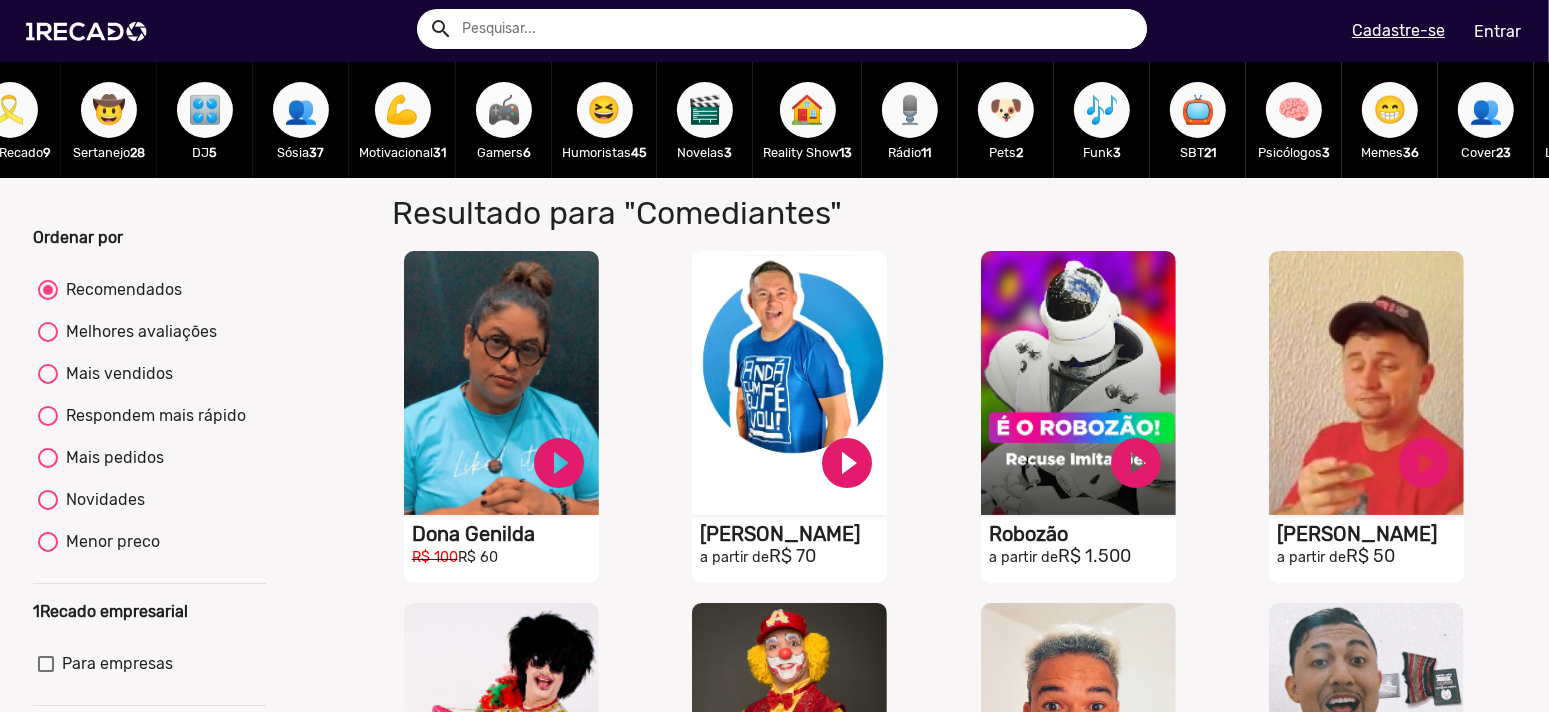 click on "🎮" at bounding box center [504, 110] 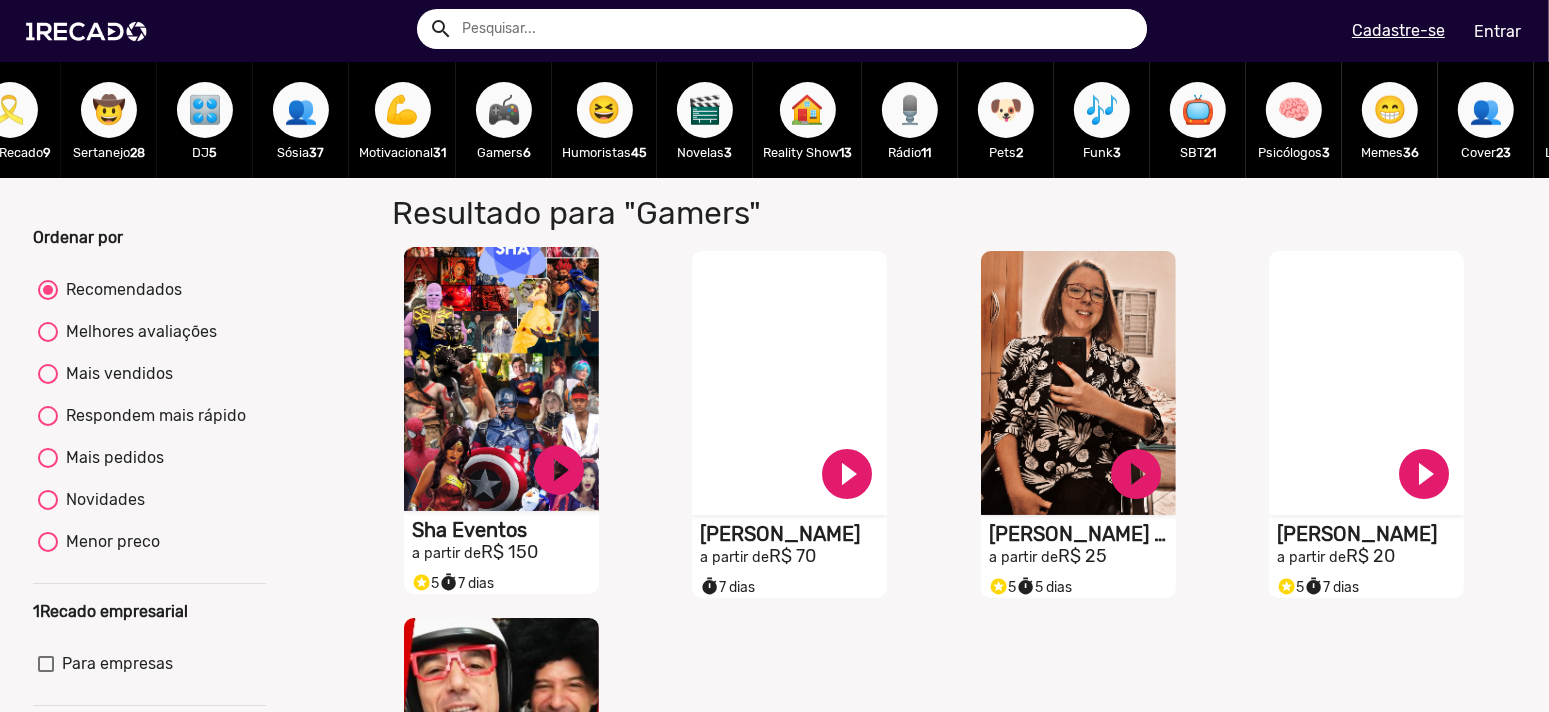 scroll, scrollTop: 233, scrollLeft: 0, axis: vertical 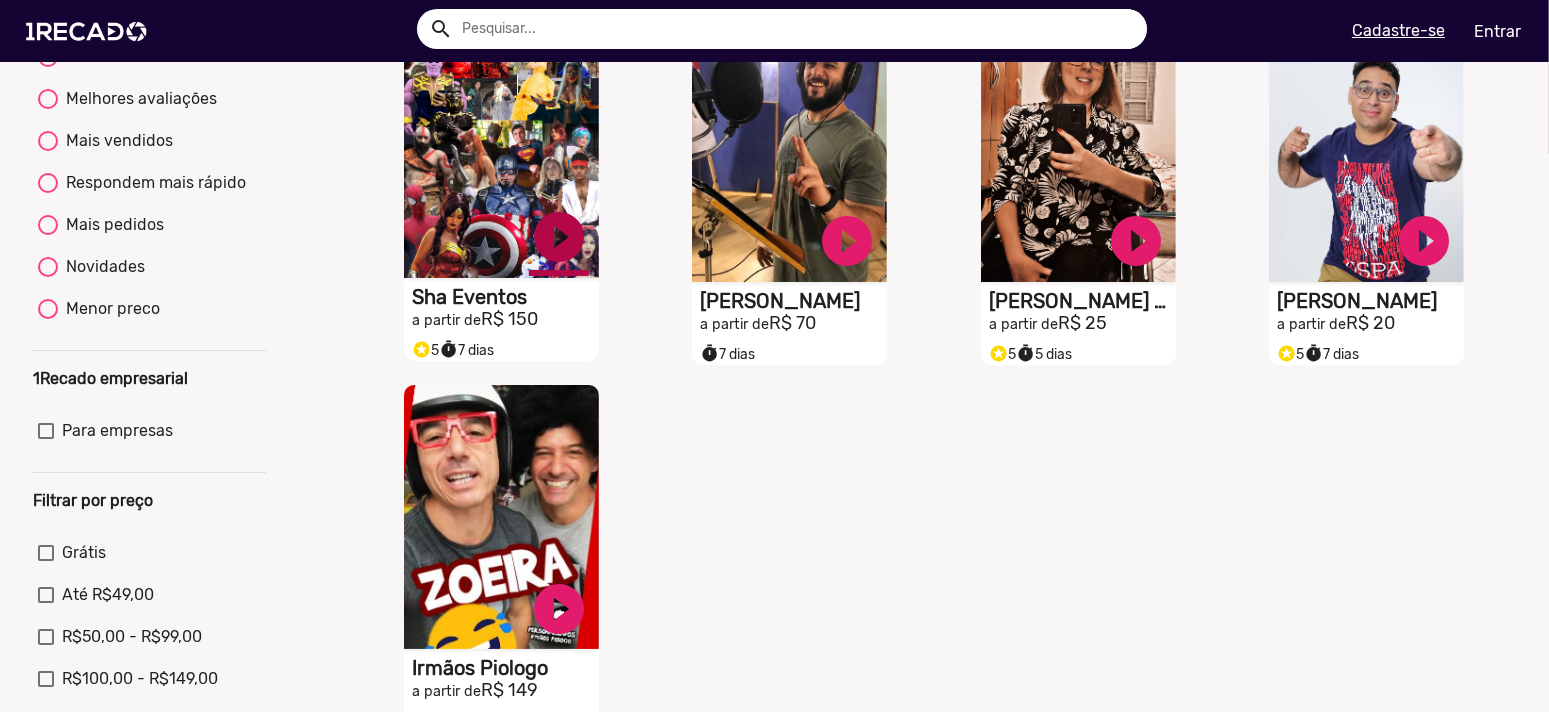 click on "play_circle_filled" at bounding box center [559, 237] 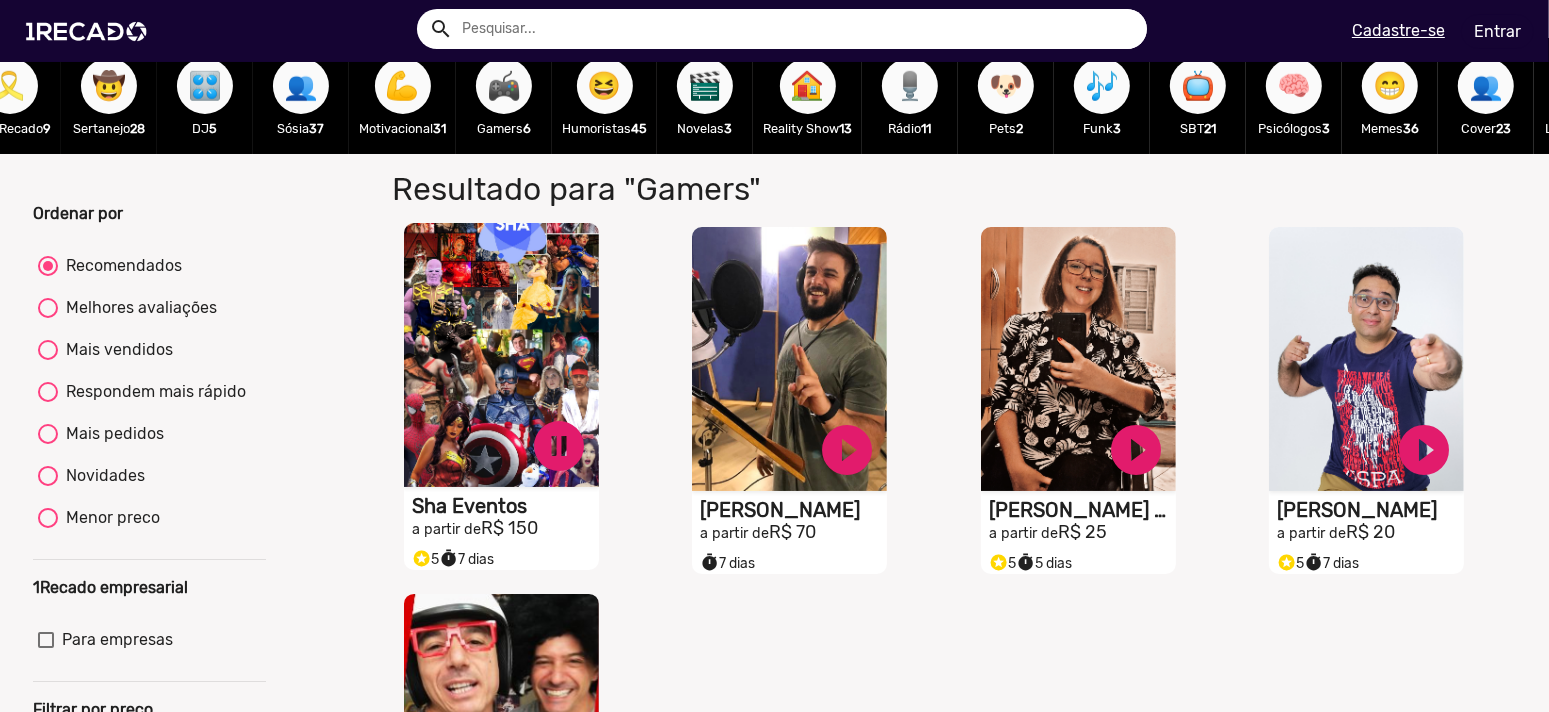 scroll, scrollTop: 0, scrollLeft: 0, axis: both 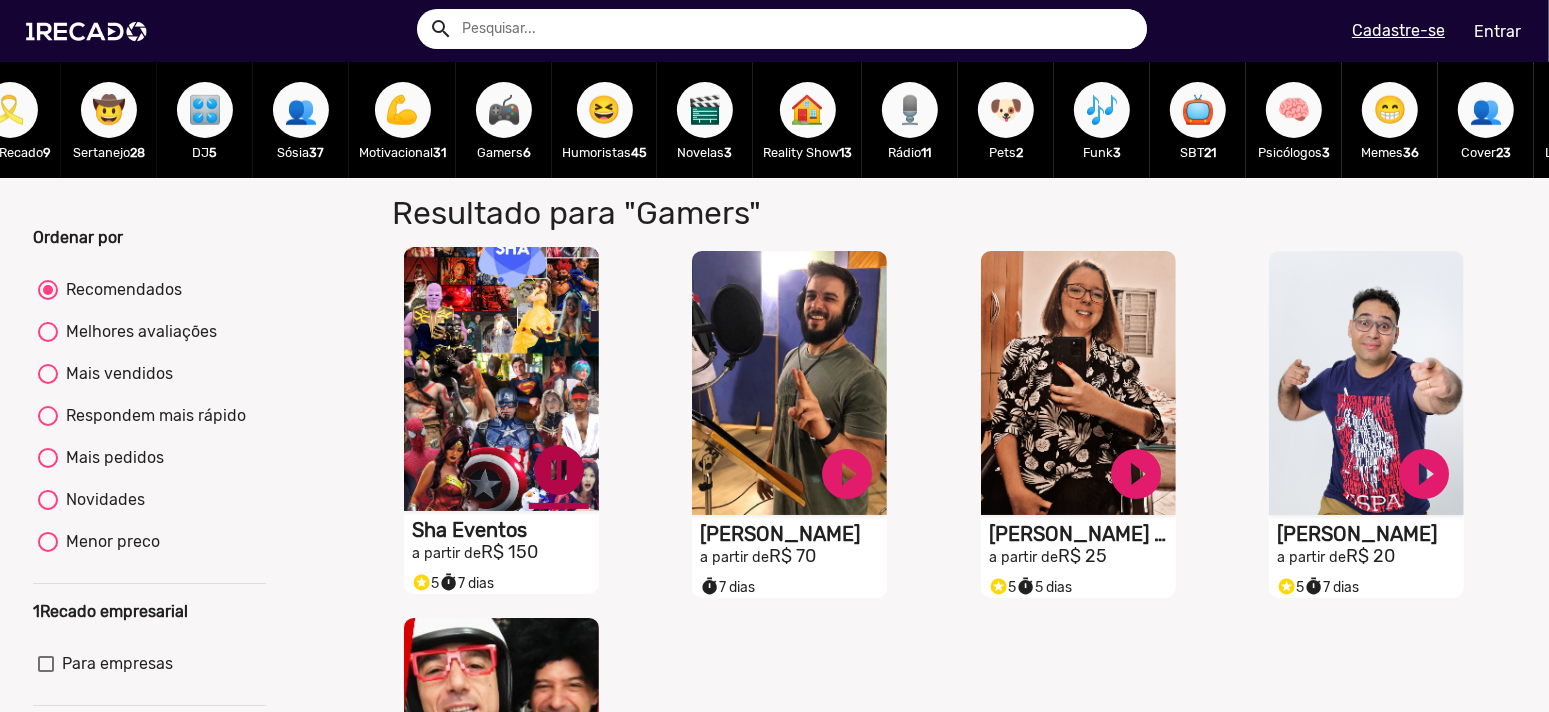 click on "pause_circle" at bounding box center (559, 470) 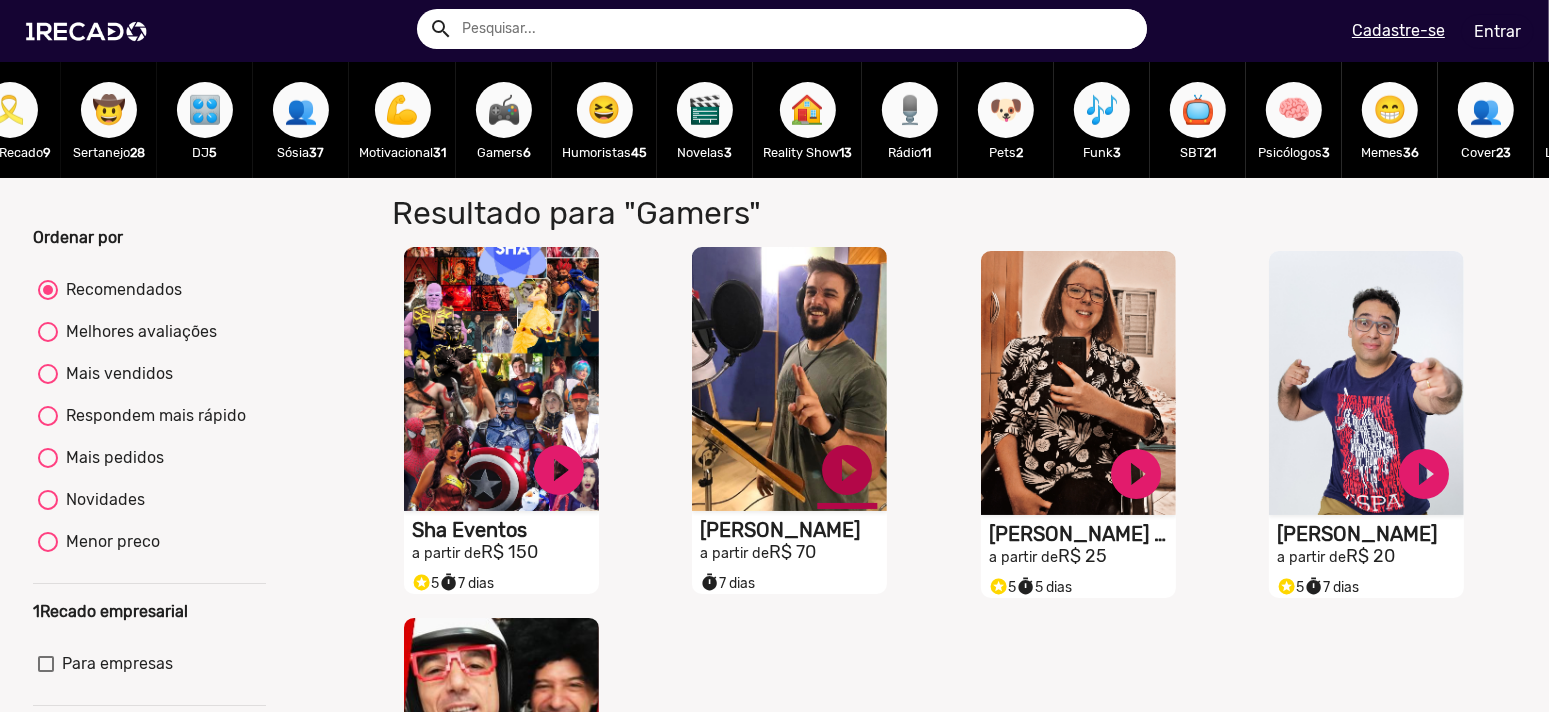 click on "play_circle_filled" at bounding box center [559, 470] 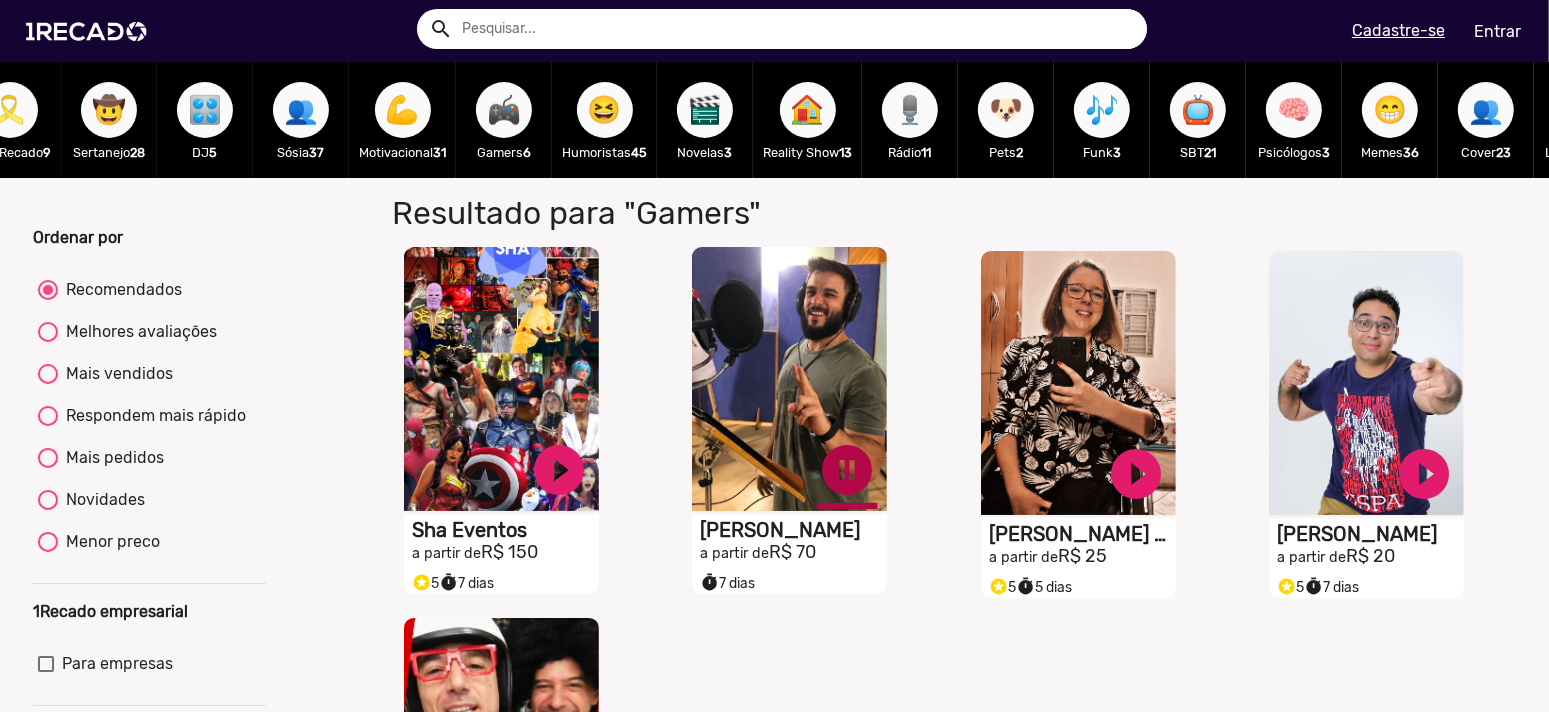 click on "pause_circle" at bounding box center (559, 470) 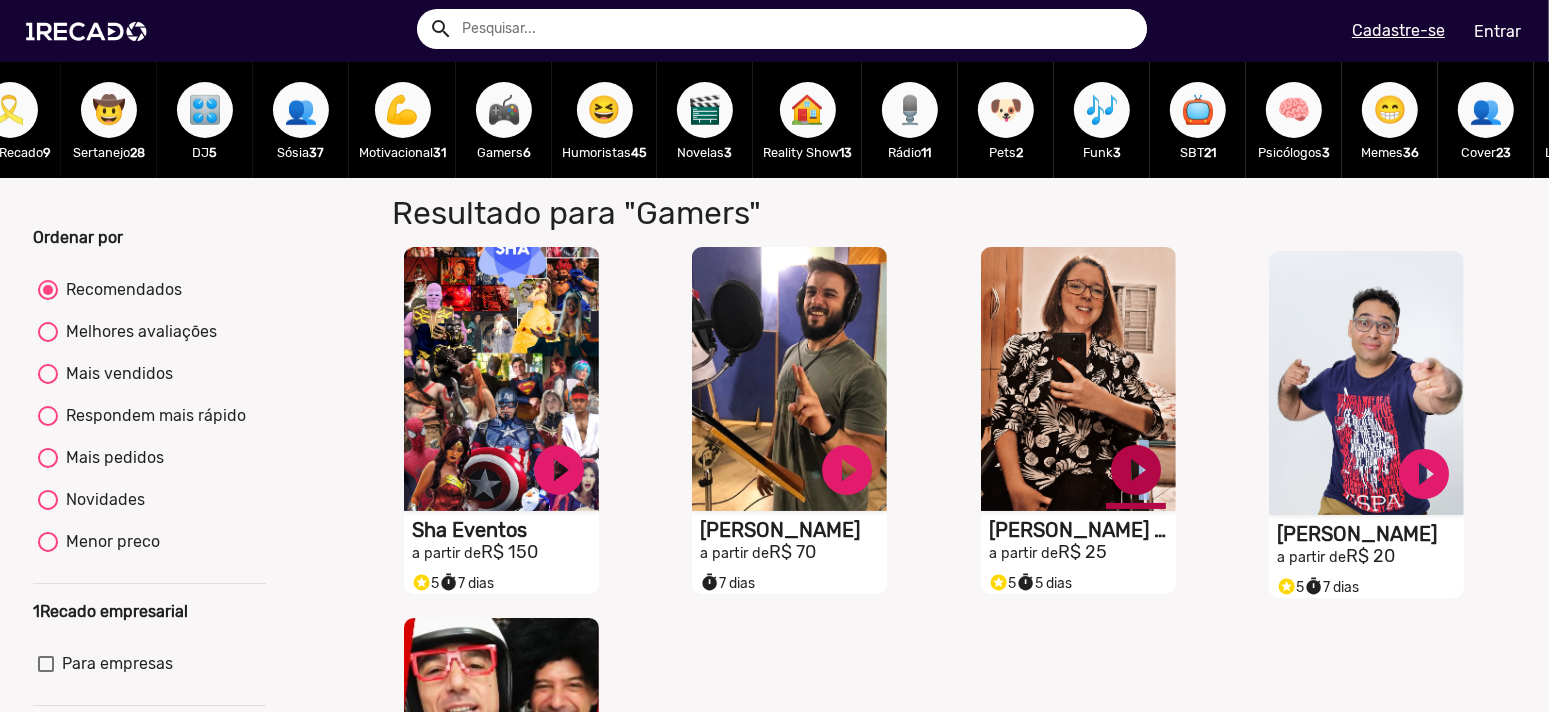 click on "play_circle_filled" at bounding box center [559, 470] 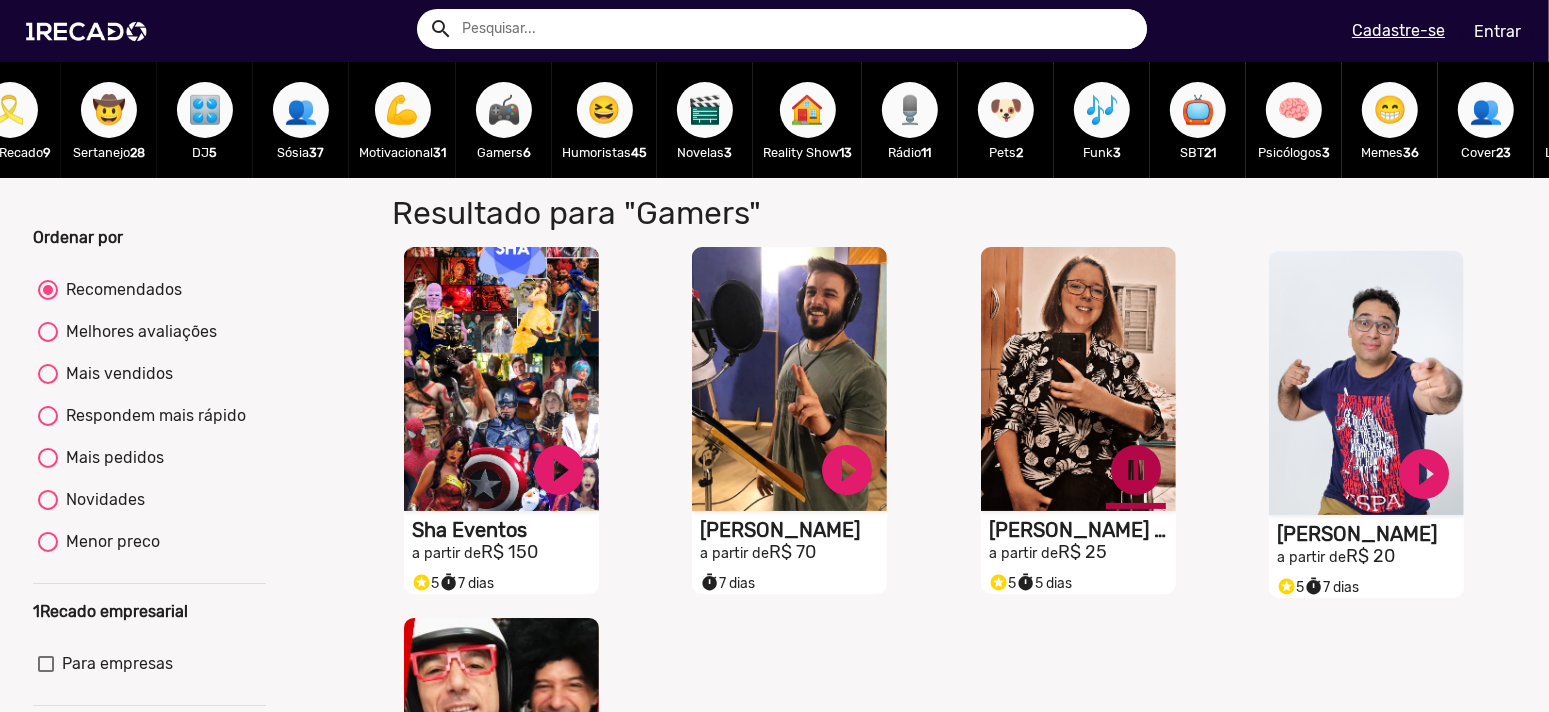 click on "pause_circle" at bounding box center (559, 470) 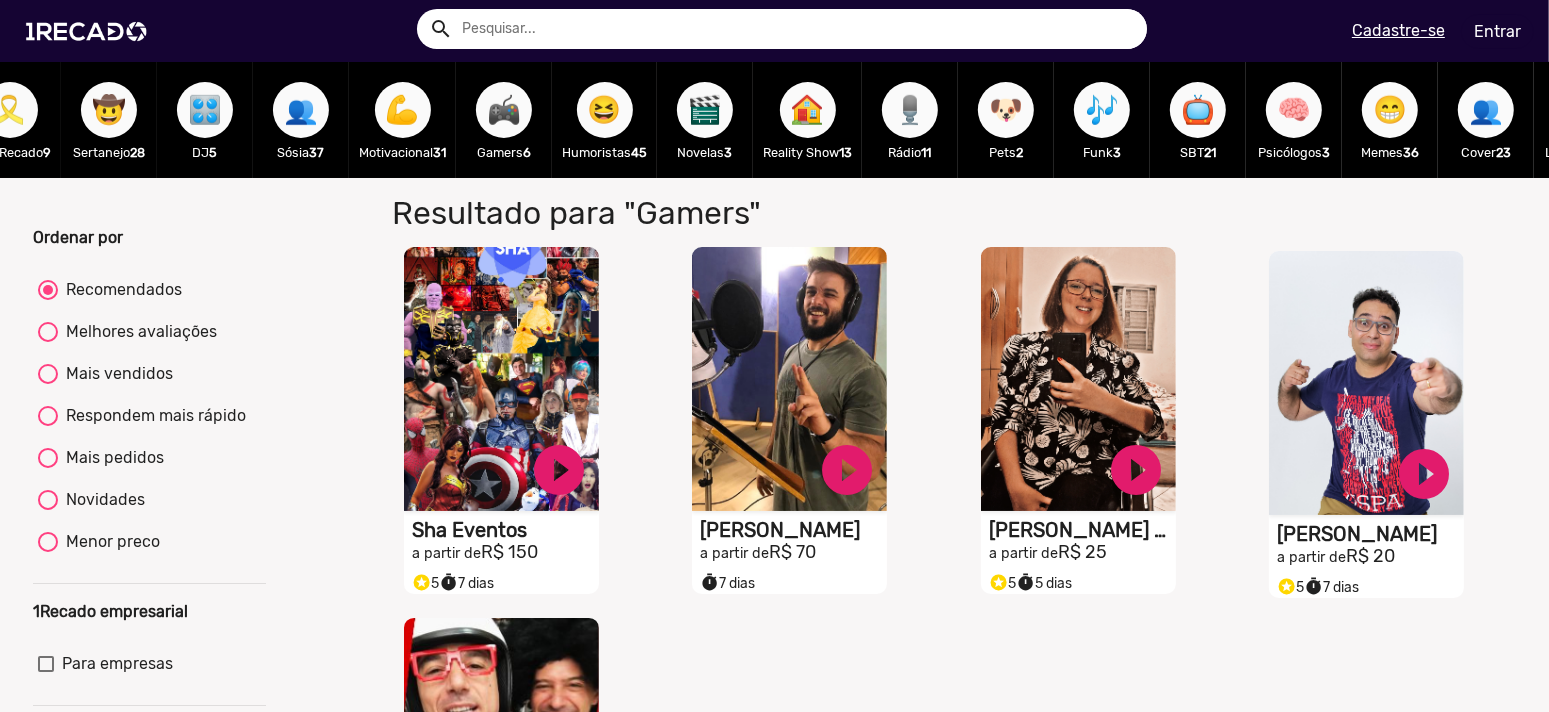 drag, startPoint x: 264, startPoint y: 175, endPoint x: 243, endPoint y: 179, distance: 21.377558 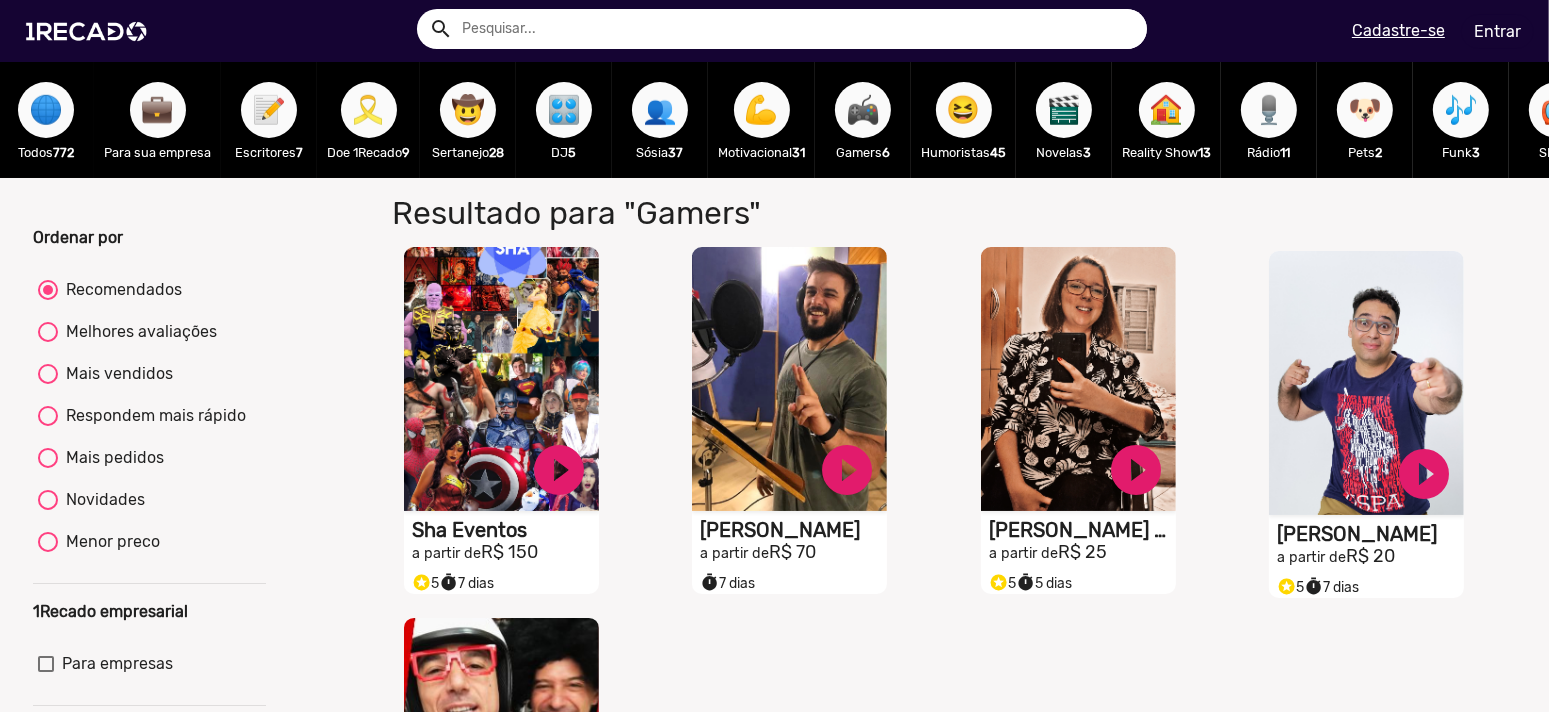 scroll, scrollTop: 0, scrollLeft: 0, axis: both 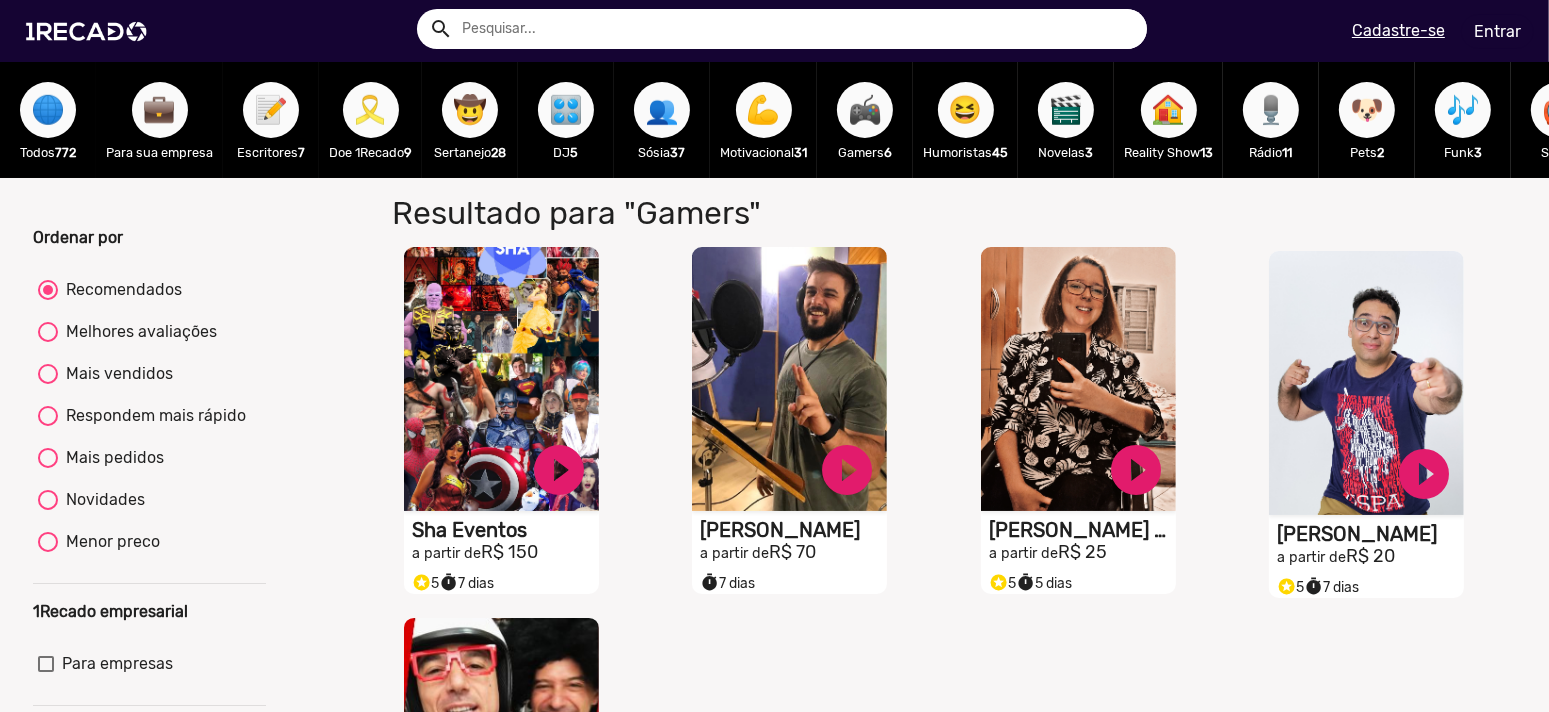 click on "🎗️" at bounding box center [371, 110] 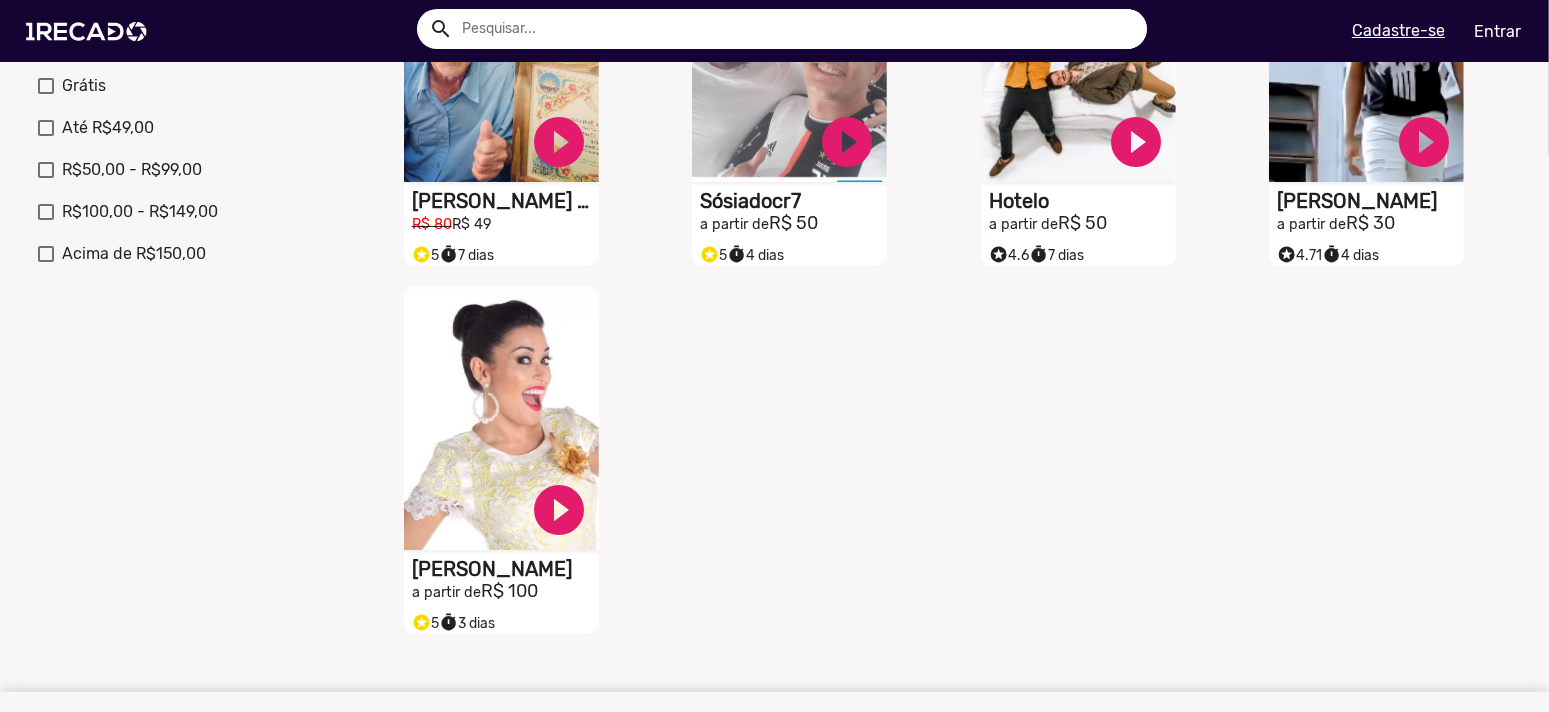 scroll, scrollTop: 466, scrollLeft: 0, axis: vertical 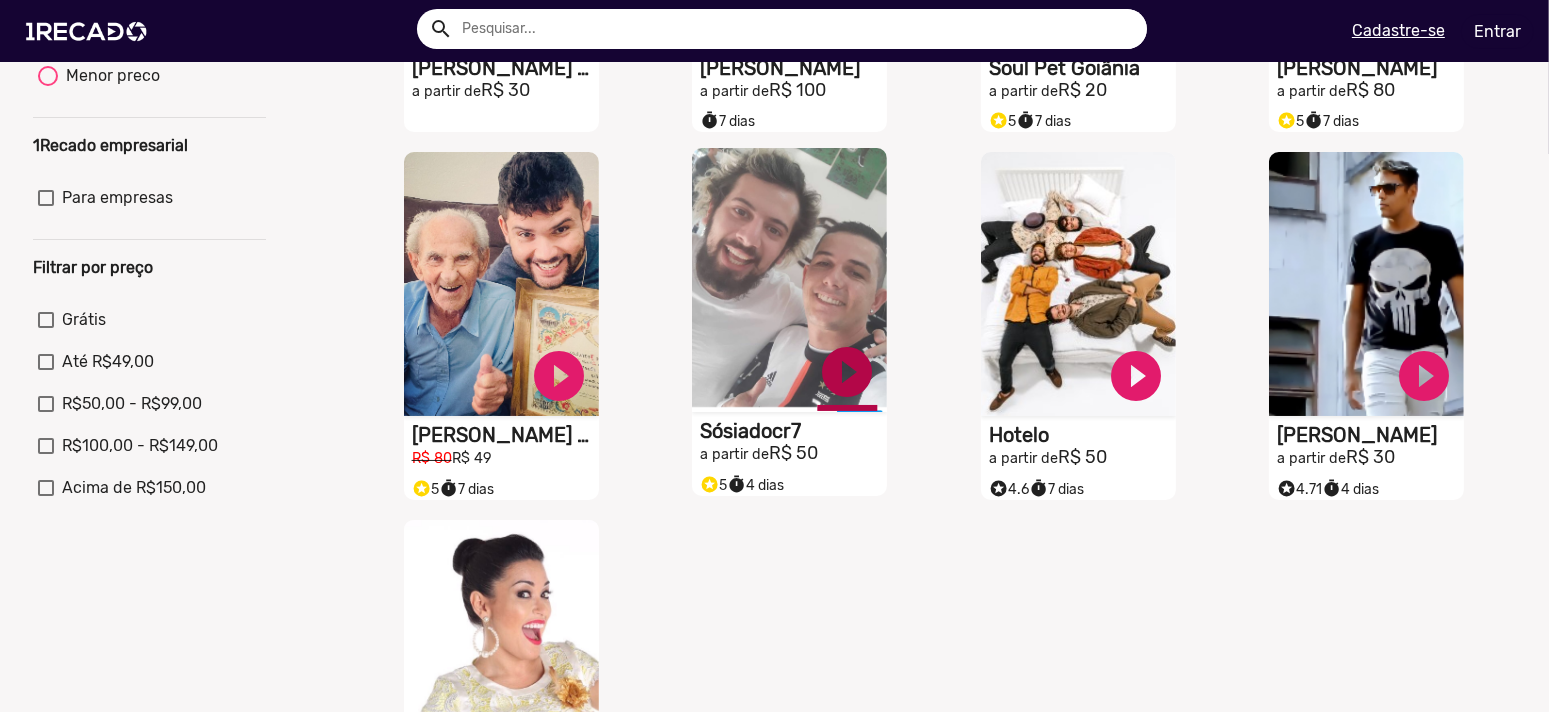 click on "play_circle_filled" at bounding box center [559, 8] 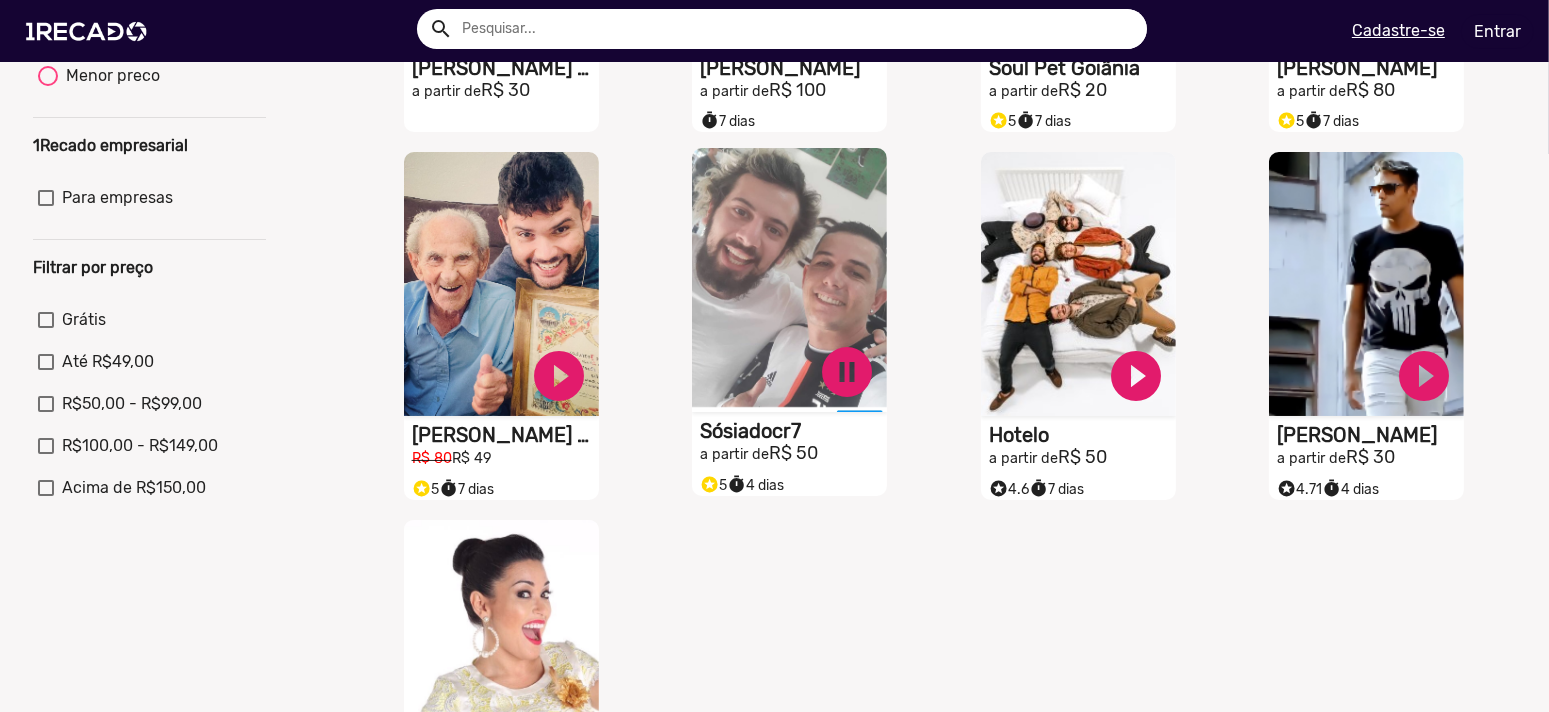 click on "pause_circle" at bounding box center [559, 8] 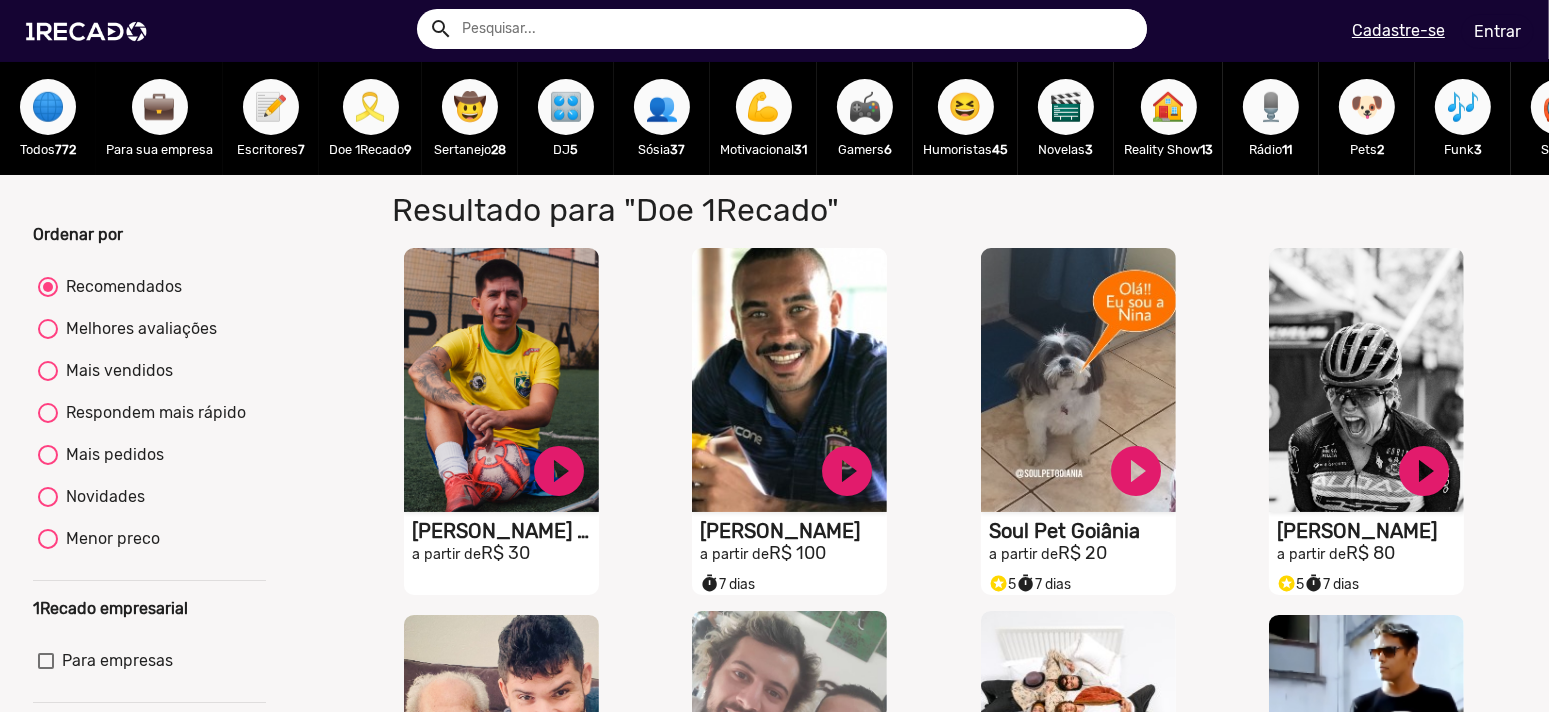 scroll, scrollTop: 0, scrollLeft: 0, axis: both 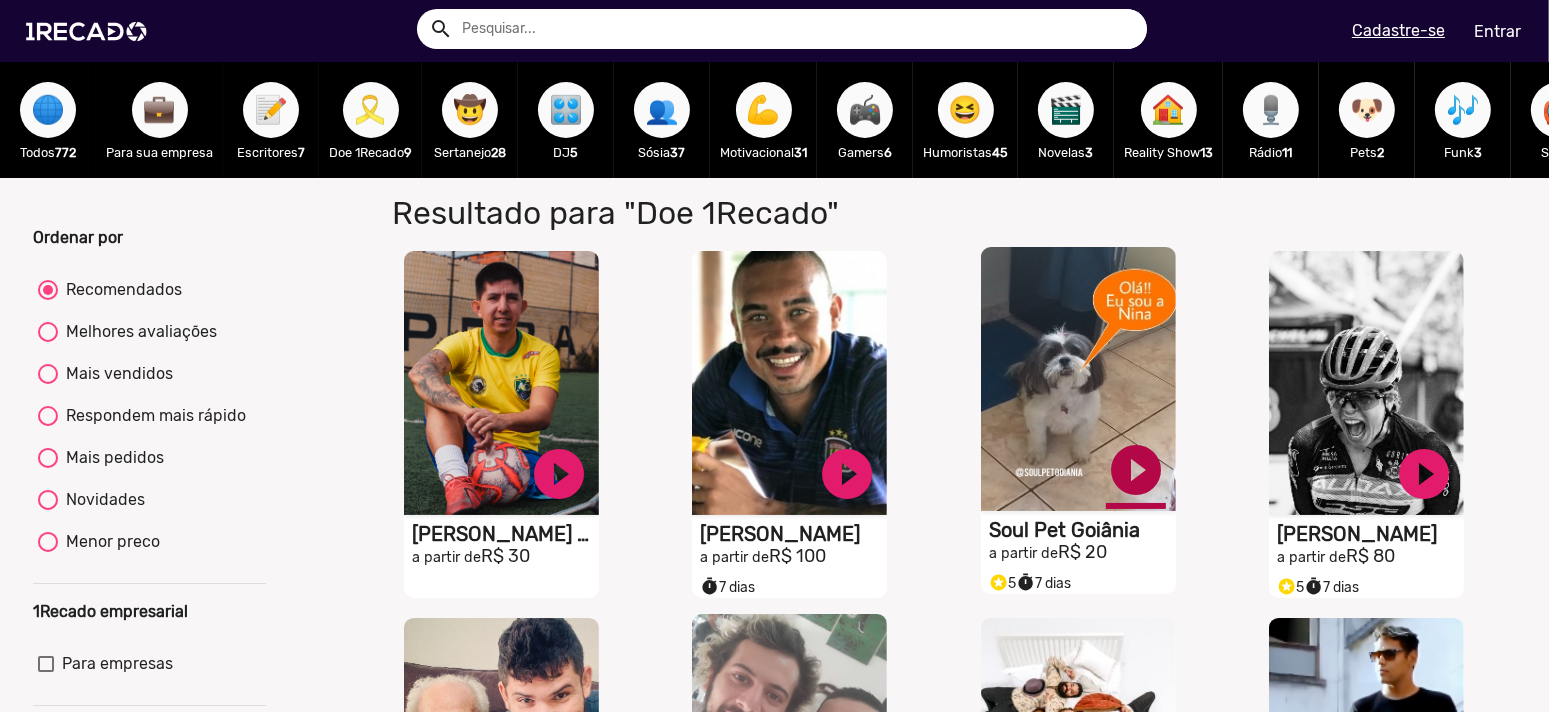 click on "play_circle_filled" at bounding box center [559, 474] 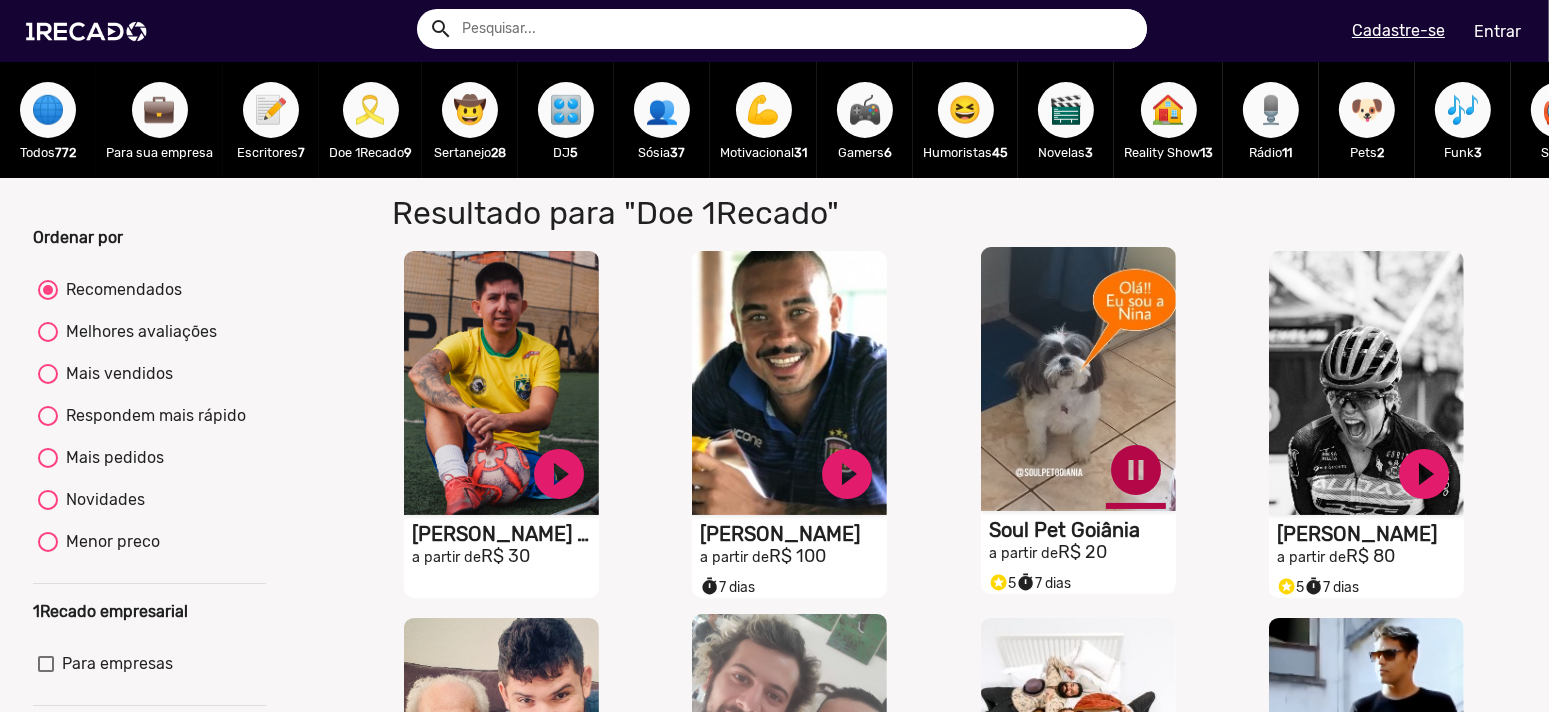 click on "pause_circle" at bounding box center [559, 474] 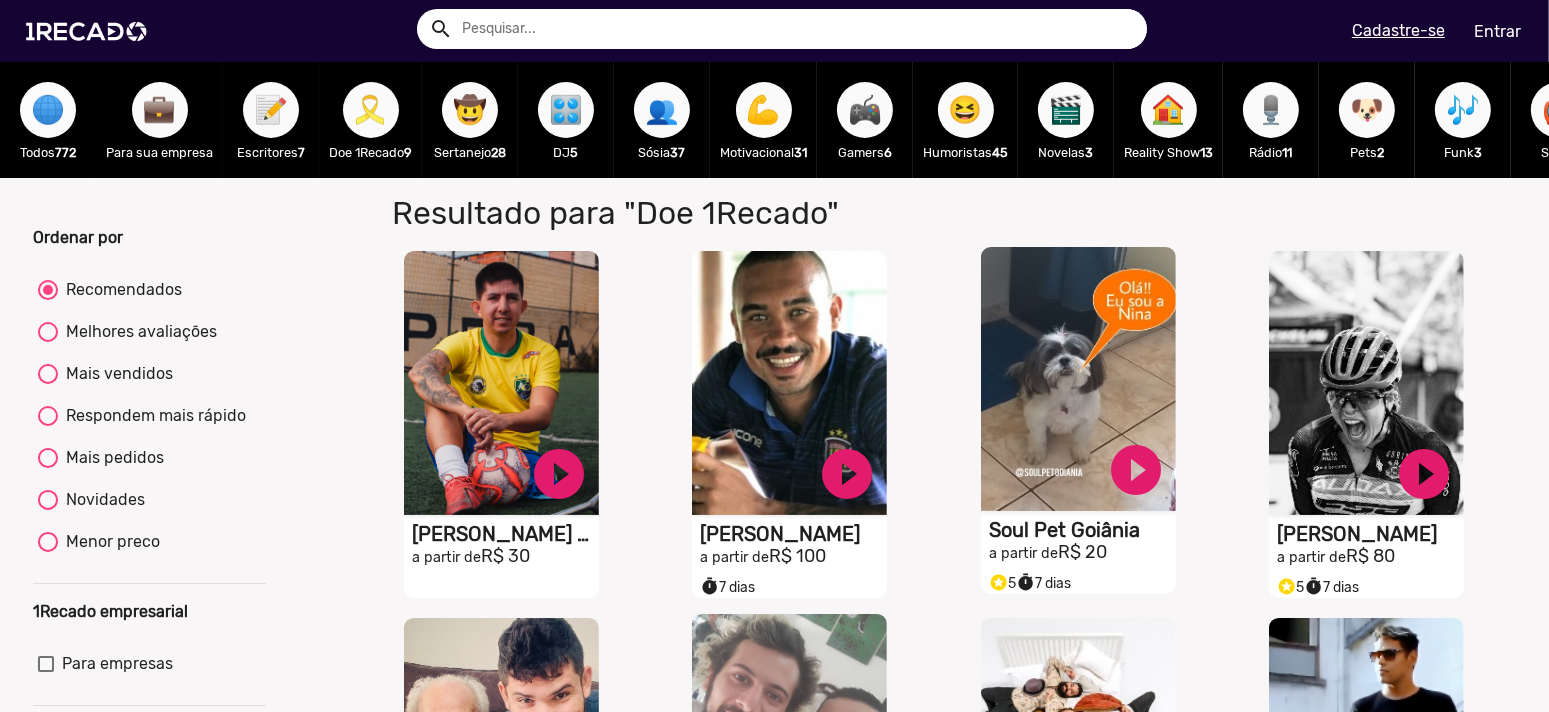 click on "🌐" at bounding box center (48, 110) 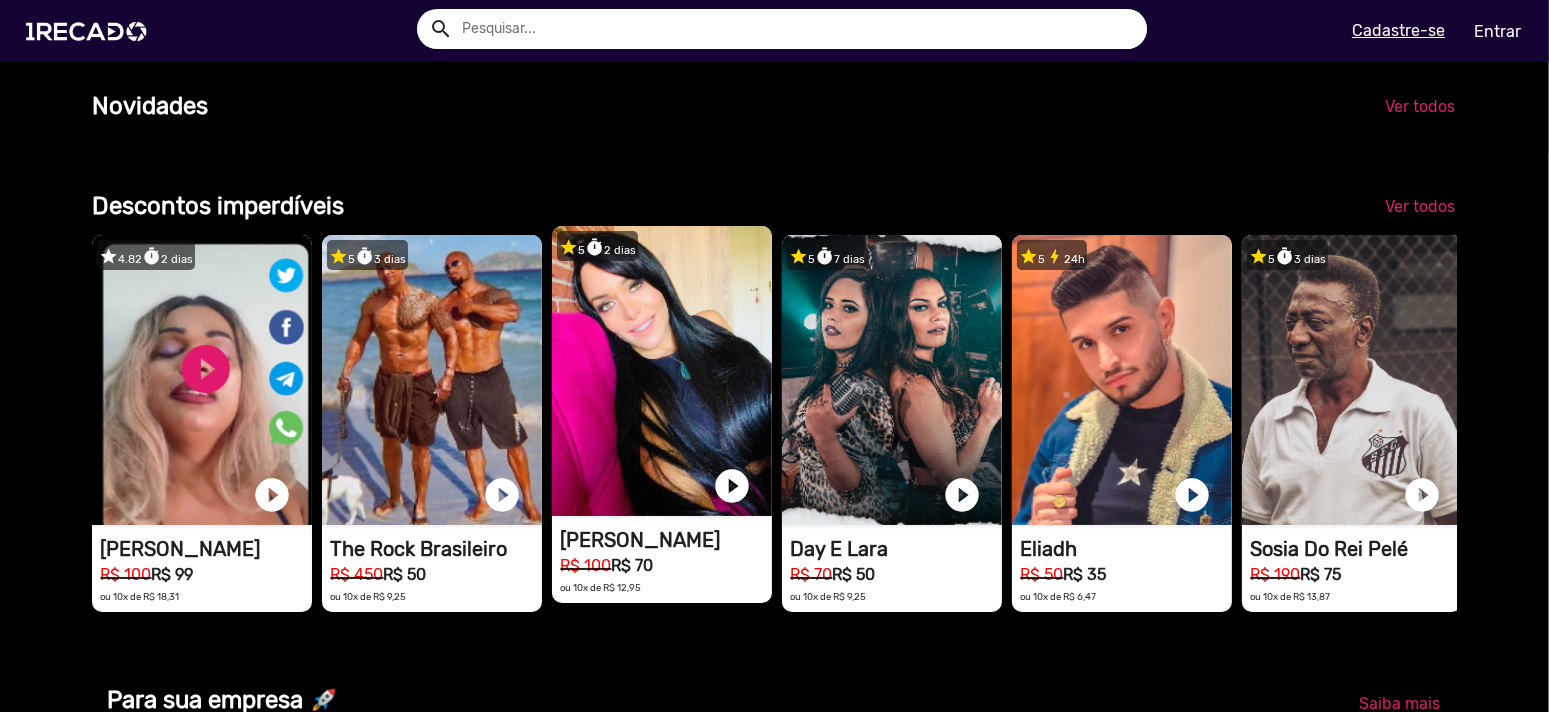 scroll, scrollTop: 1400, scrollLeft: 0, axis: vertical 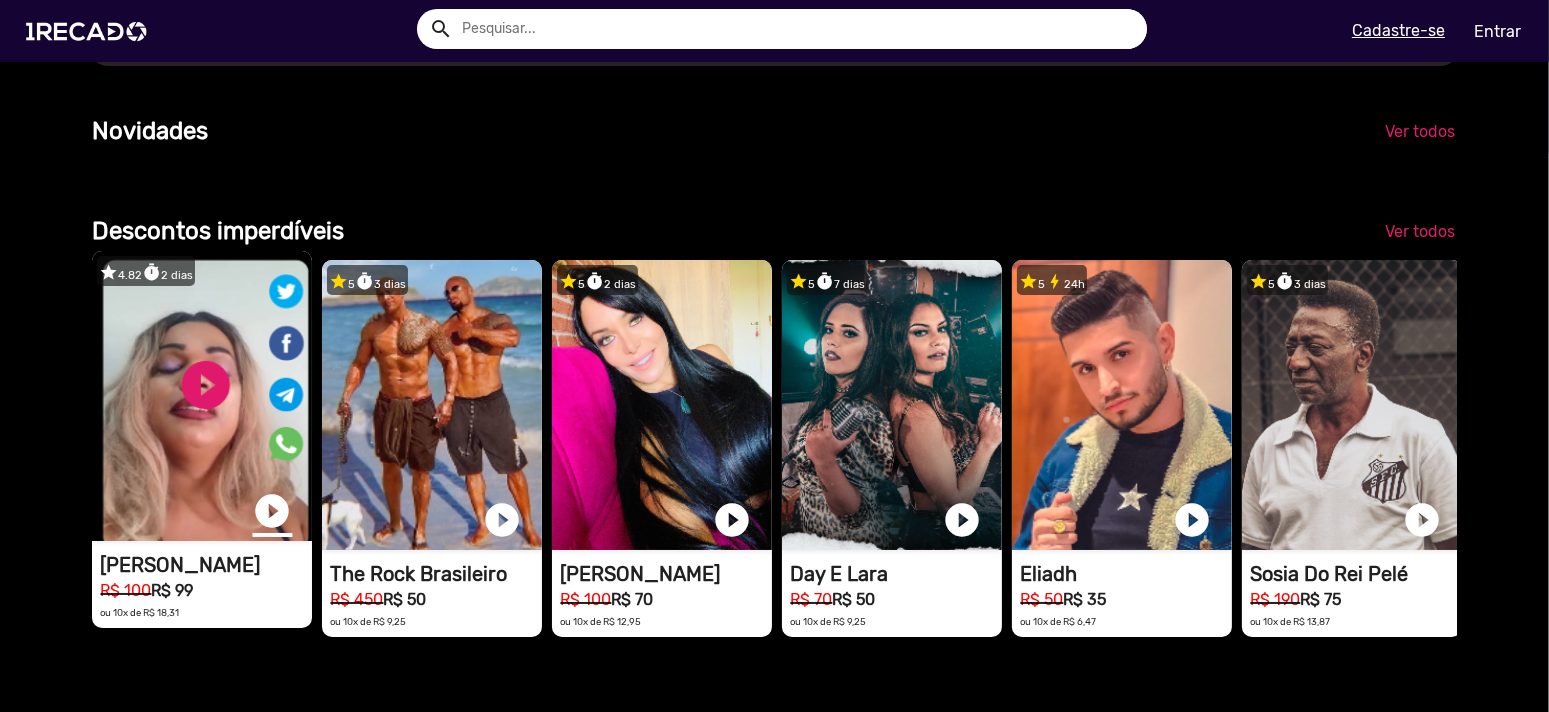 click on "play_circle_filled" at bounding box center (272, -446) 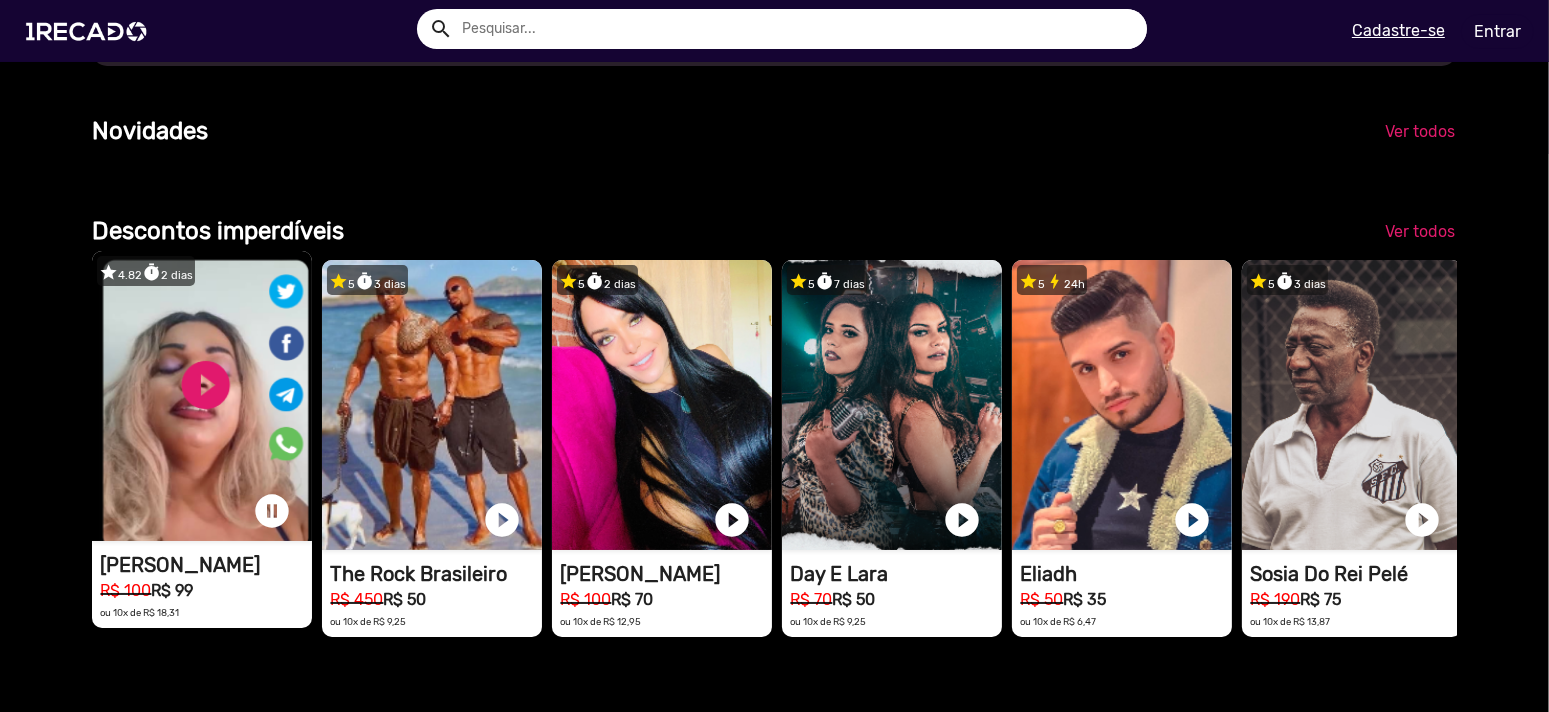 scroll, scrollTop: 0, scrollLeft: 1533, axis: horizontal 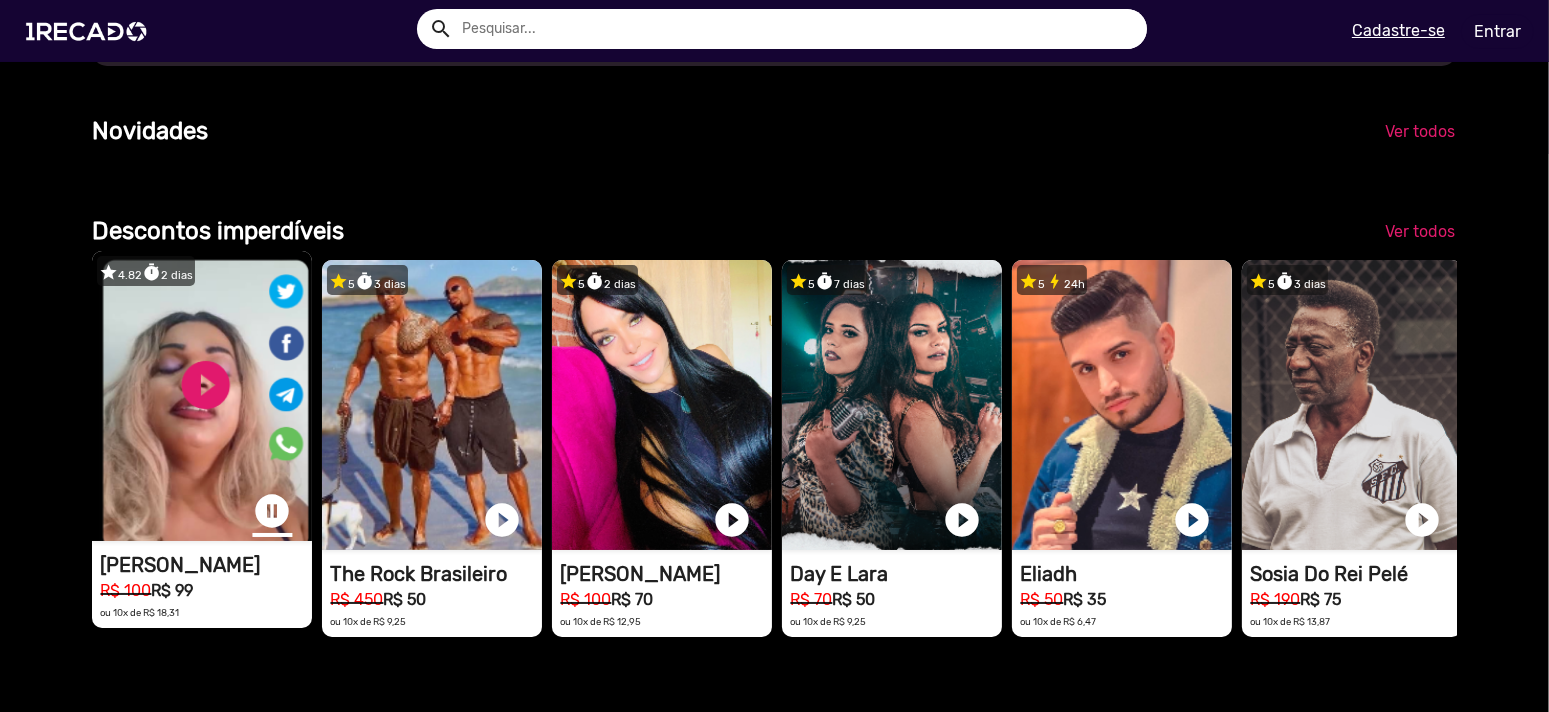 click on "pause_circle" at bounding box center (272, -446) 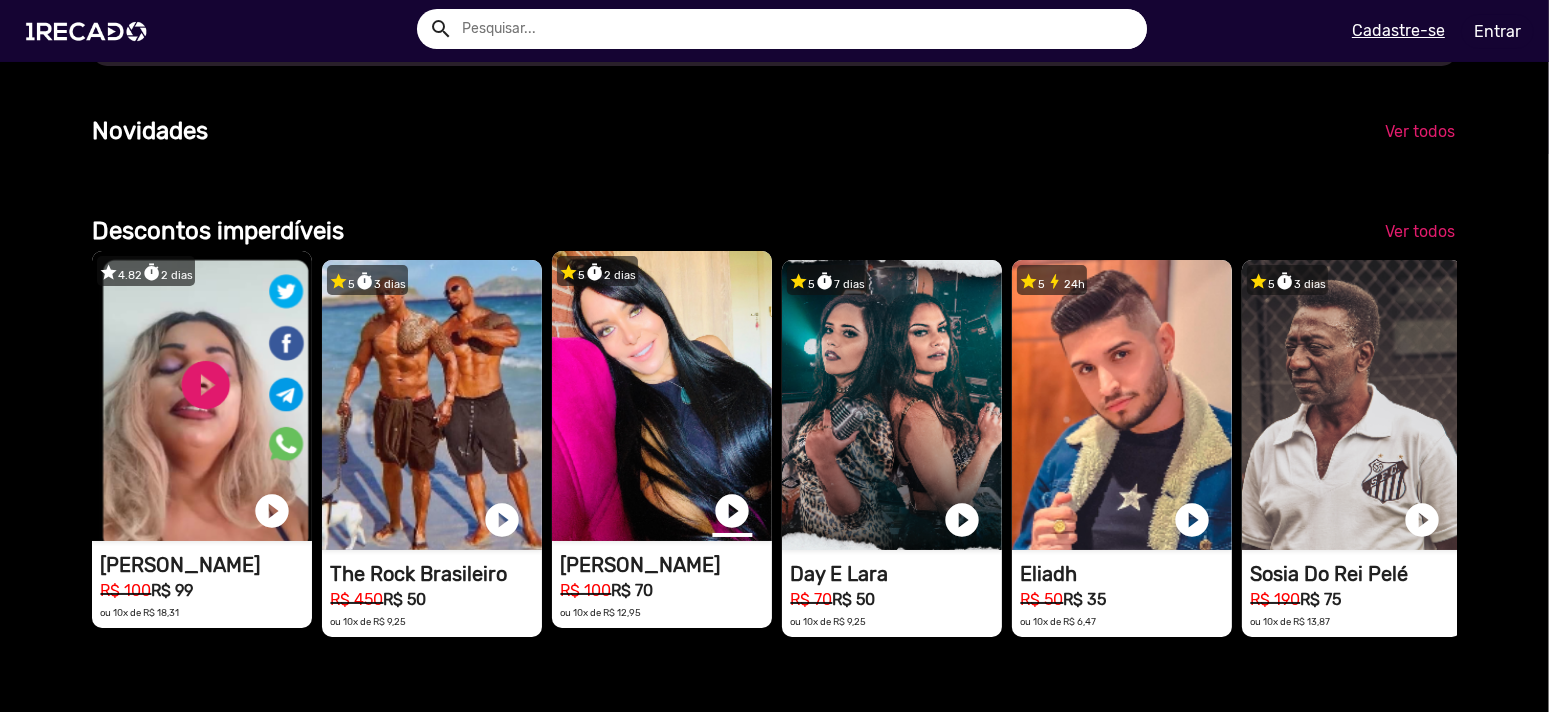 click on "play_circle_filled" at bounding box center [732, -446] 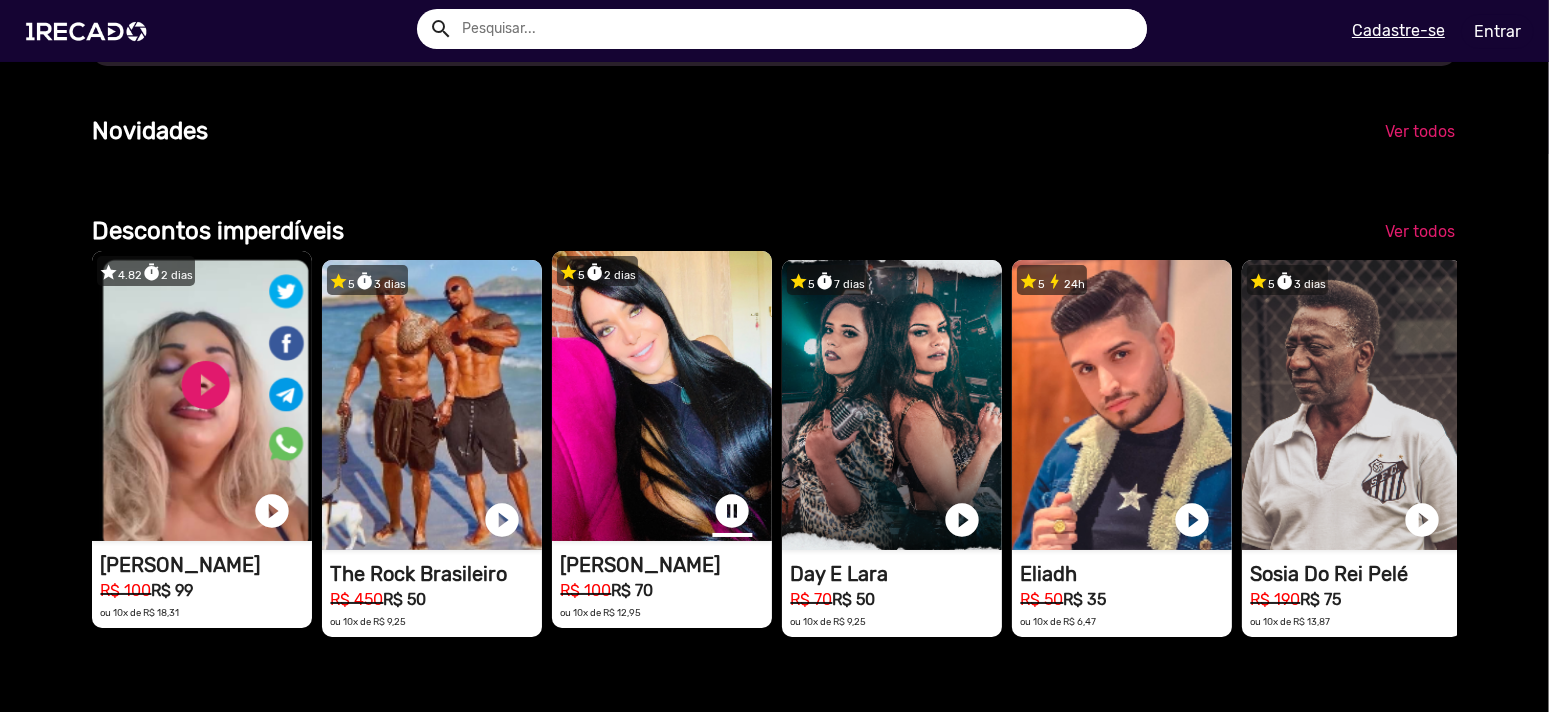 scroll, scrollTop: 0, scrollLeft: 4601, axis: horizontal 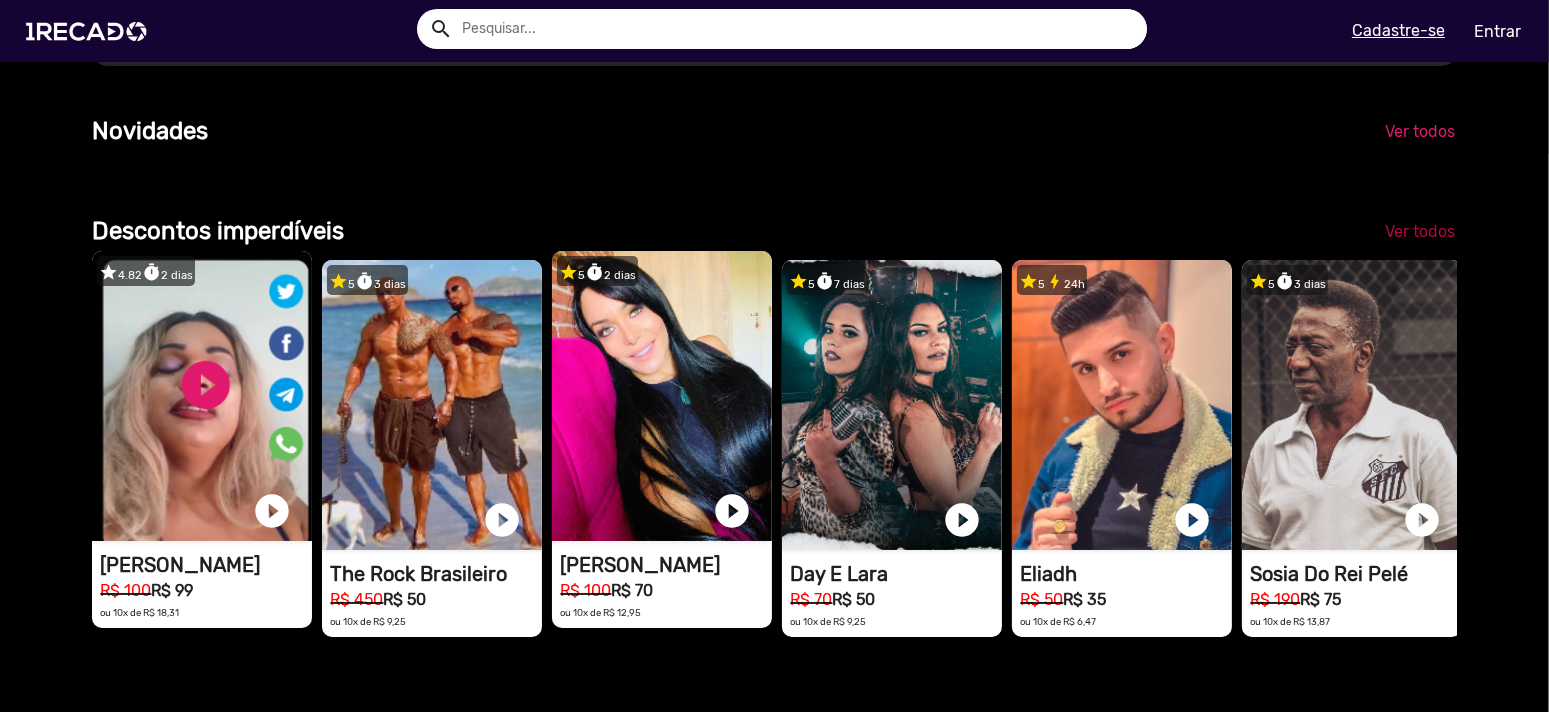 click on "Ver todos" 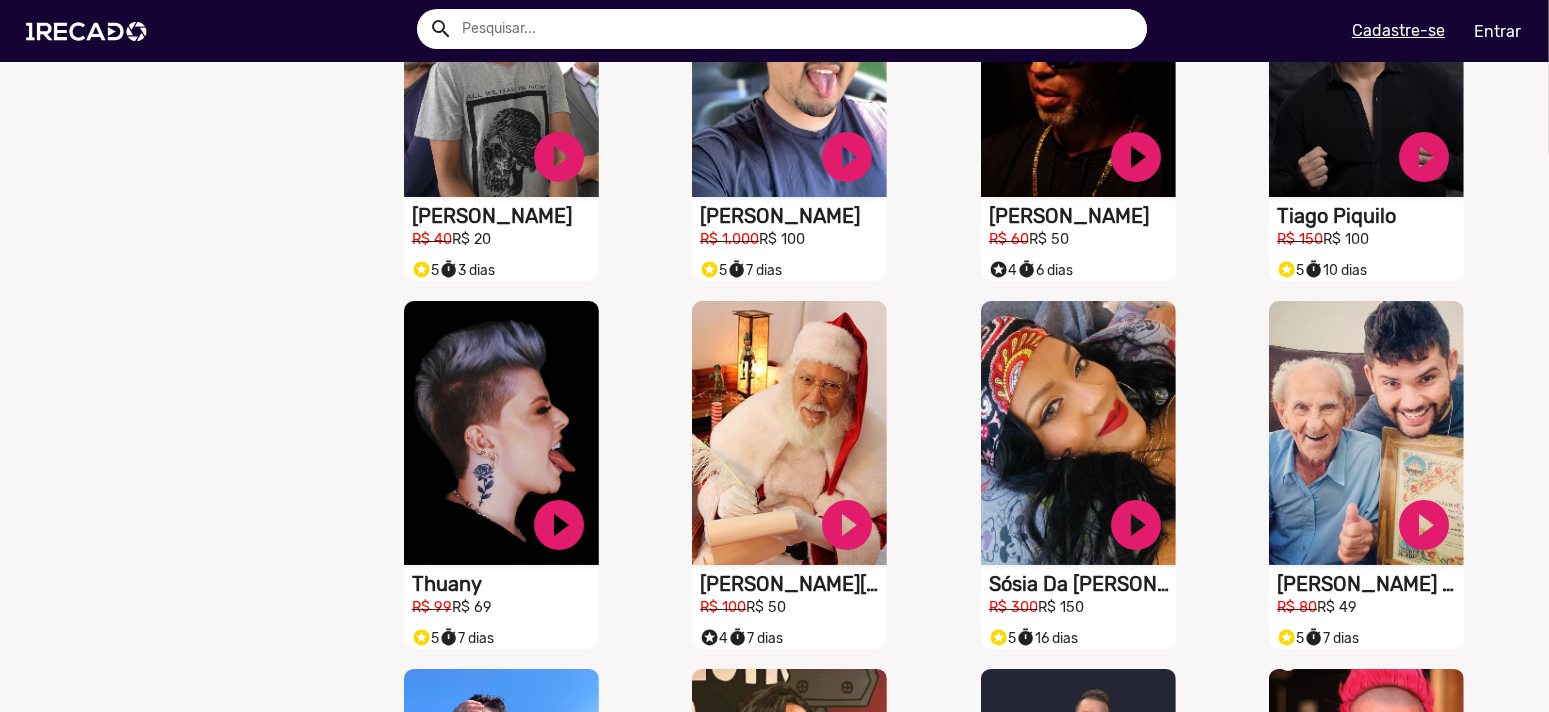 scroll, scrollTop: 1166, scrollLeft: 0, axis: vertical 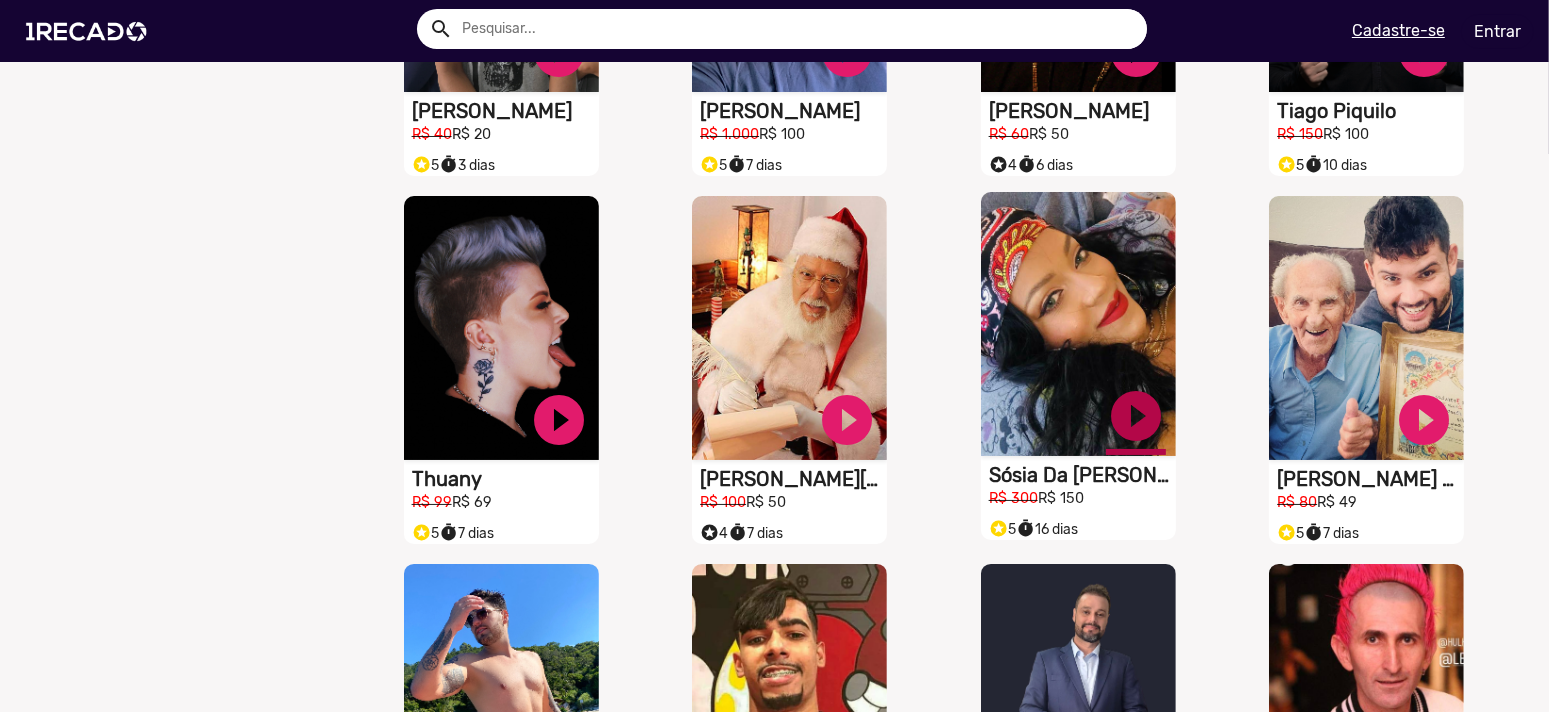 click on "play_circle_filled" at bounding box center (559, -684) 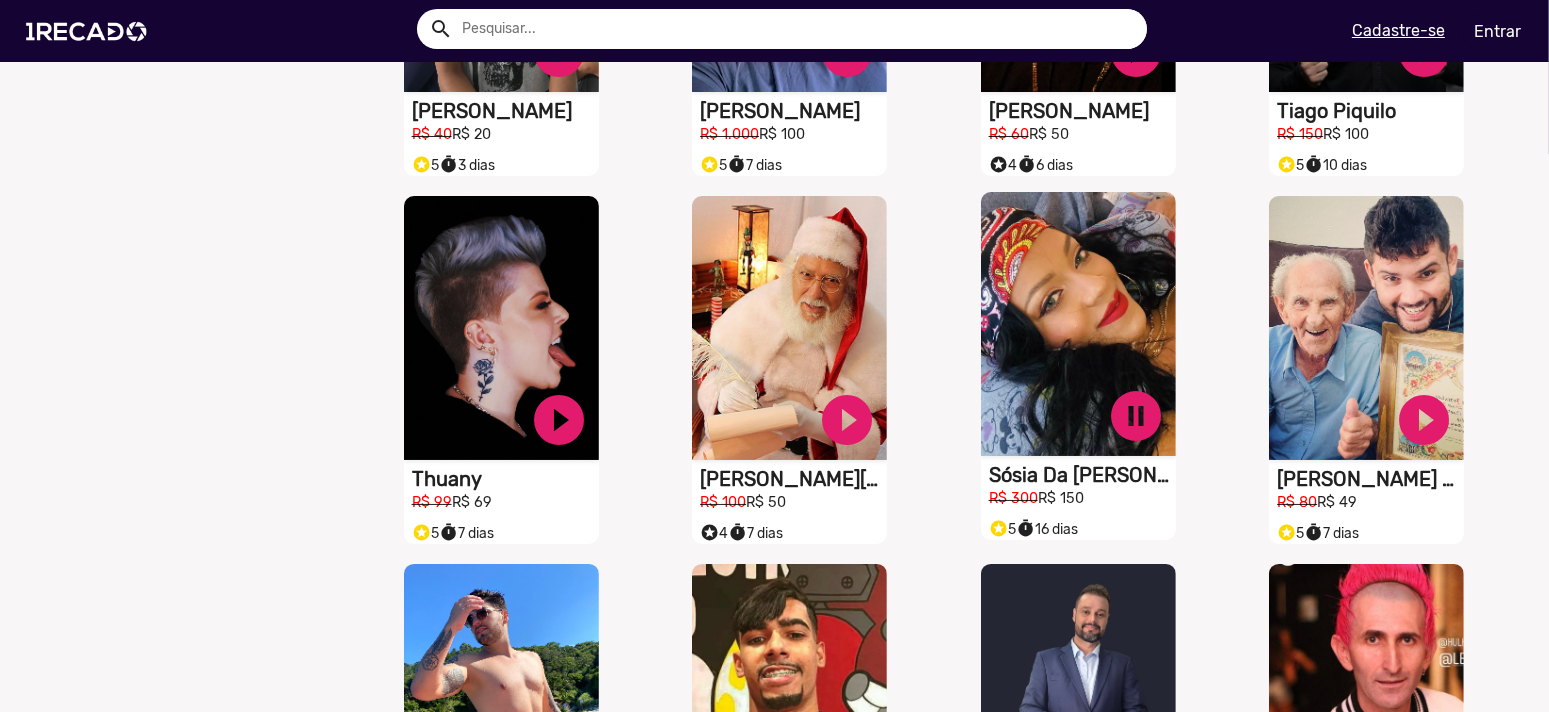 click on "pause_circle" at bounding box center (559, -684) 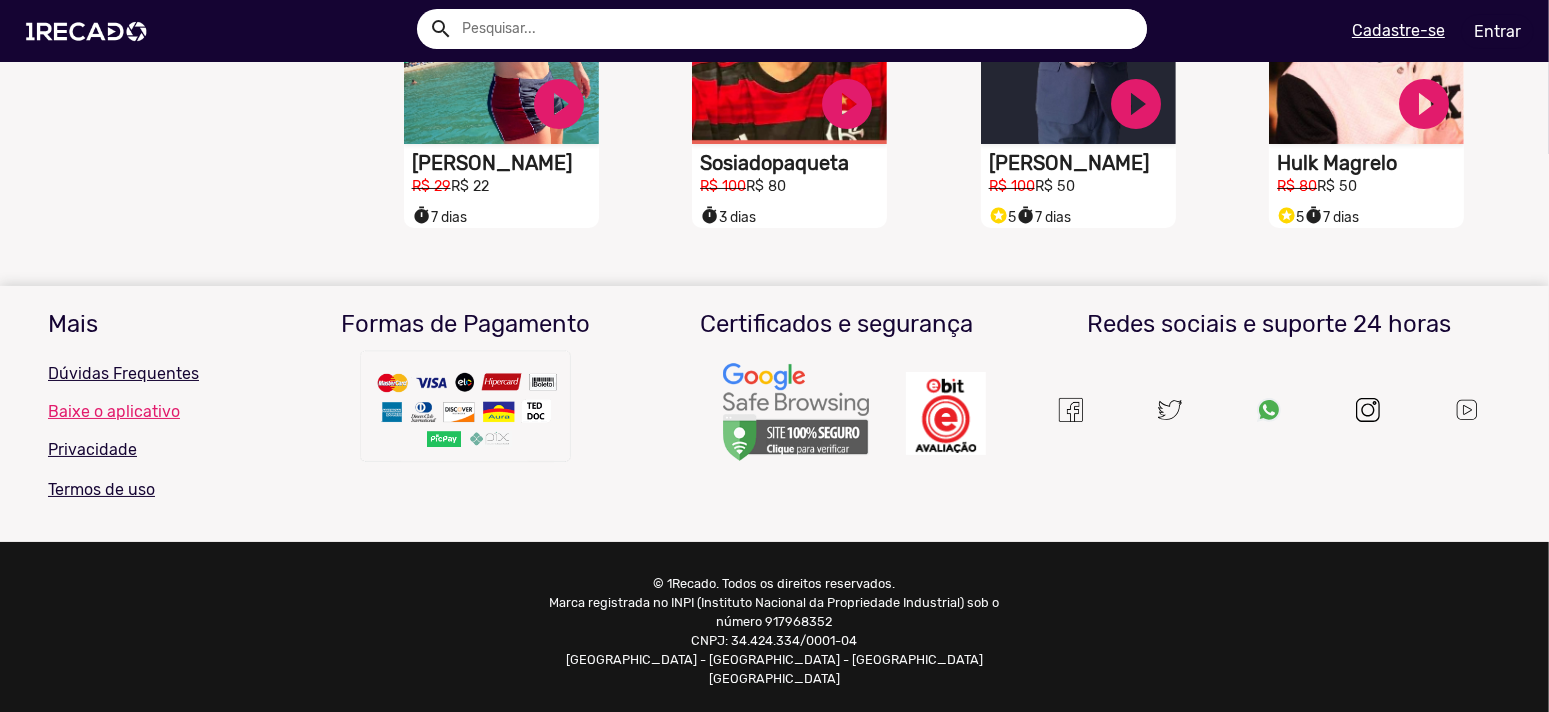 scroll, scrollTop: 1617, scrollLeft: 0, axis: vertical 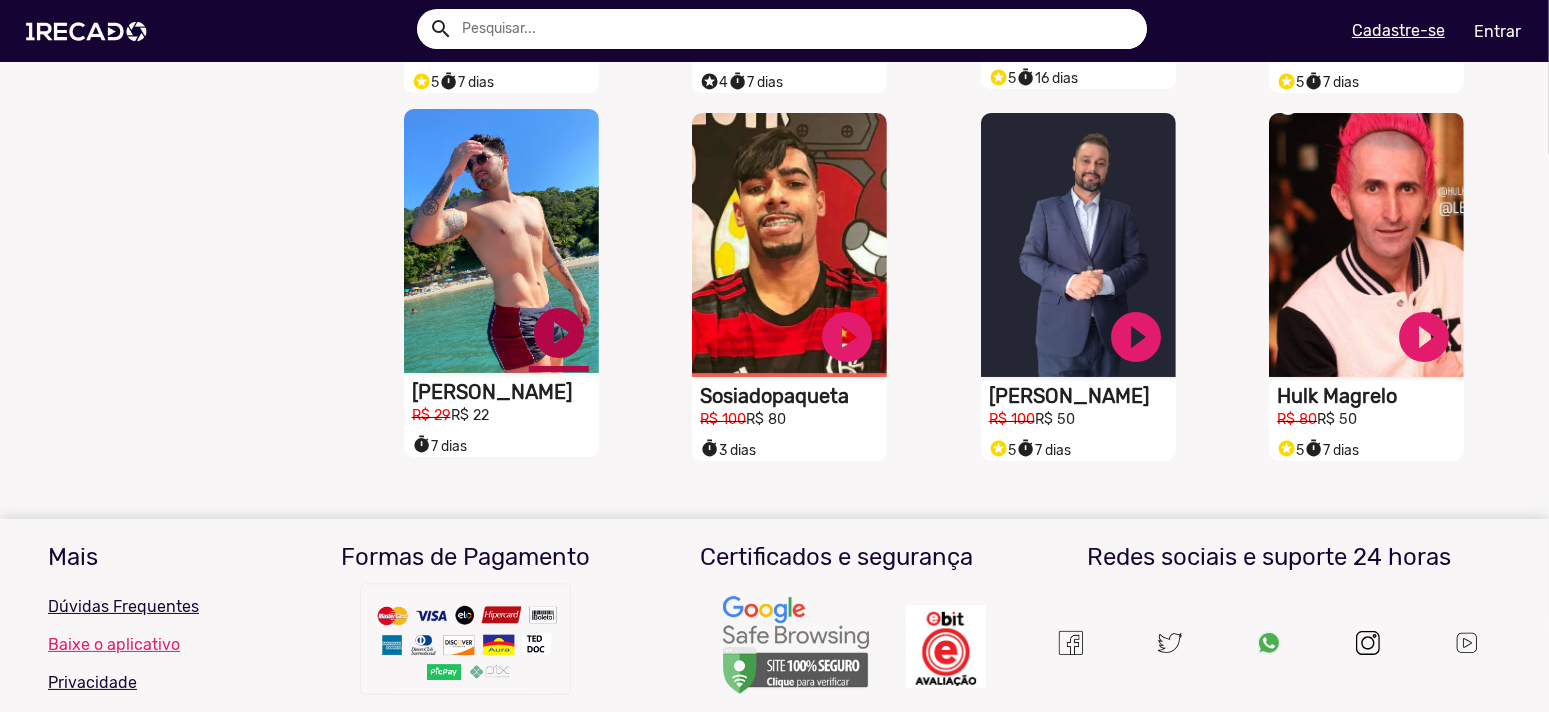 click on "play_circle_filled" at bounding box center (559, -1135) 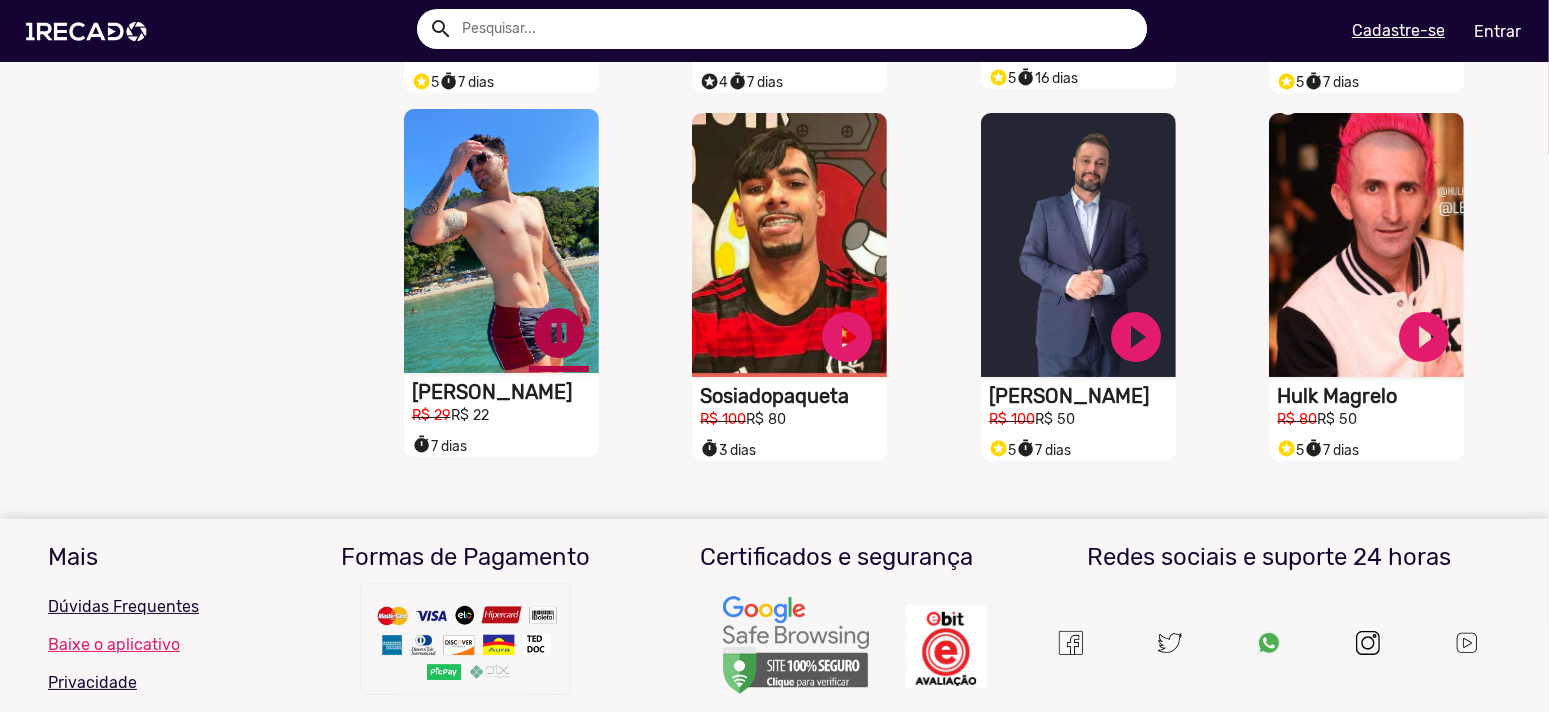 click on "pause_circle" at bounding box center (559, -1135) 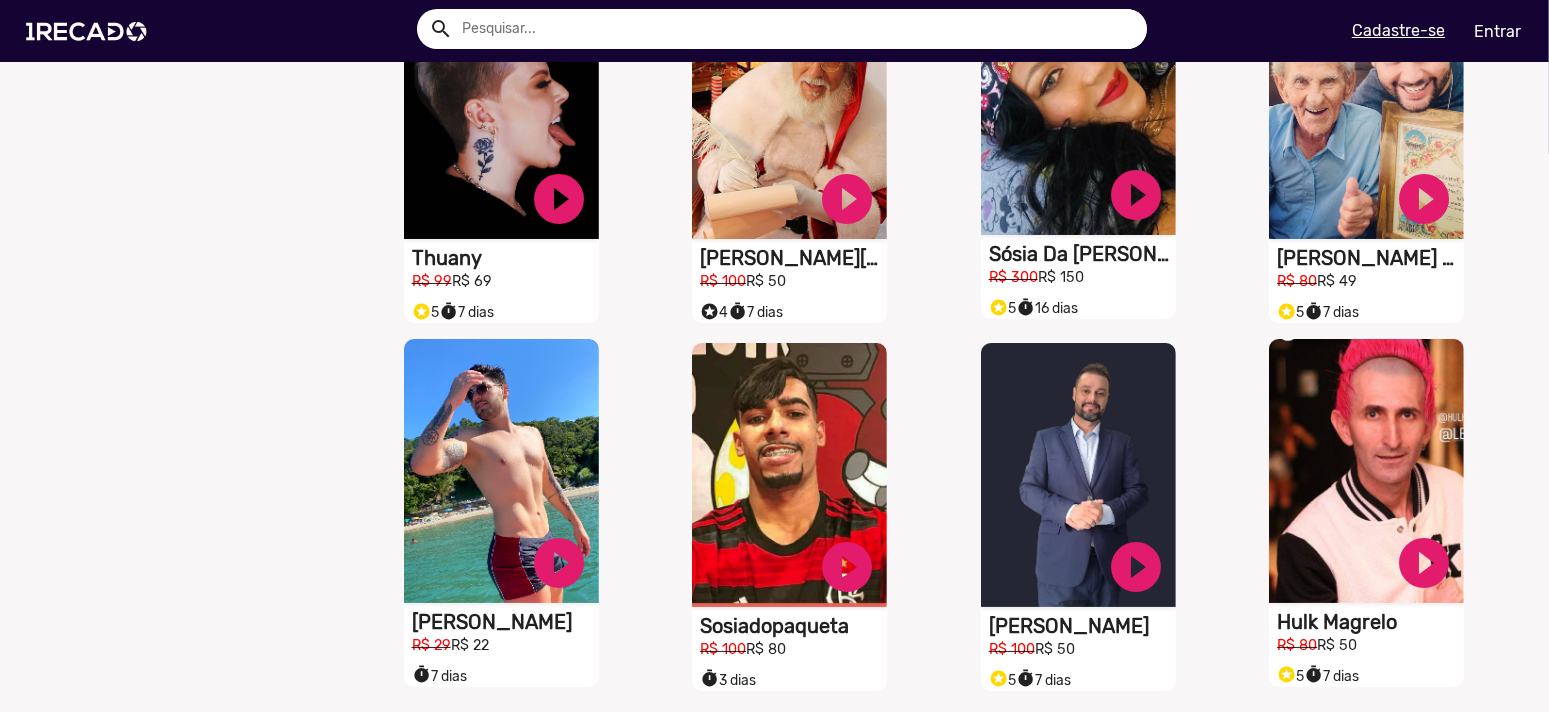 scroll, scrollTop: 1383, scrollLeft: 0, axis: vertical 